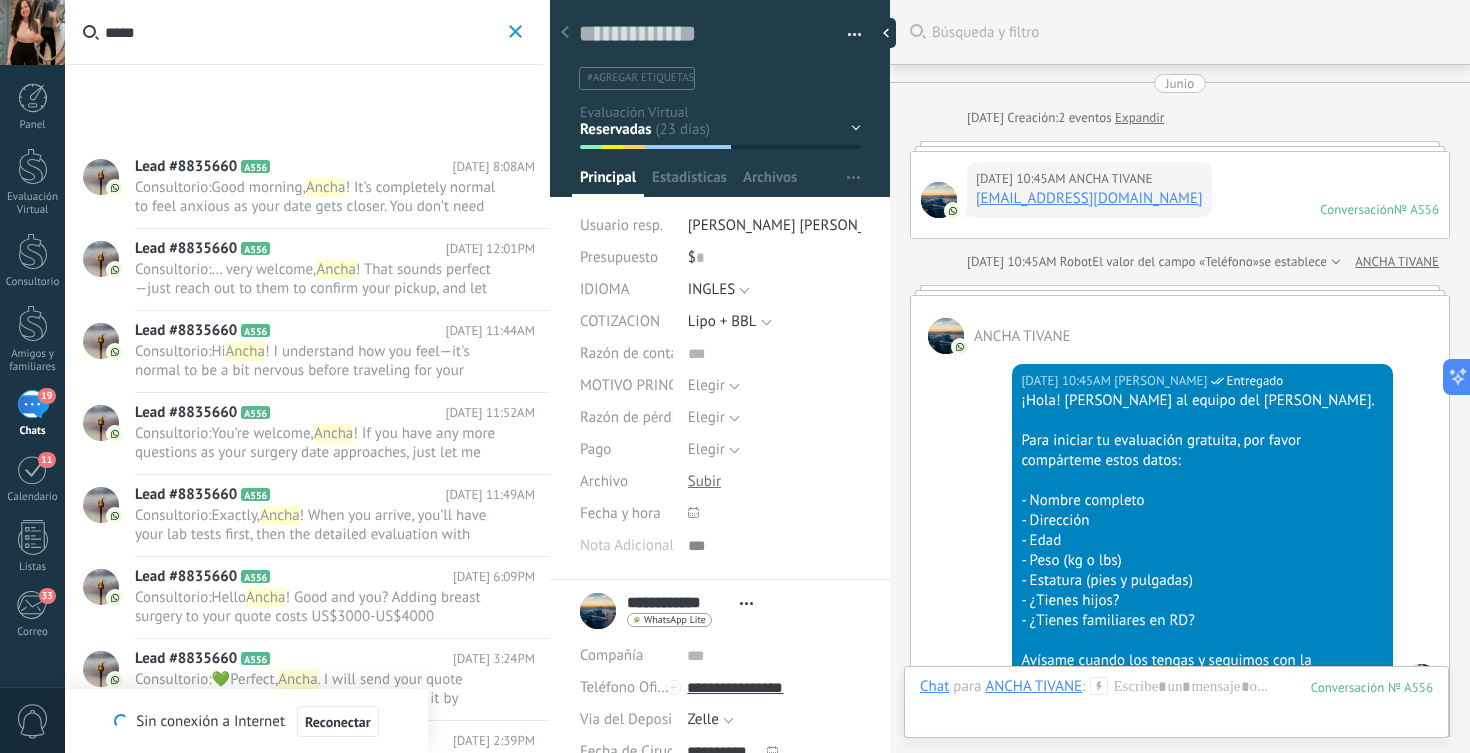 scroll, scrollTop: 0, scrollLeft: 0, axis: both 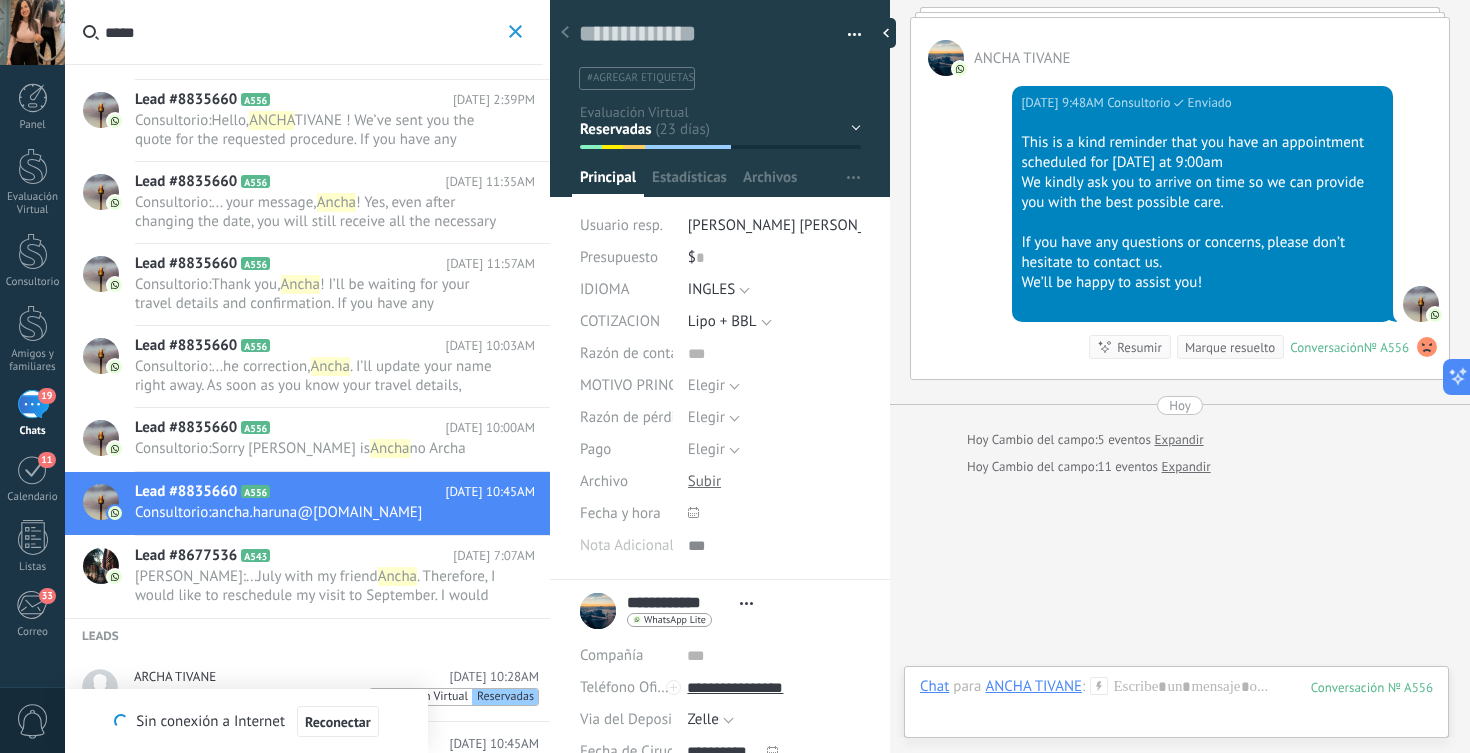 click at bounding box center (515, 32) 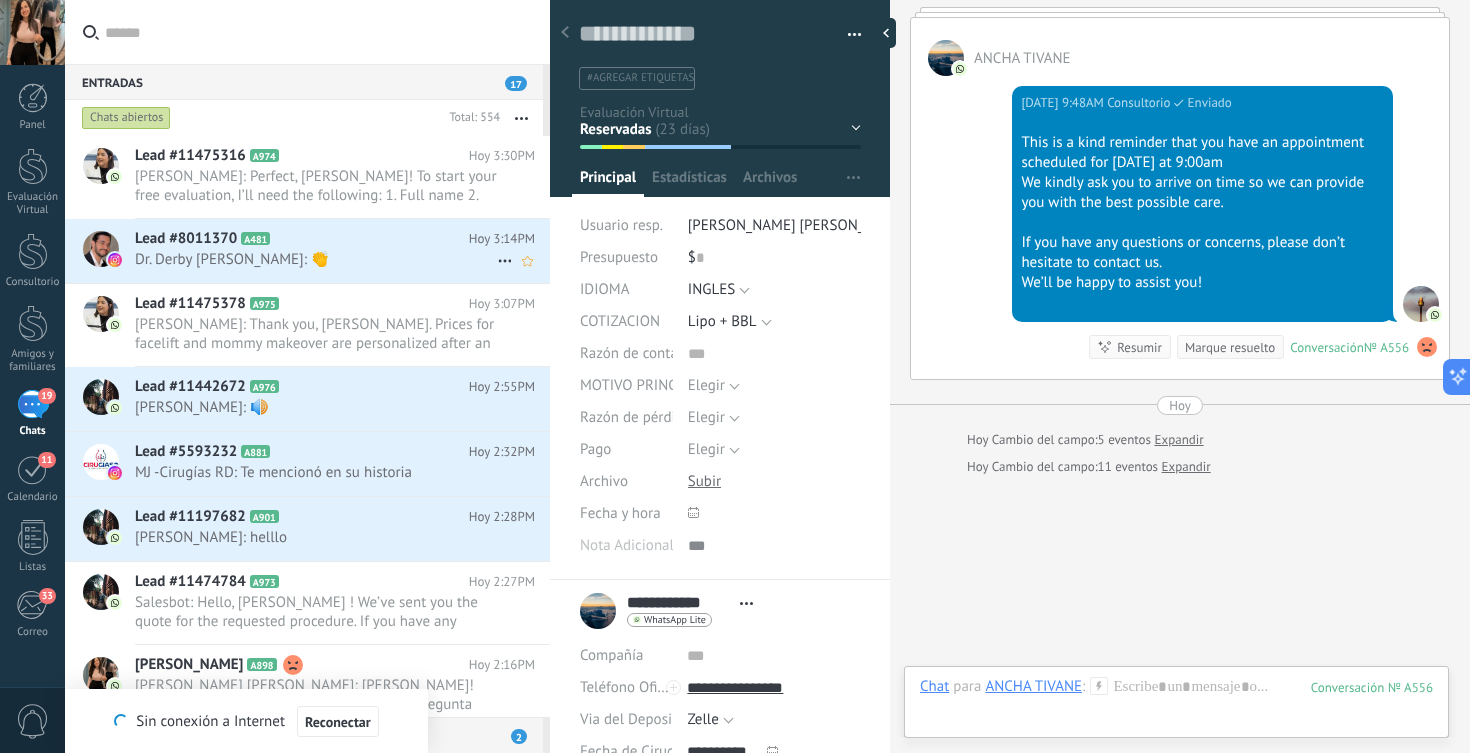 click on "Dr. Derby [PERSON_NAME]: 👏" at bounding box center (316, 259) 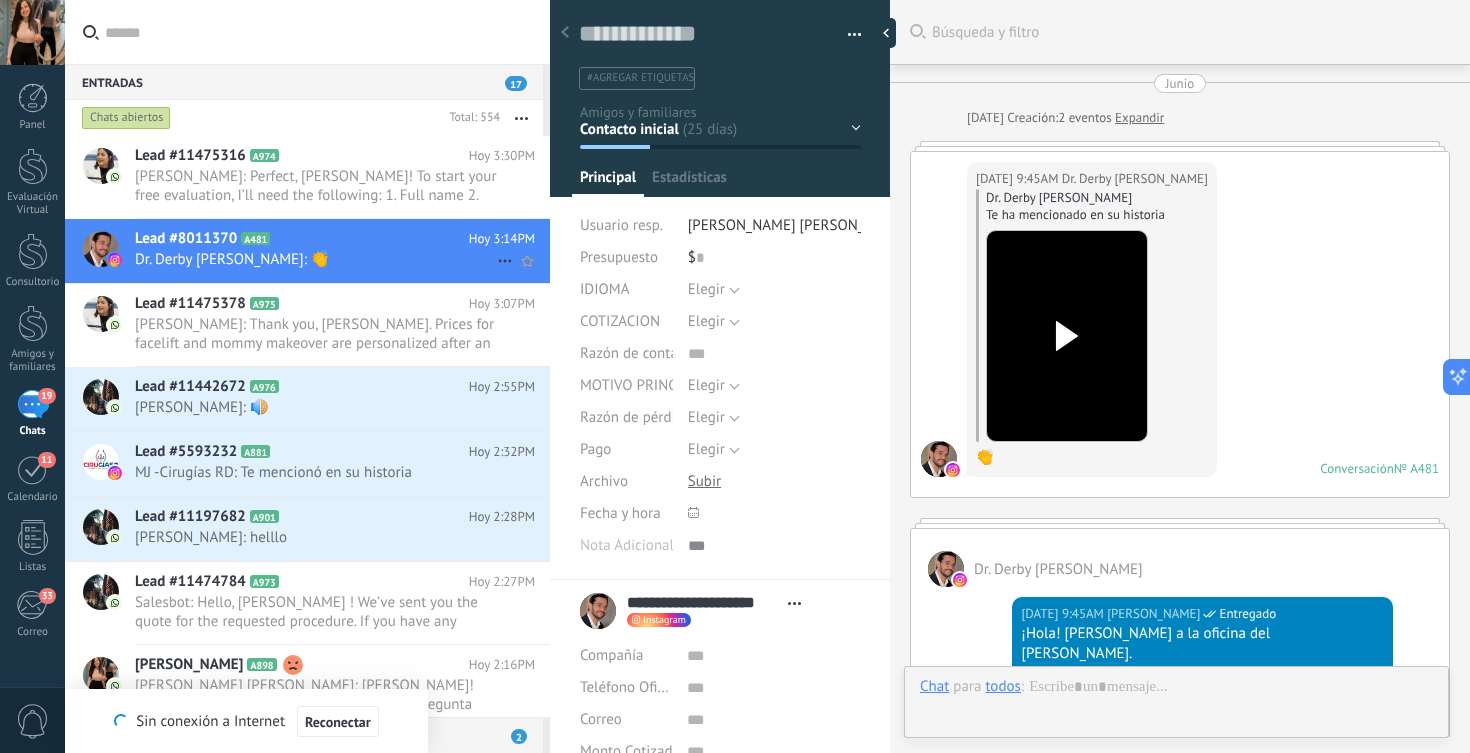 scroll, scrollTop: 20, scrollLeft: 0, axis: vertical 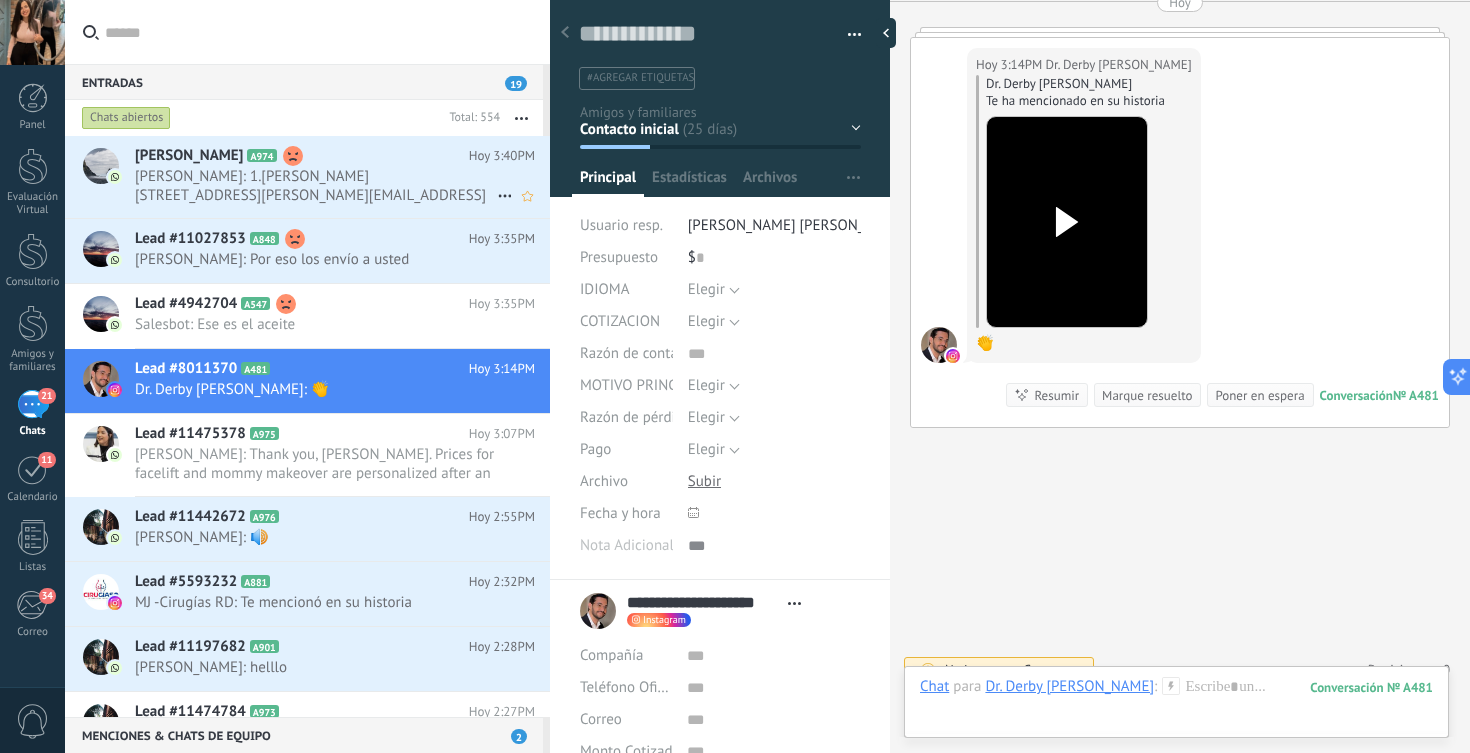 click on "[PERSON_NAME]: 1.[PERSON_NAME]
[STREET_ADDRESS][PERSON_NAME][EMAIL_ADDRESS][DOMAIN_NAME]
4.33
5.236lbs
6.5”4
[DOMAIN_NAME]
[DOMAIN_NAME] sure
I ..." at bounding box center (316, 186) 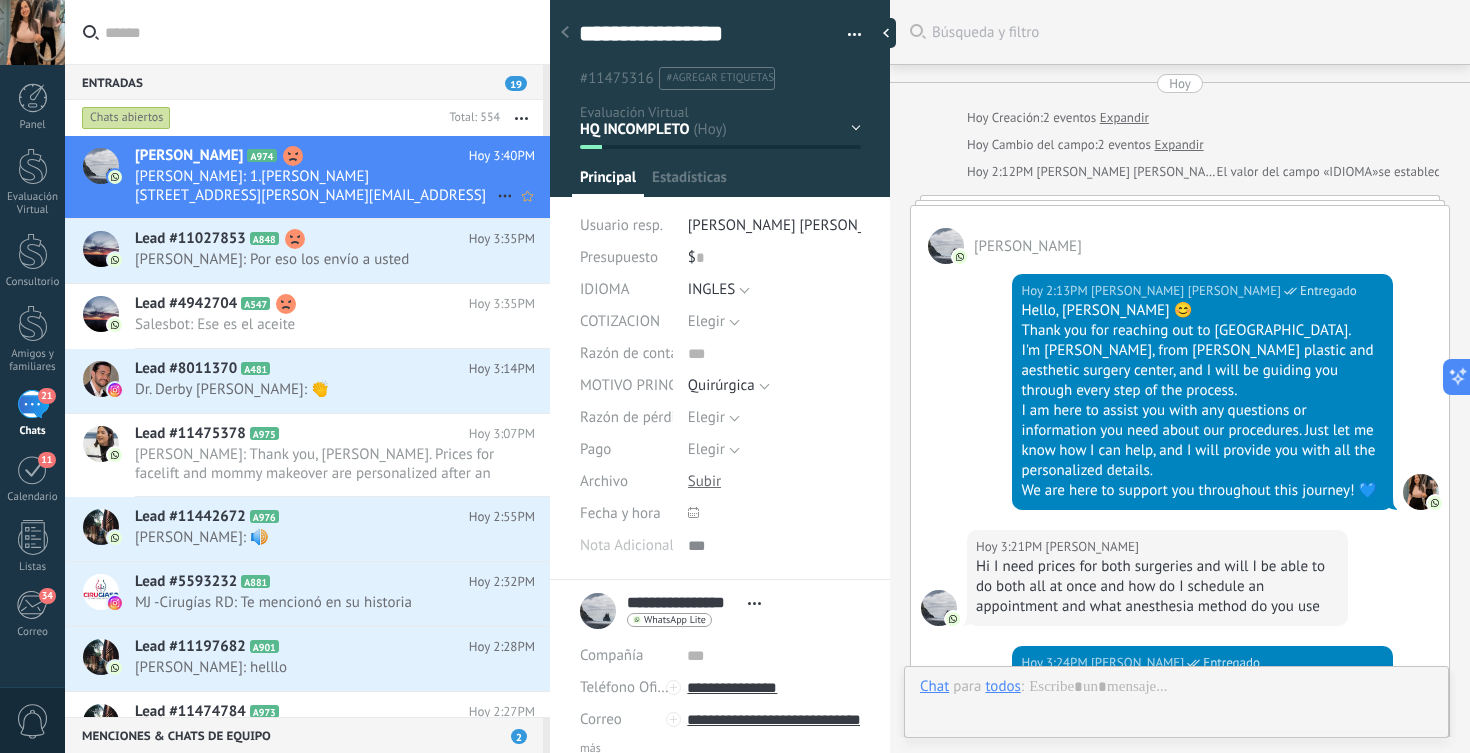 scroll, scrollTop: 30, scrollLeft: 0, axis: vertical 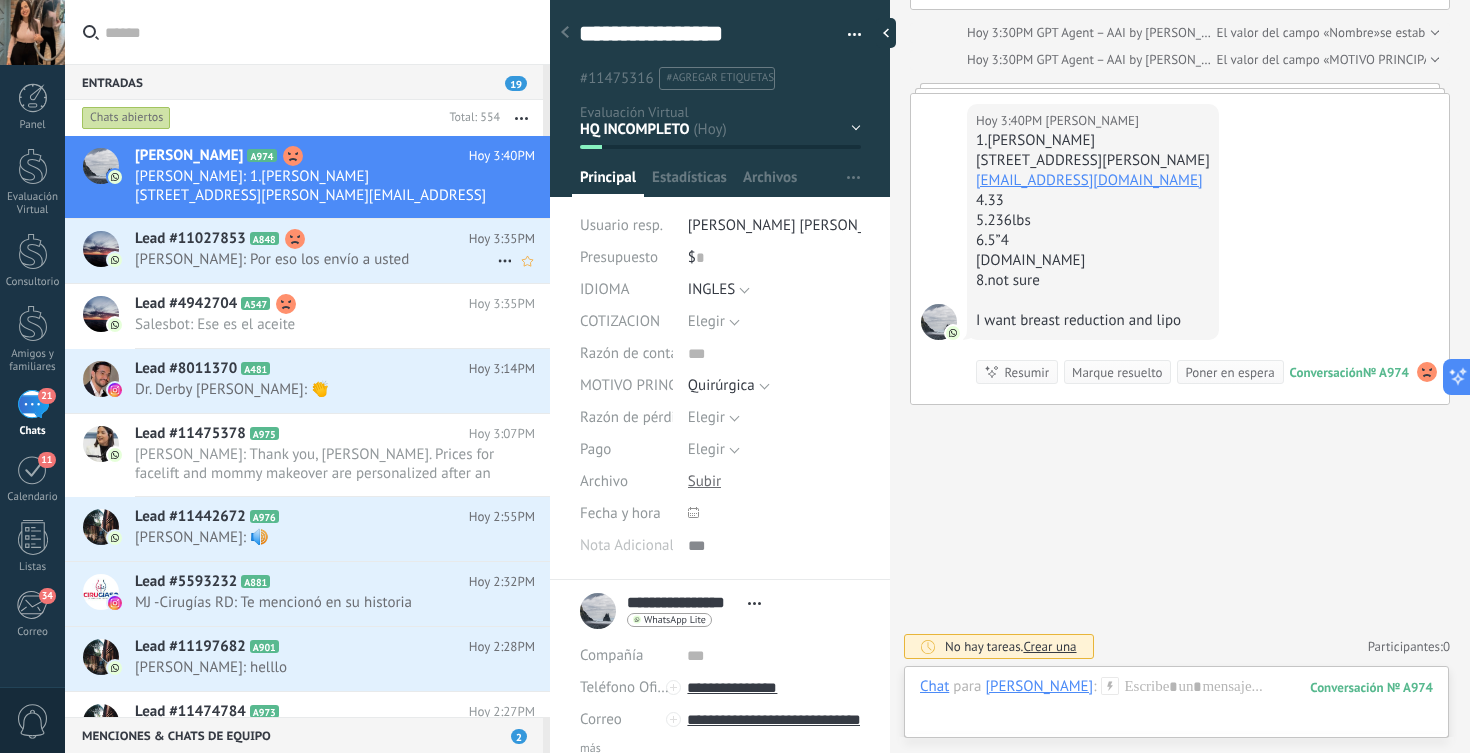 click on "[PERSON_NAME]: Por eso los envío a usted" at bounding box center [316, 259] 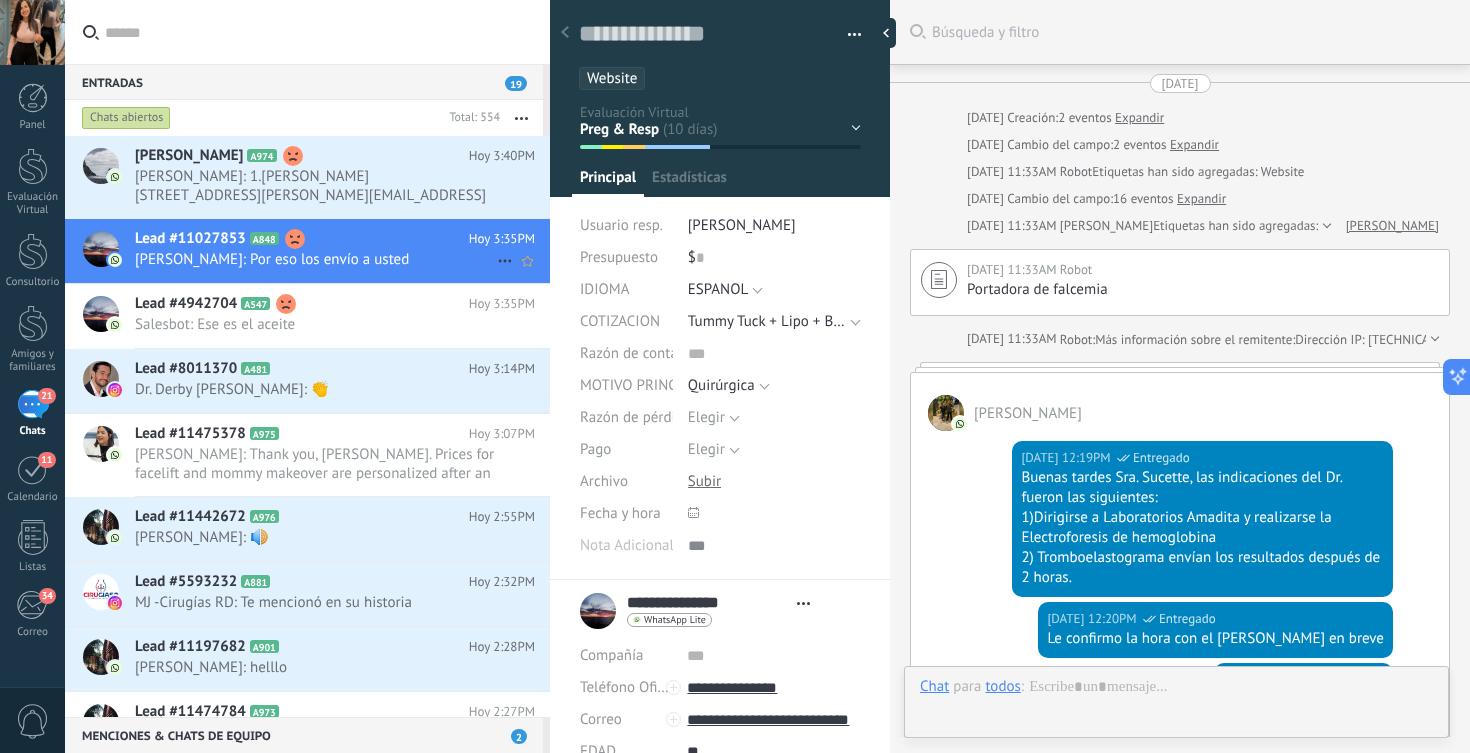 scroll, scrollTop: 4558, scrollLeft: 0, axis: vertical 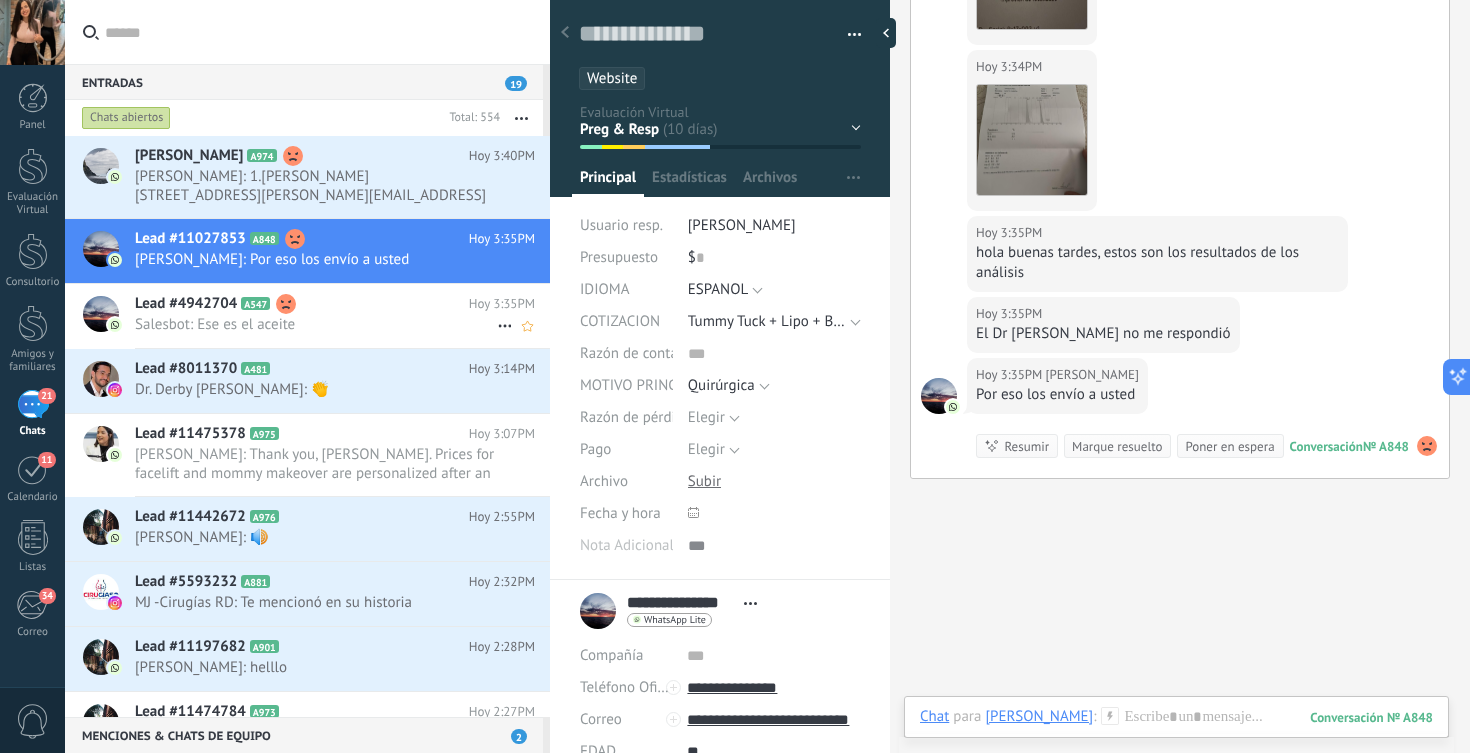 click on "Lead #4942704
A547" at bounding box center (302, 304) 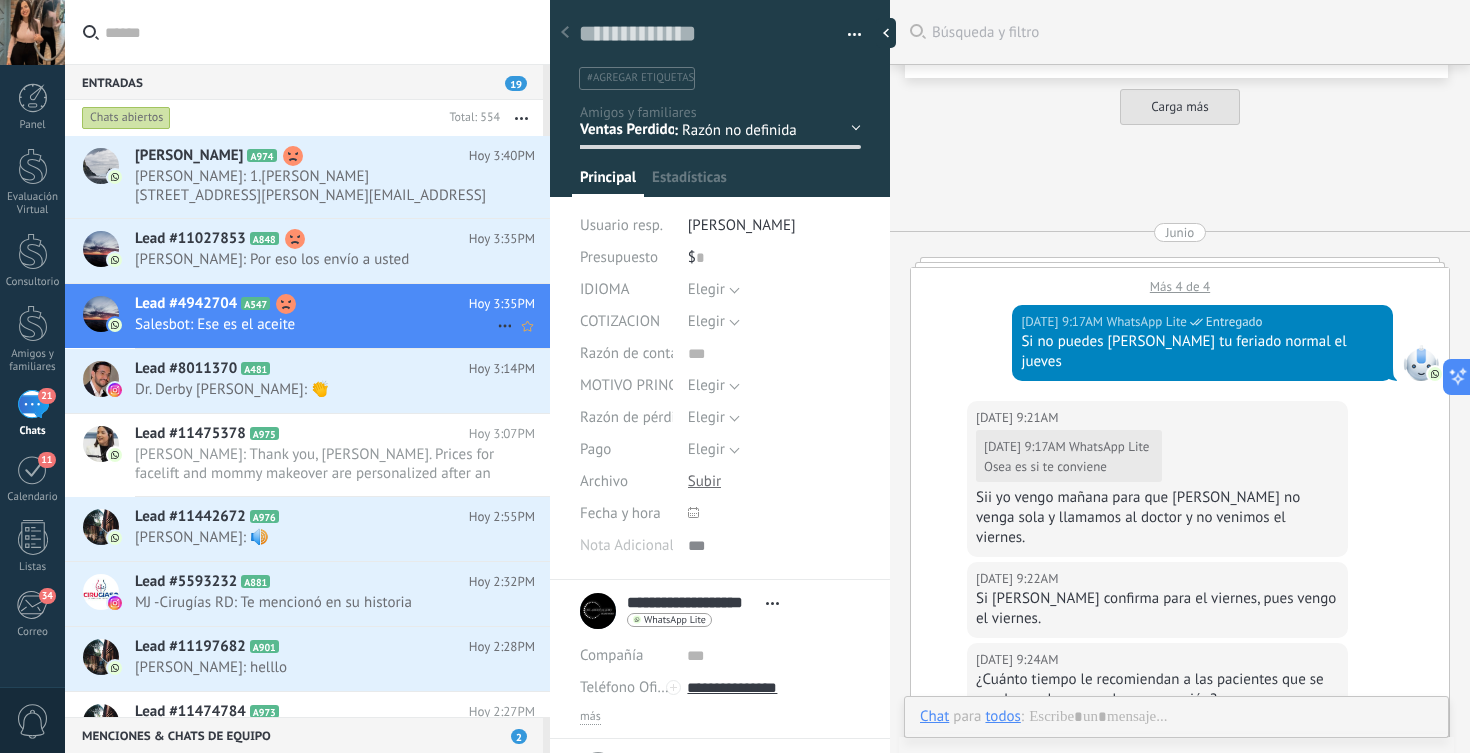 scroll, scrollTop: 5933, scrollLeft: 0, axis: vertical 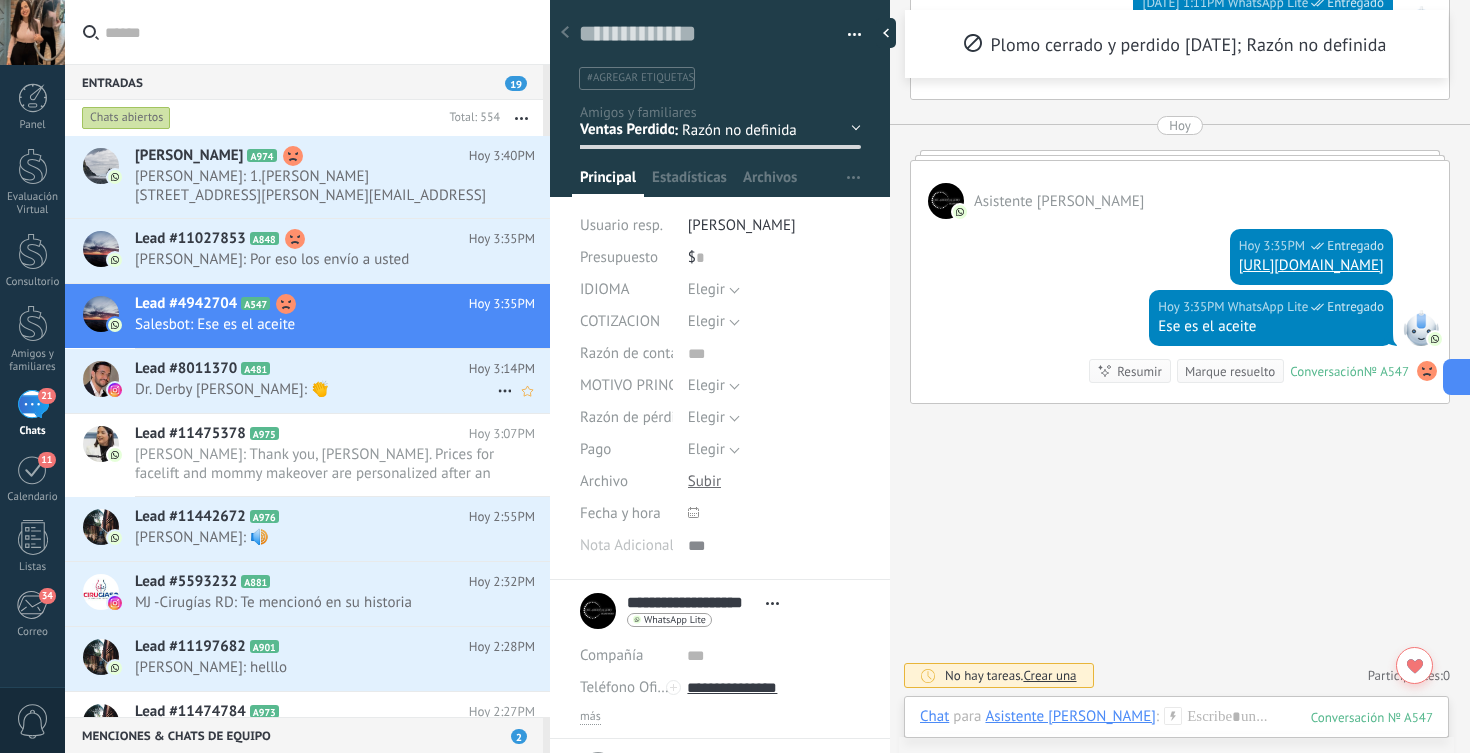 click on "Lead #8011370
A481
Hoy 3:14PM
Dr. Derby [PERSON_NAME]: 👏" at bounding box center [342, 380] 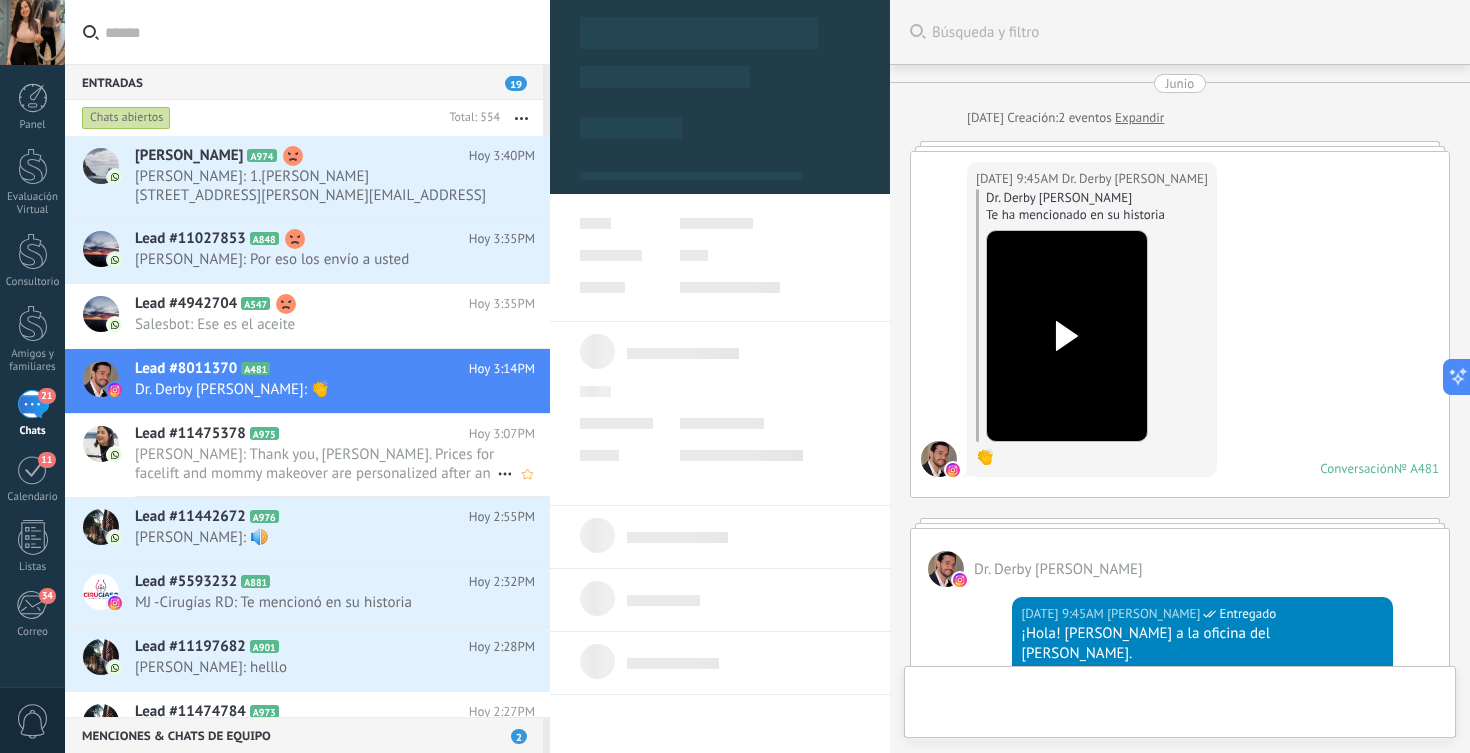 scroll, scrollTop: 957, scrollLeft: 0, axis: vertical 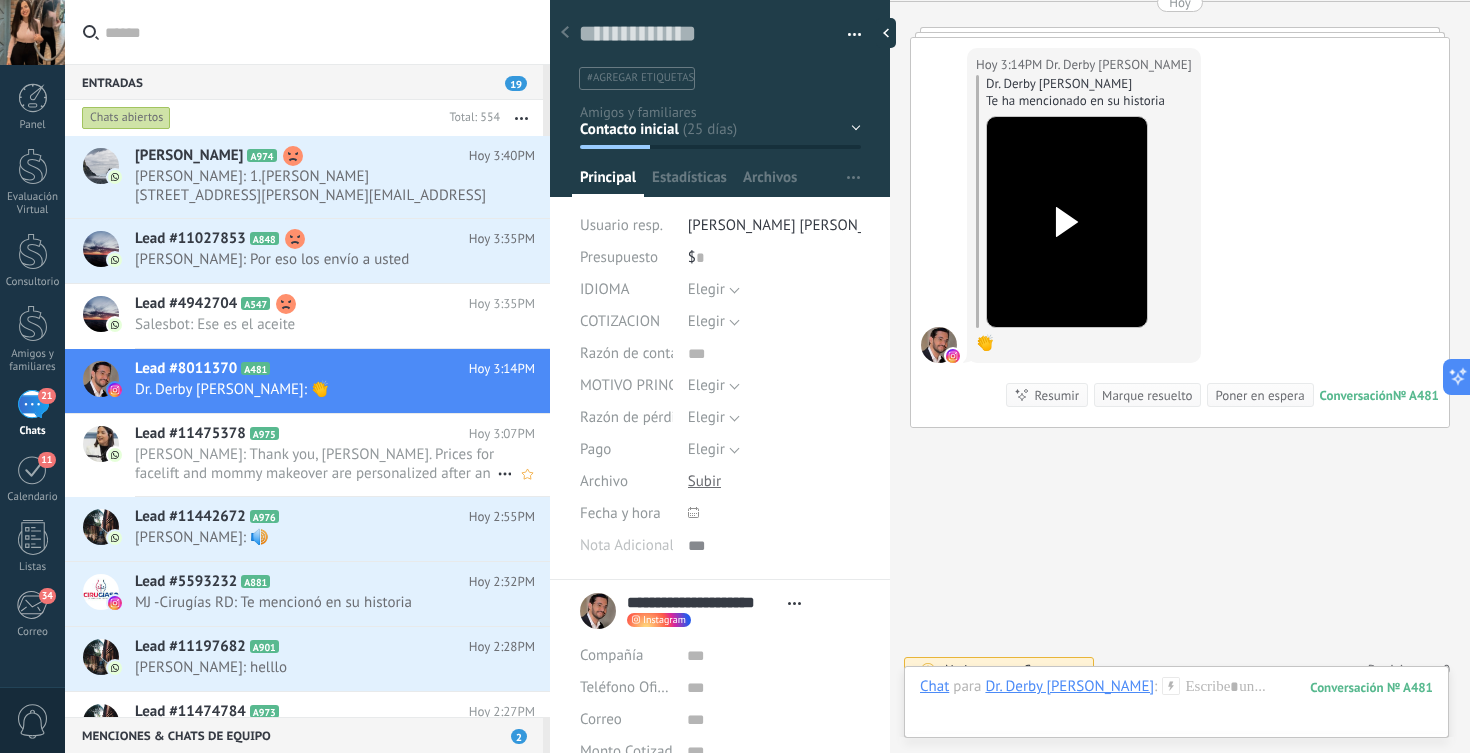 click on "[PERSON_NAME]: Thank you, [PERSON_NAME]. Prices for facelift and mommy makeover are personalized after an evaluation, since each case i..." at bounding box center (316, 464) 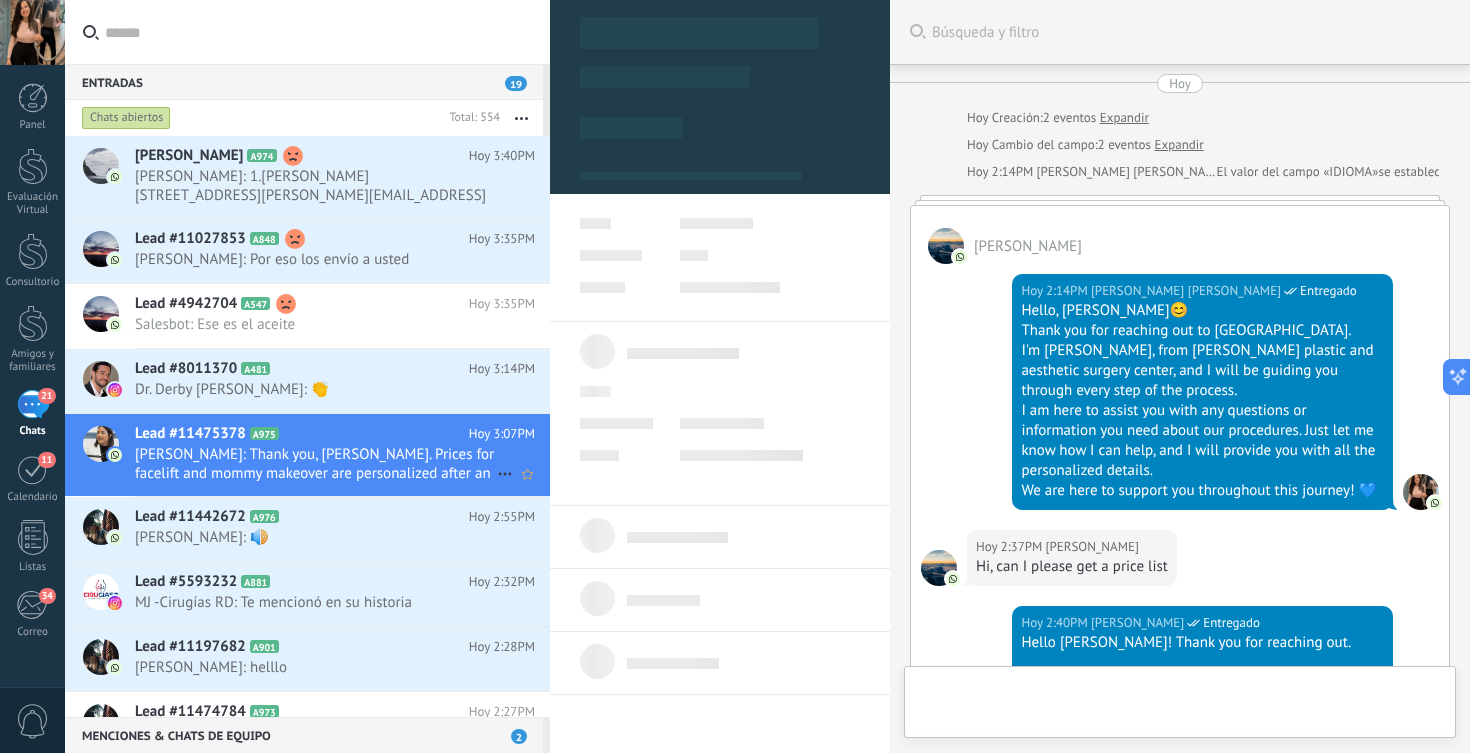scroll, scrollTop: 1281, scrollLeft: 0, axis: vertical 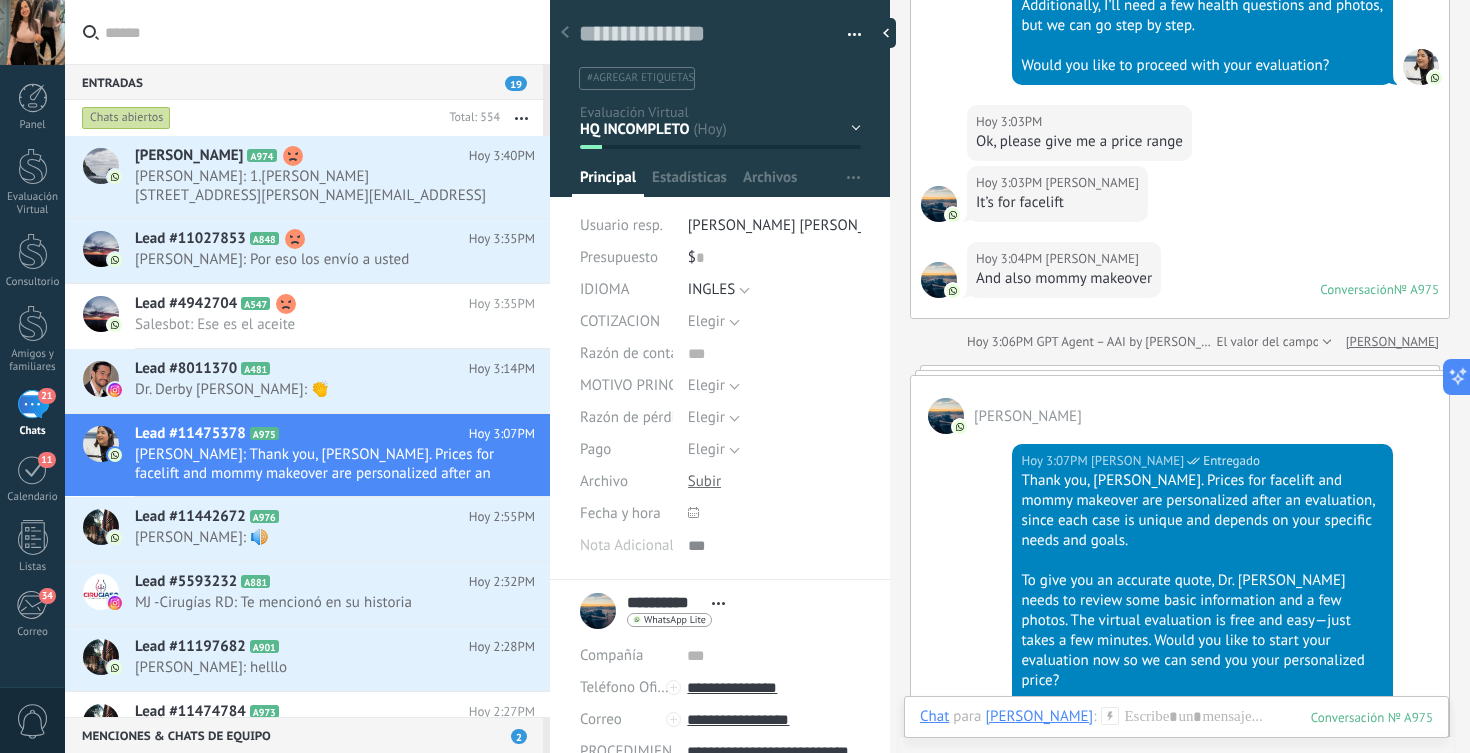 click on "[PERSON_NAME]" at bounding box center (1180, 405) 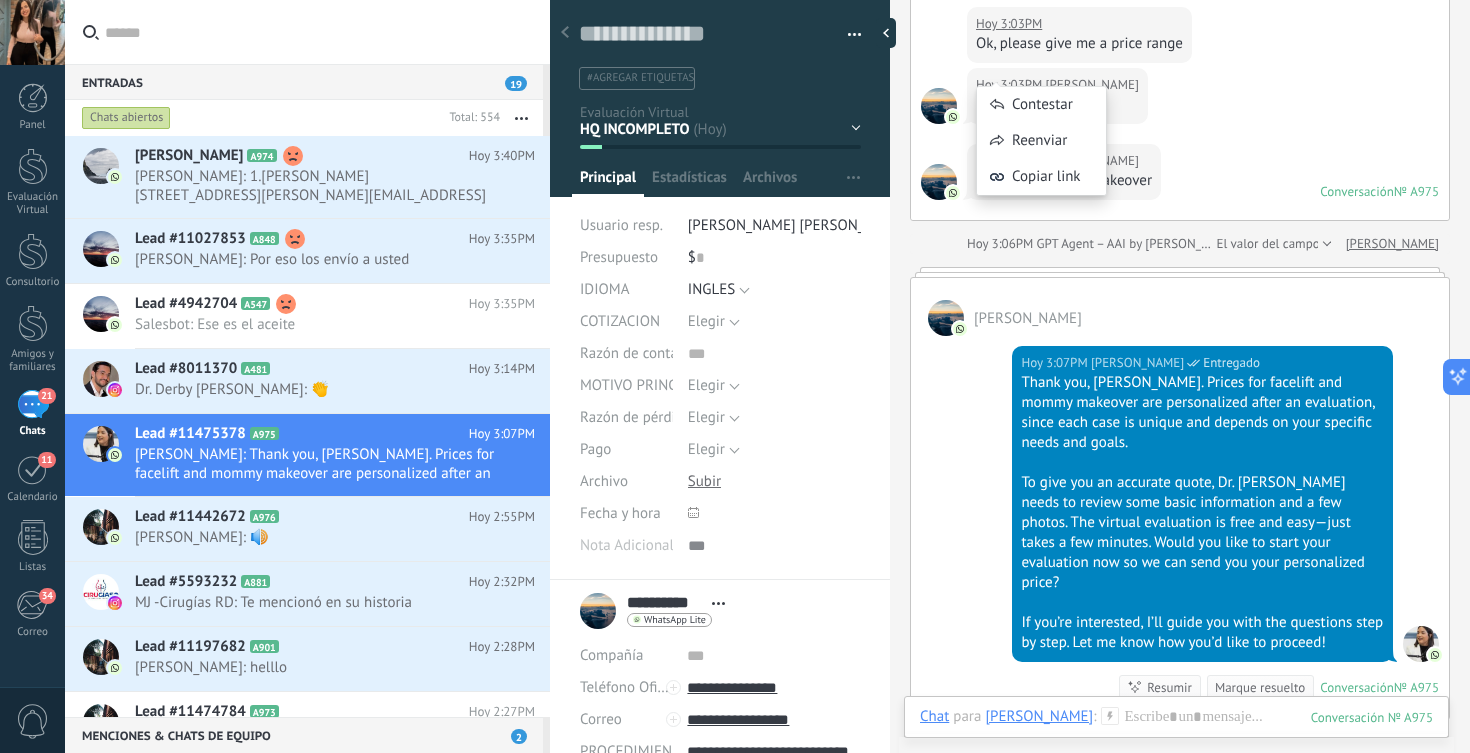 scroll, scrollTop: 1409, scrollLeft: 0, axis: vertical 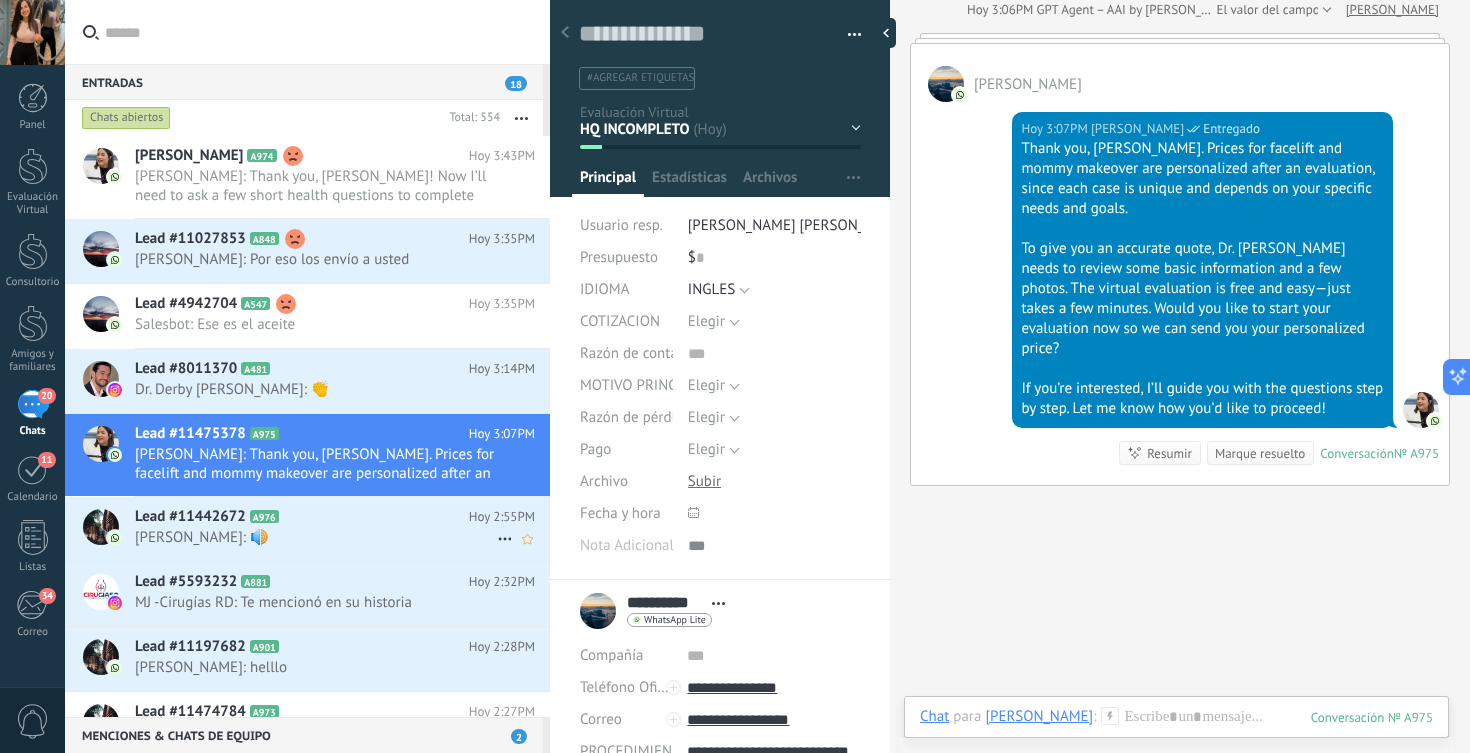 click on "Lead #11442672
A976" at bounding box center [302, 517] 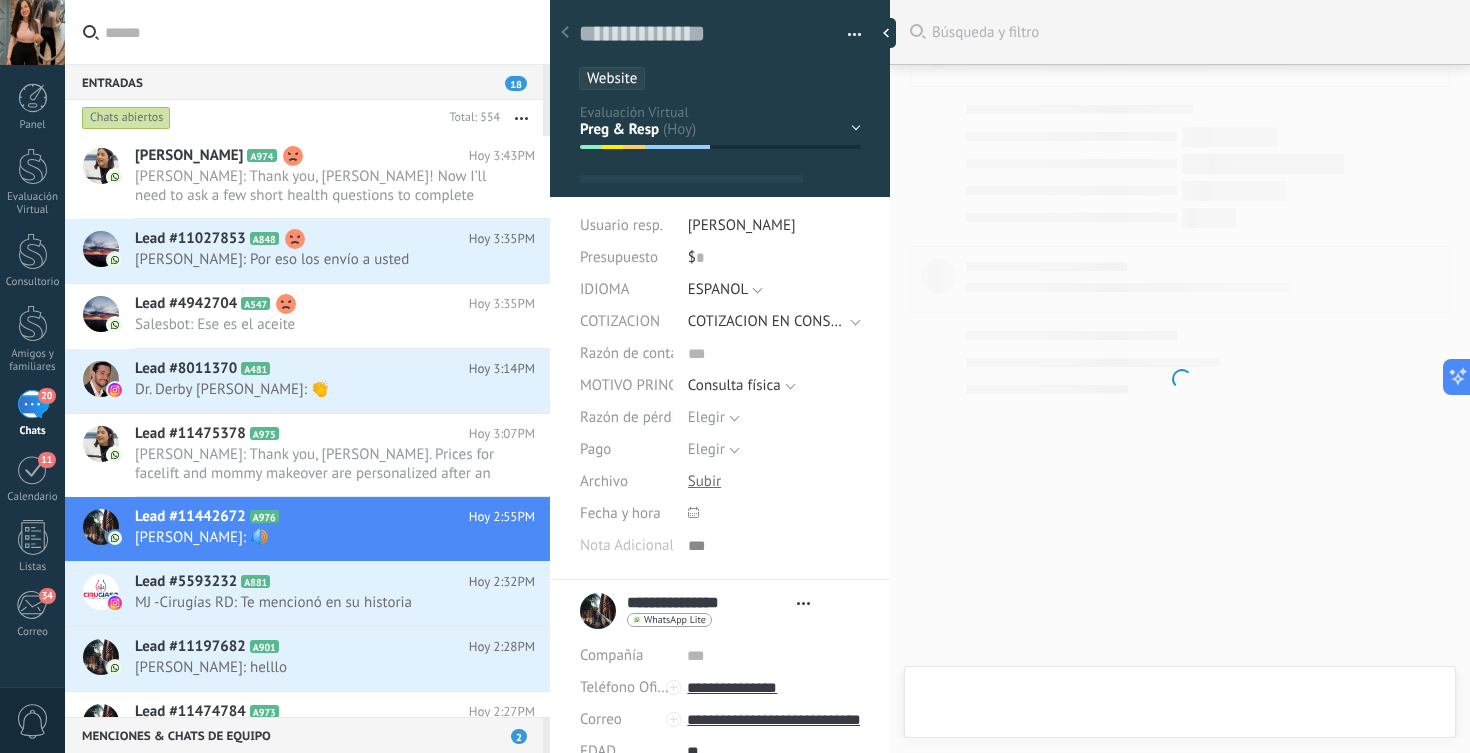 scroll, scrollTop: 2156, scrollLeft: 0, axis: vertical 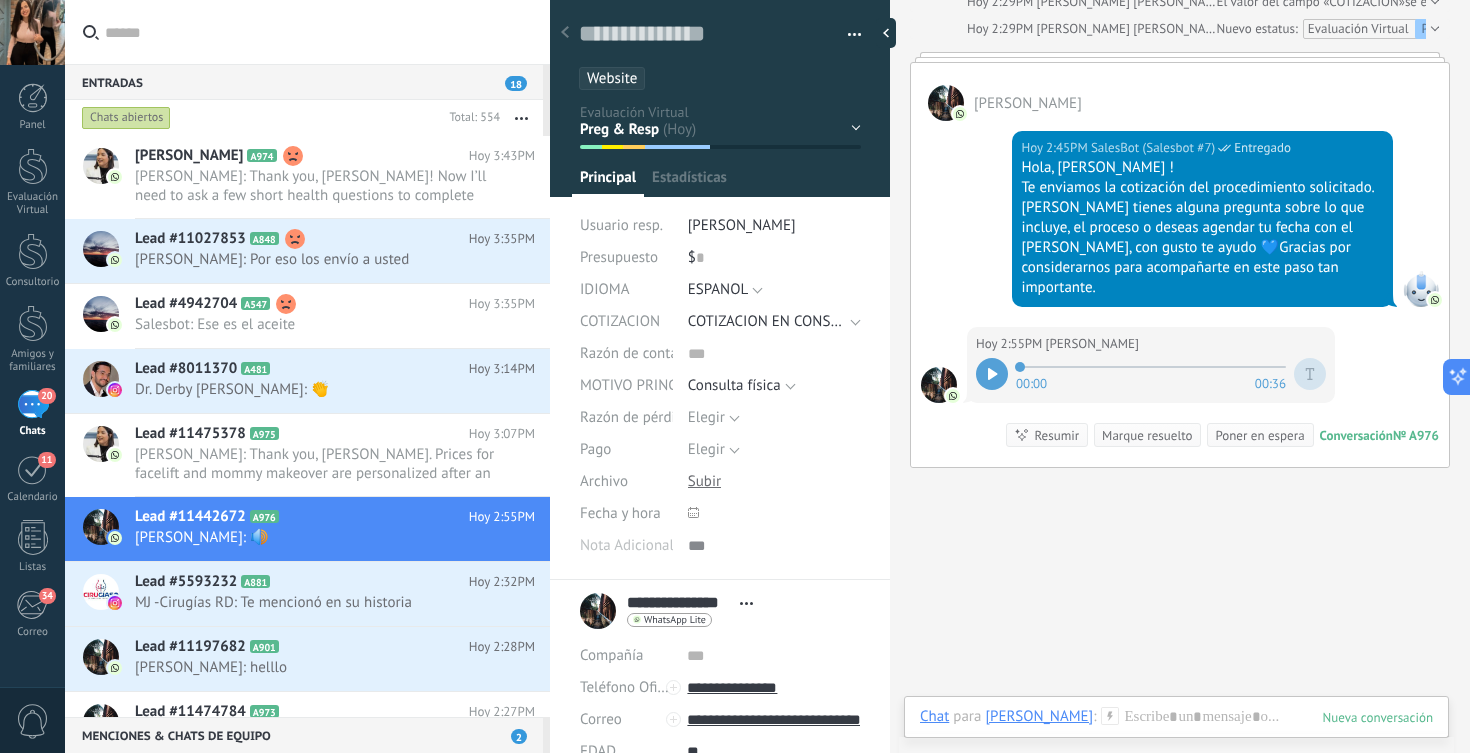 click at bounding box center (992, 374) 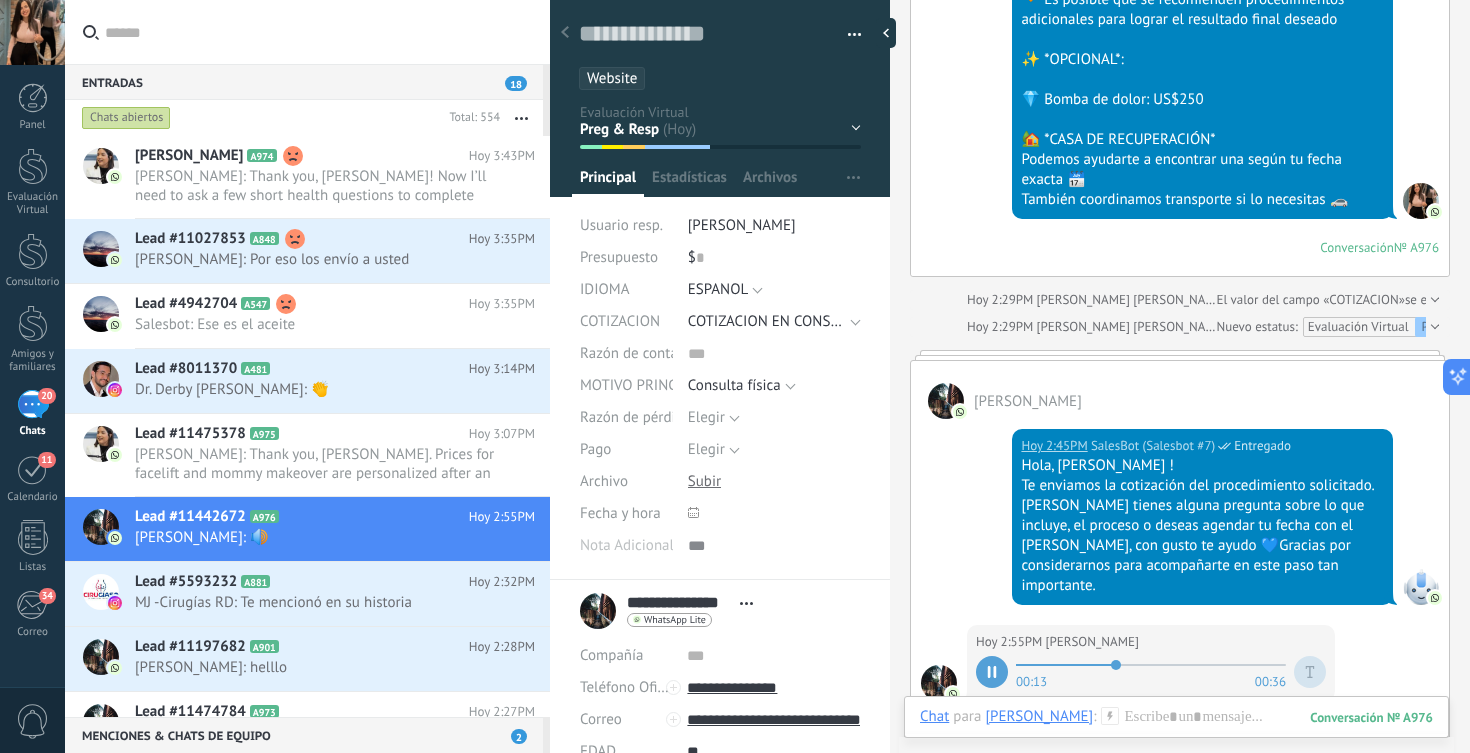 scroll, scrollTop: 1861, scrollLeft: 0, axis: vertical 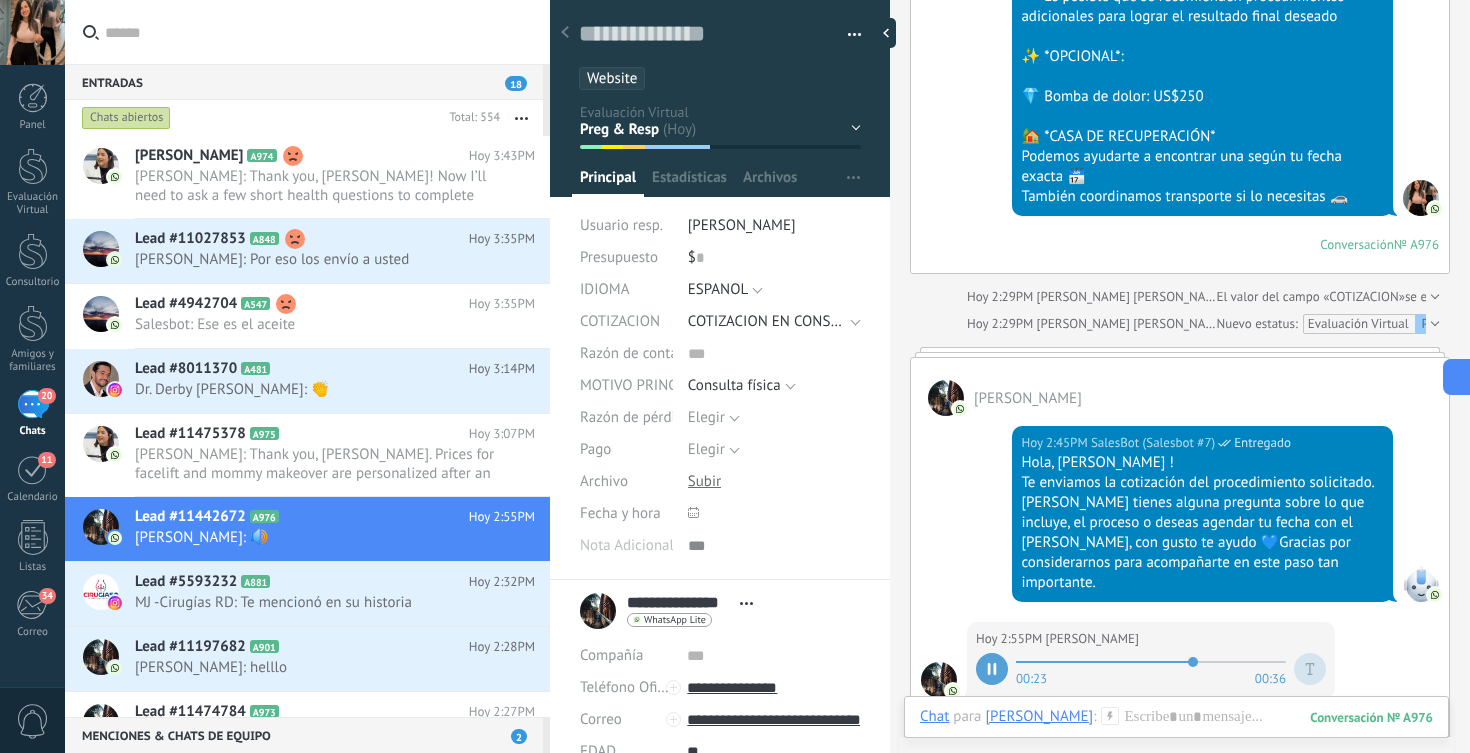 click at bounding box center [992, 669] 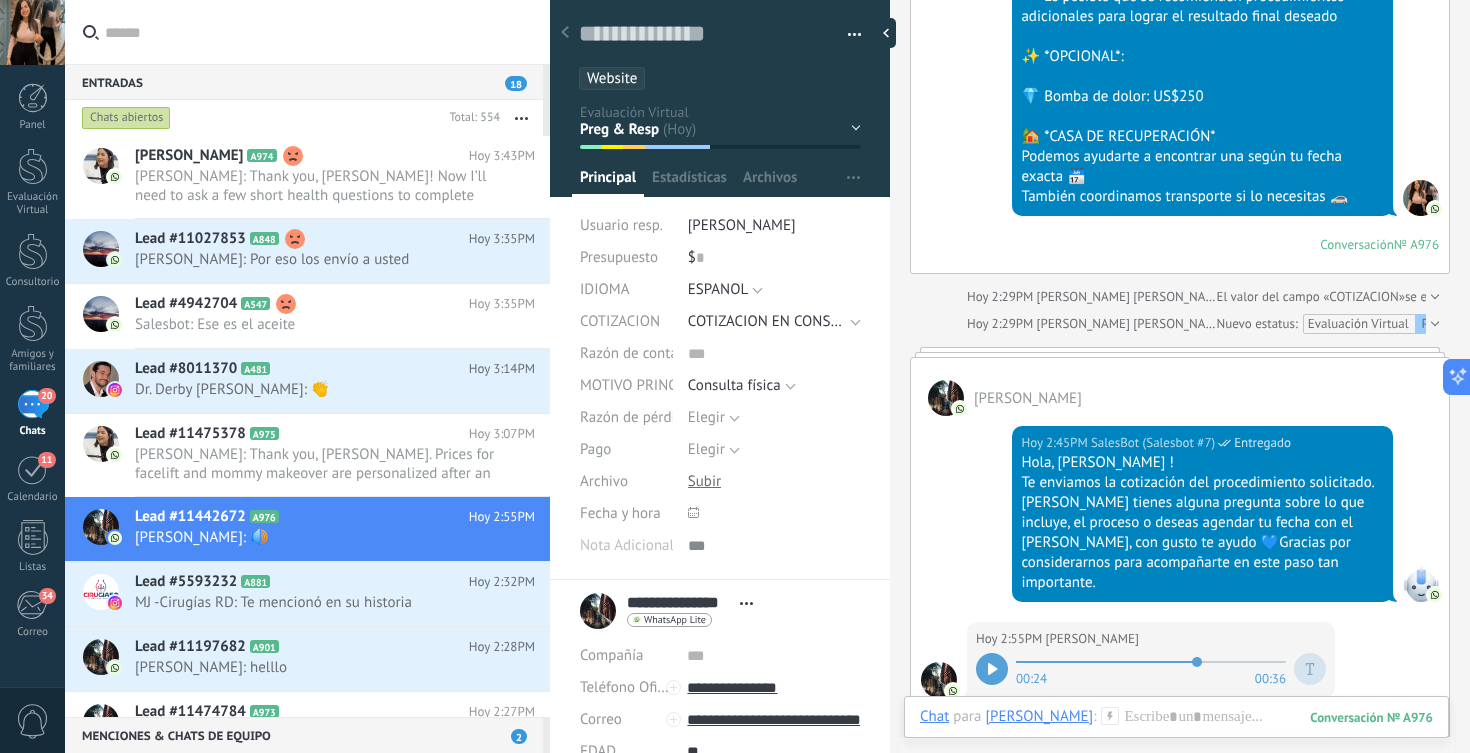 click at bounding box center [992, 669] 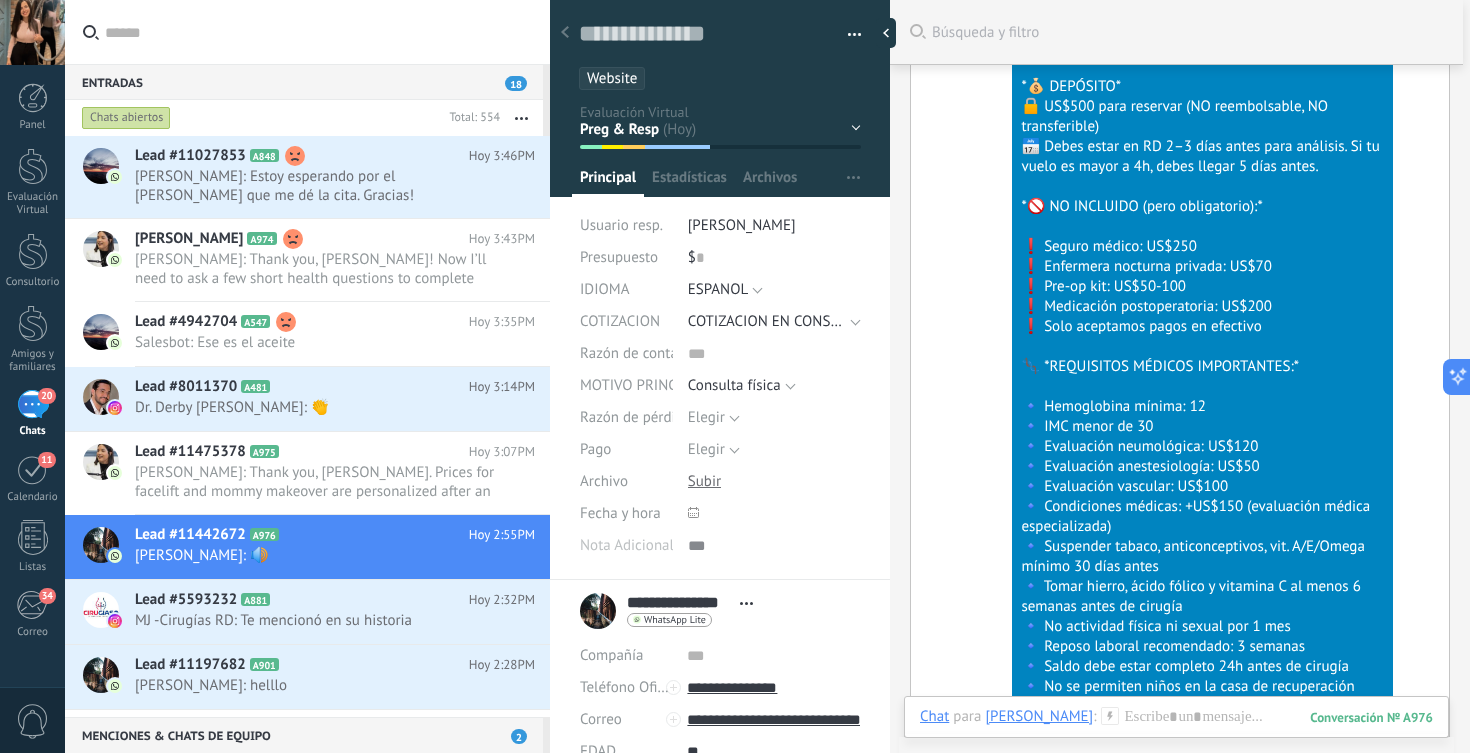 scroll, scrollTop: 914, scrollLeft: 0, axis: vertical 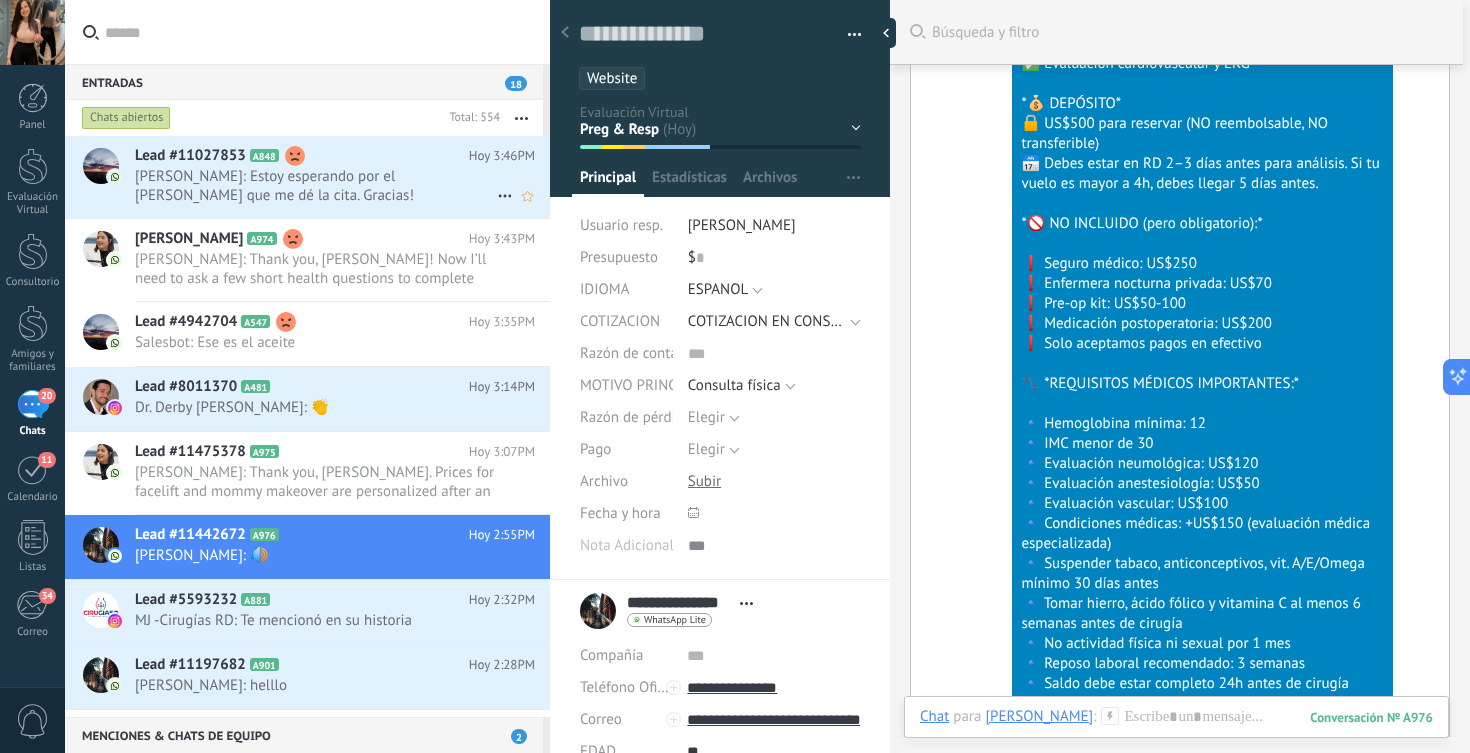 click on "[PERSON_NAME]: Estoy esperando por el [PERSON_NAME] que me dé la cita. Gracias!" at bounding box center [316, 186] 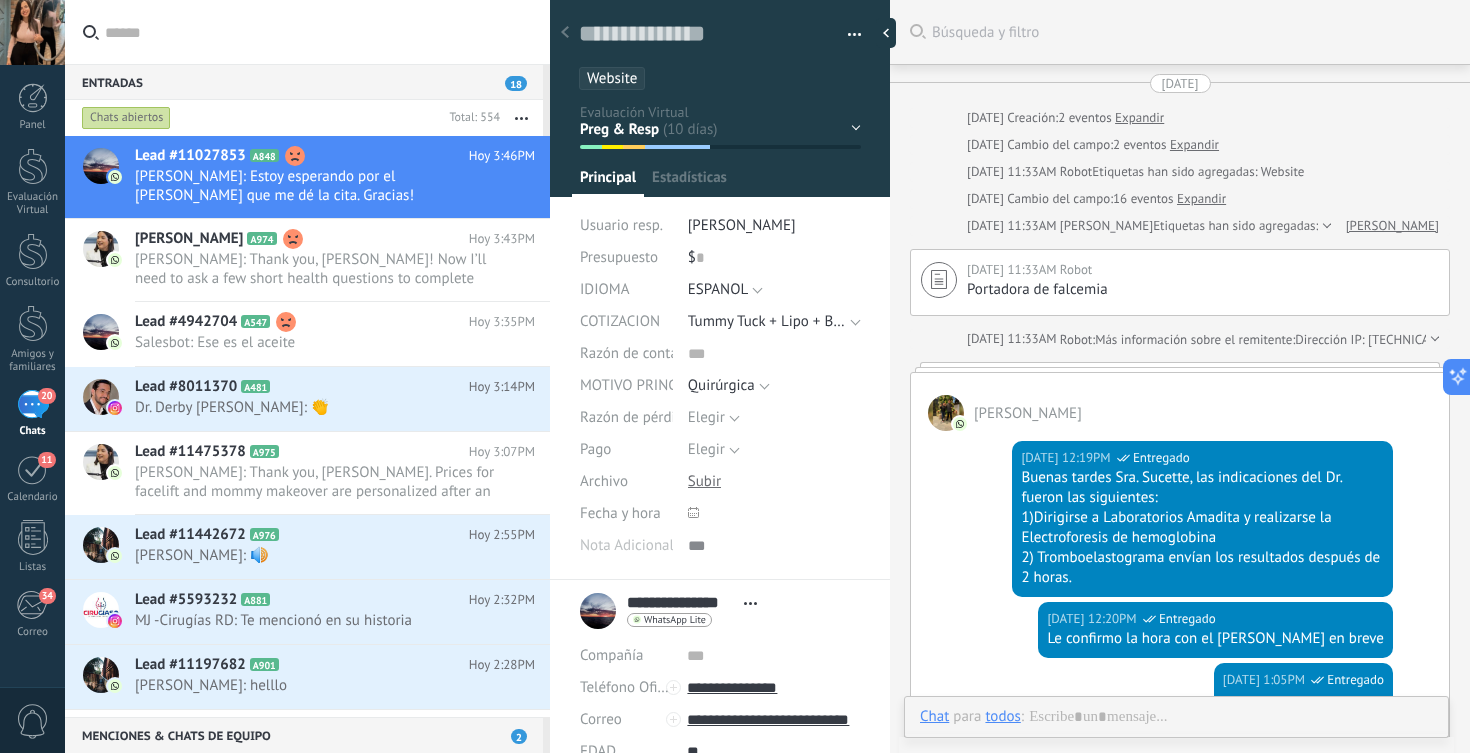 scroll, scrollTop: 30, scrollLeft: 0, axis: vertical 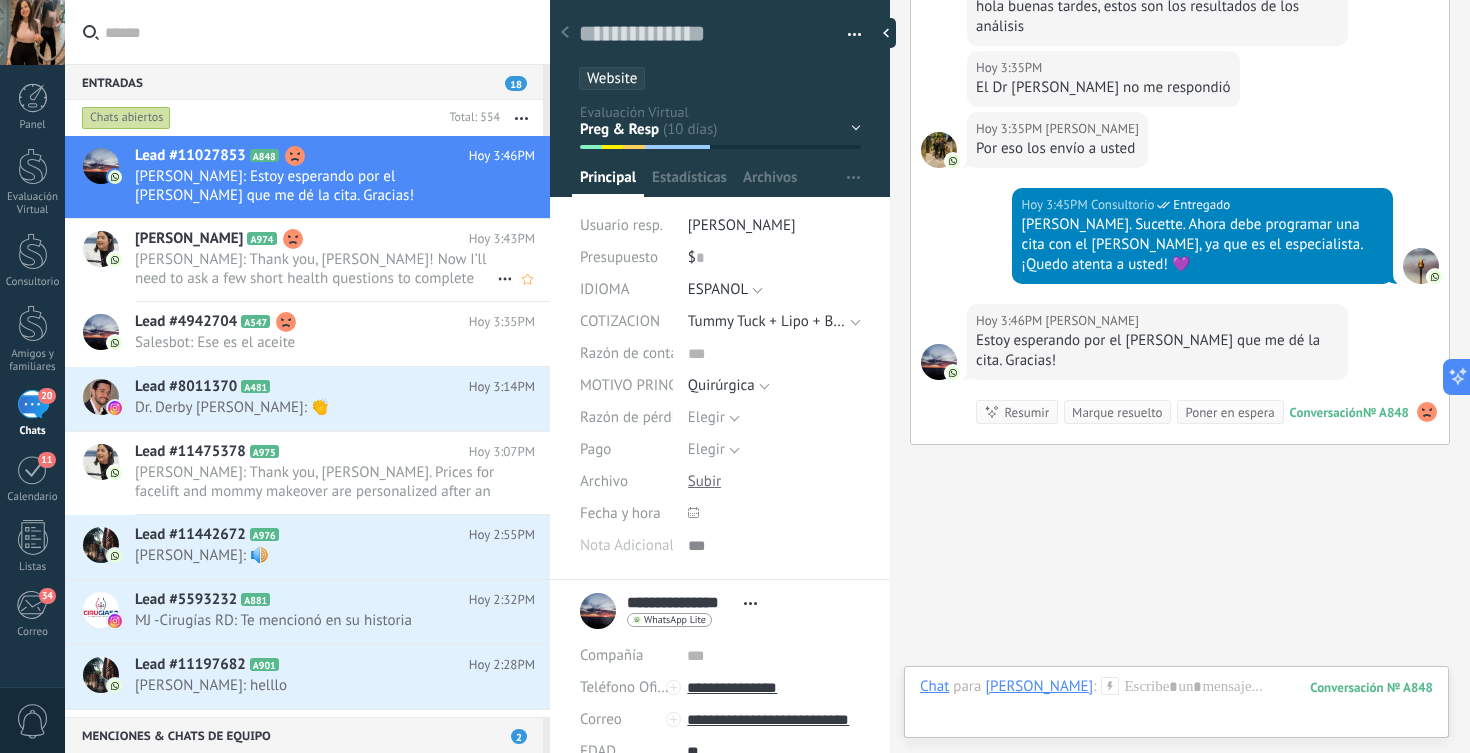 click on "[PERSON_NAME]
A974" at bounding box center (302, 239) 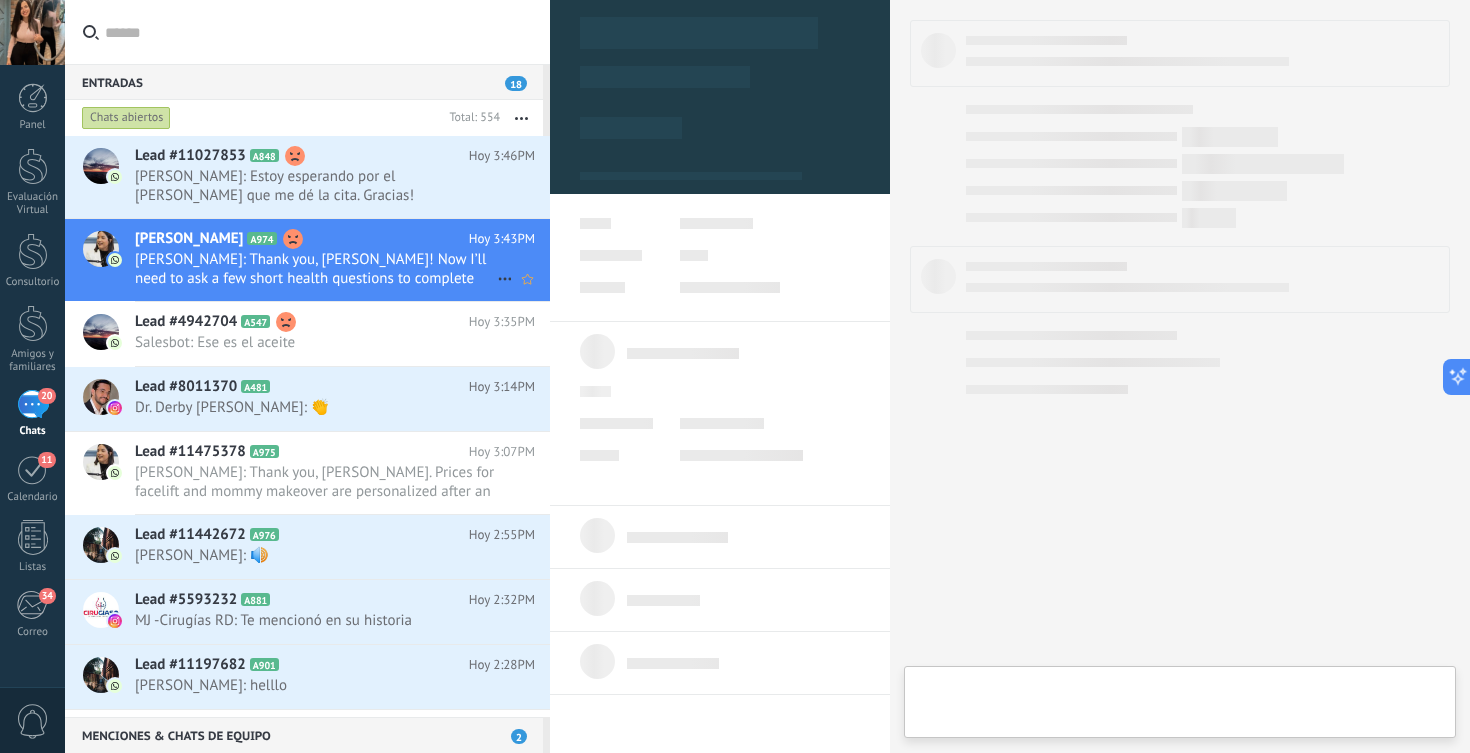 scroll, scrollTop: 30, scrollLeft: 0, axis: vertical 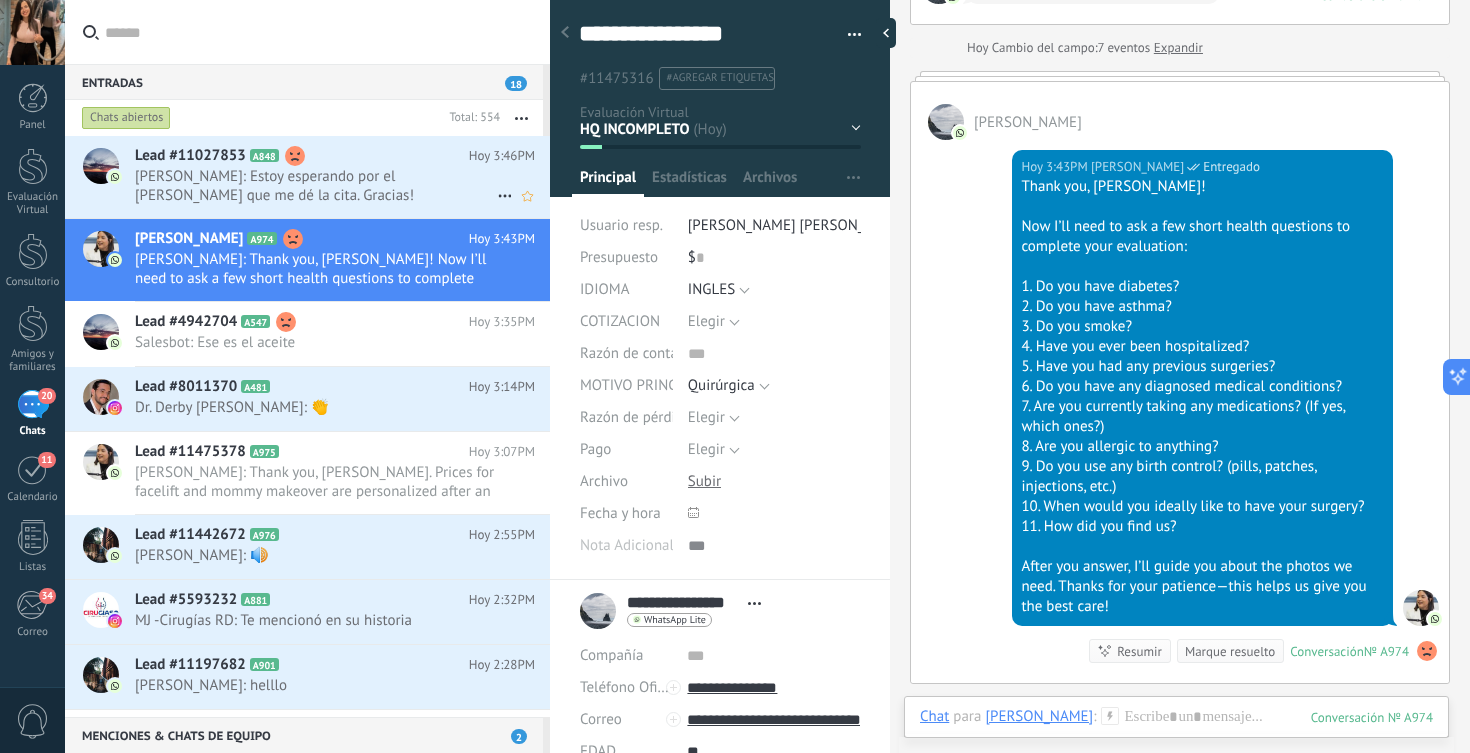 click on "[PERSON_NAME]: Estoy esperando por el [PERSON_NAME] que me dé la cita. Gracias!" at bounding box center [316, 186] 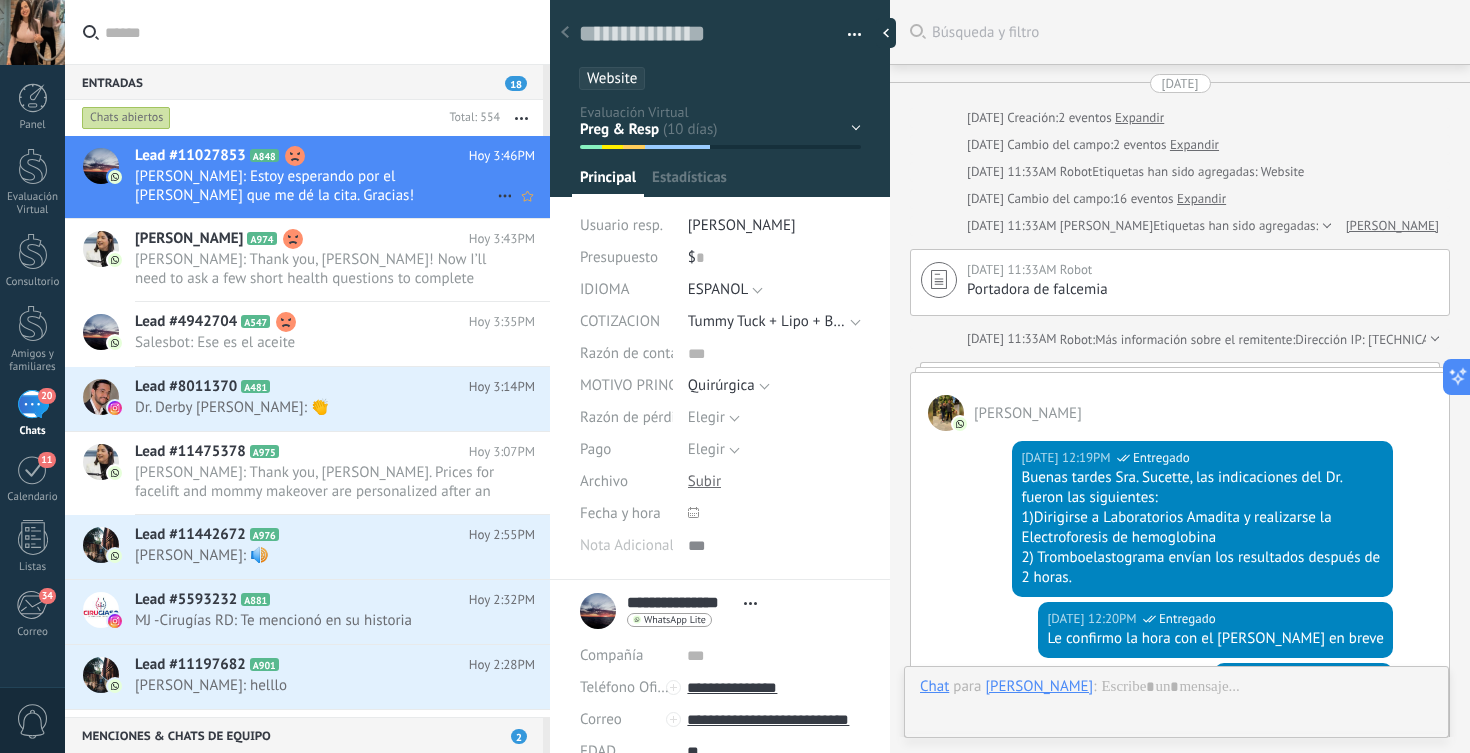 scroll, scrollTop: 30, scrollLeft: 0, axis: vertical 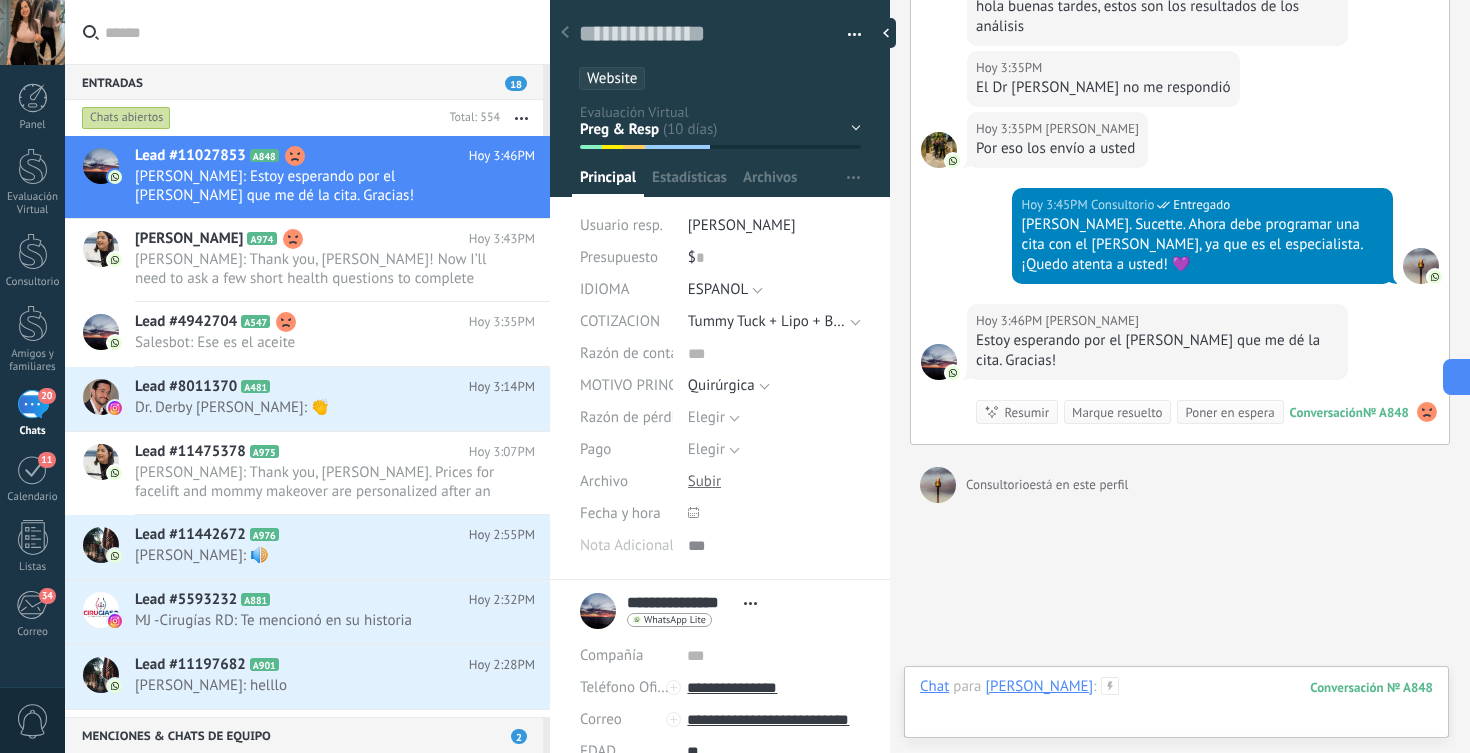 click at bounding box center (1176, 707) 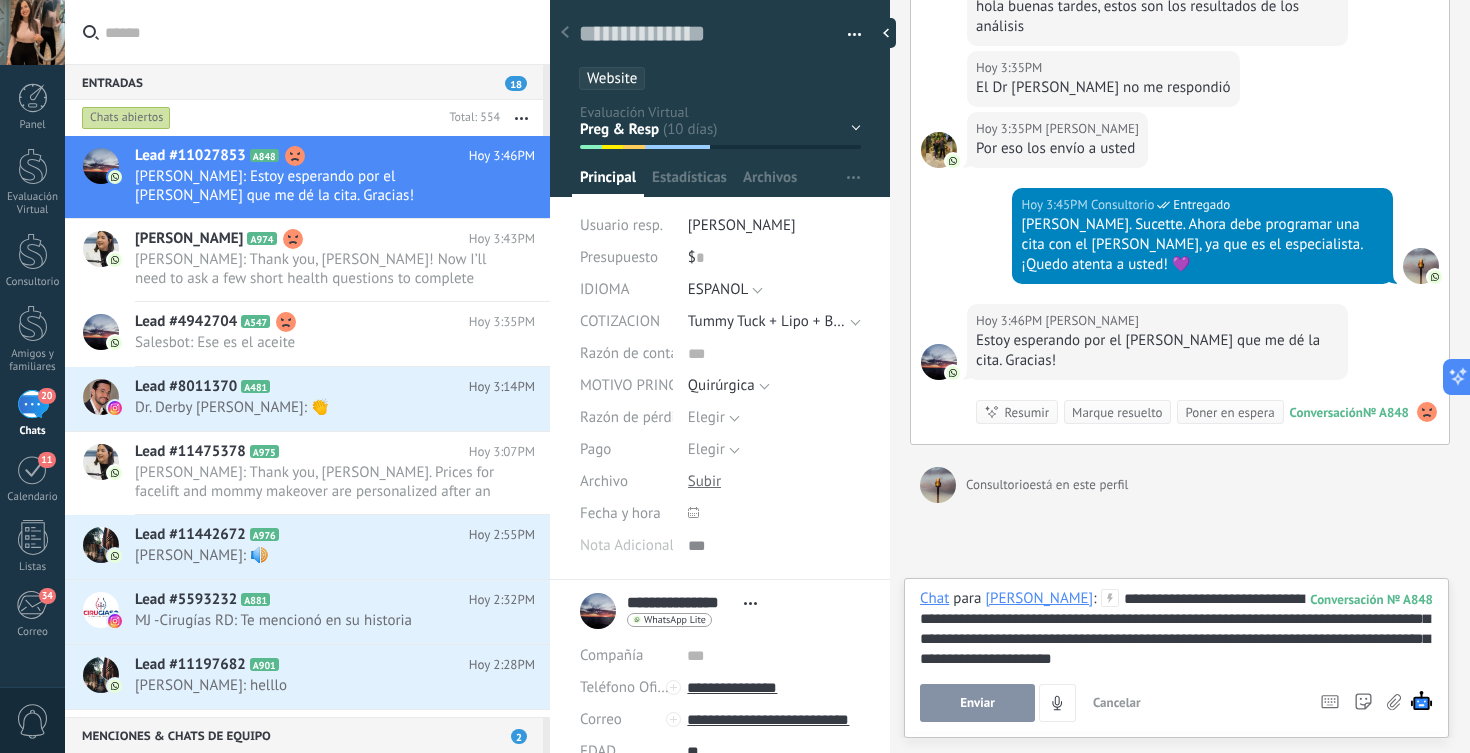 click on "Enviar" at bounding box center (977, 703) 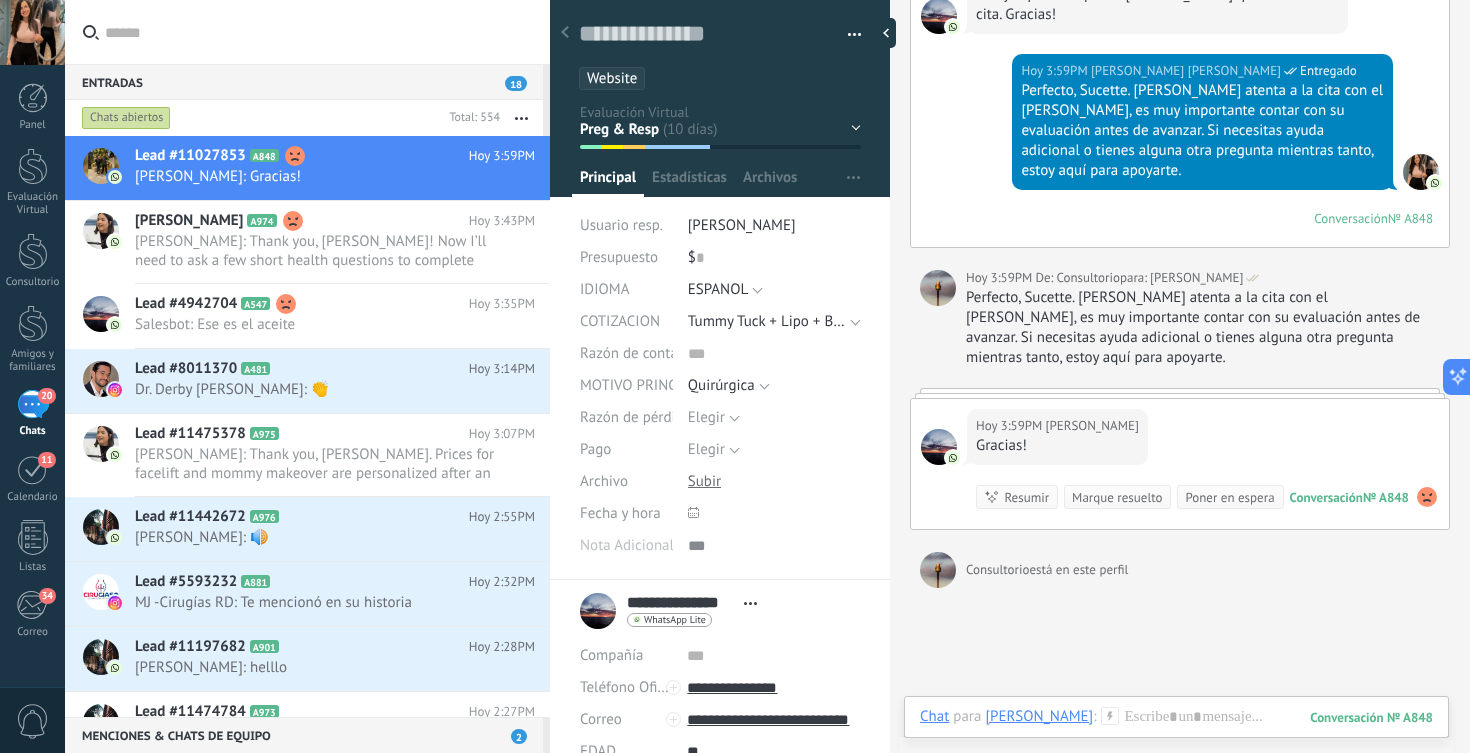 scroll, scrollTop: 5154, scrollLeft: 0, axis: vertical 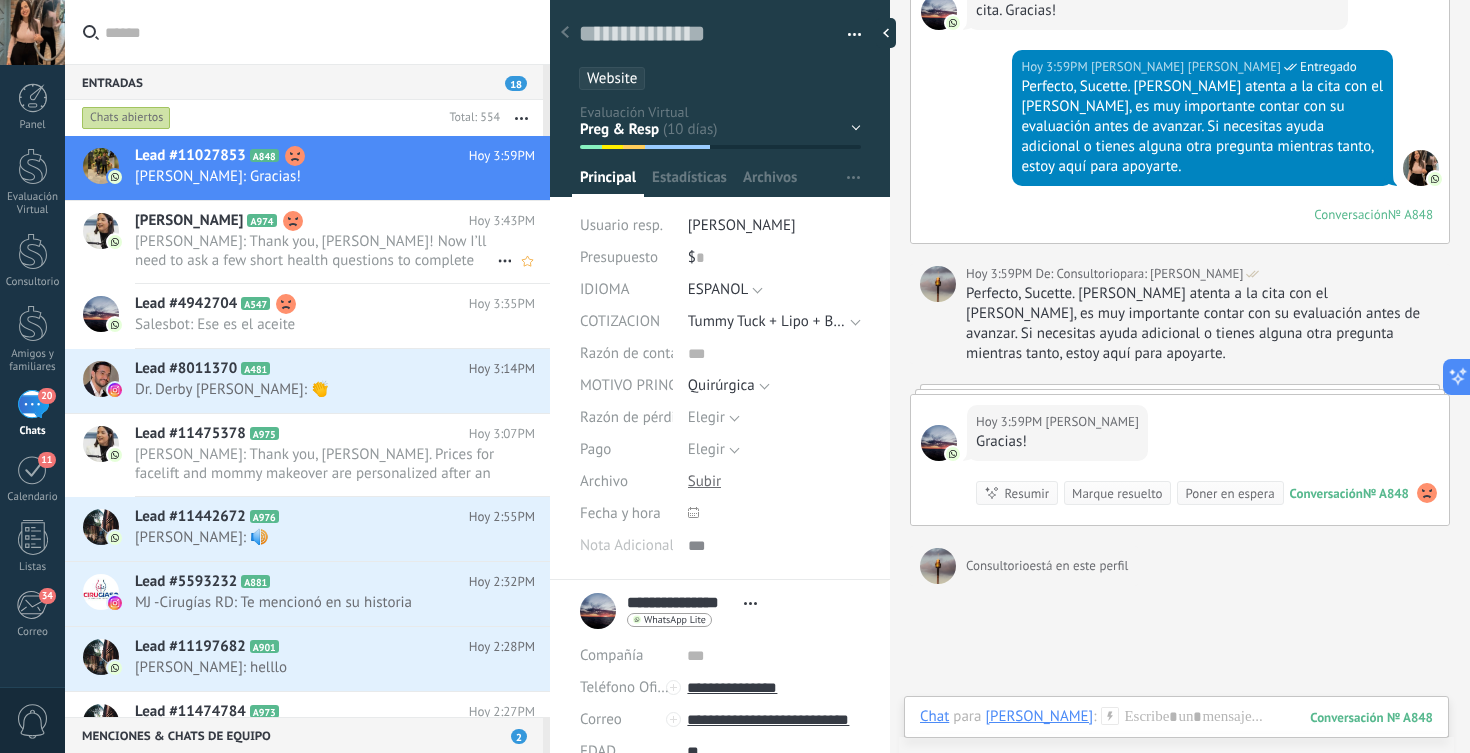 click on "[PERSON_NAME]: Thank you, [PERSON_NAME]!
Now I’ll need to ask a few short health questions to complete your evaluation:
1. Do yo..." at bounding box center [316, 251] 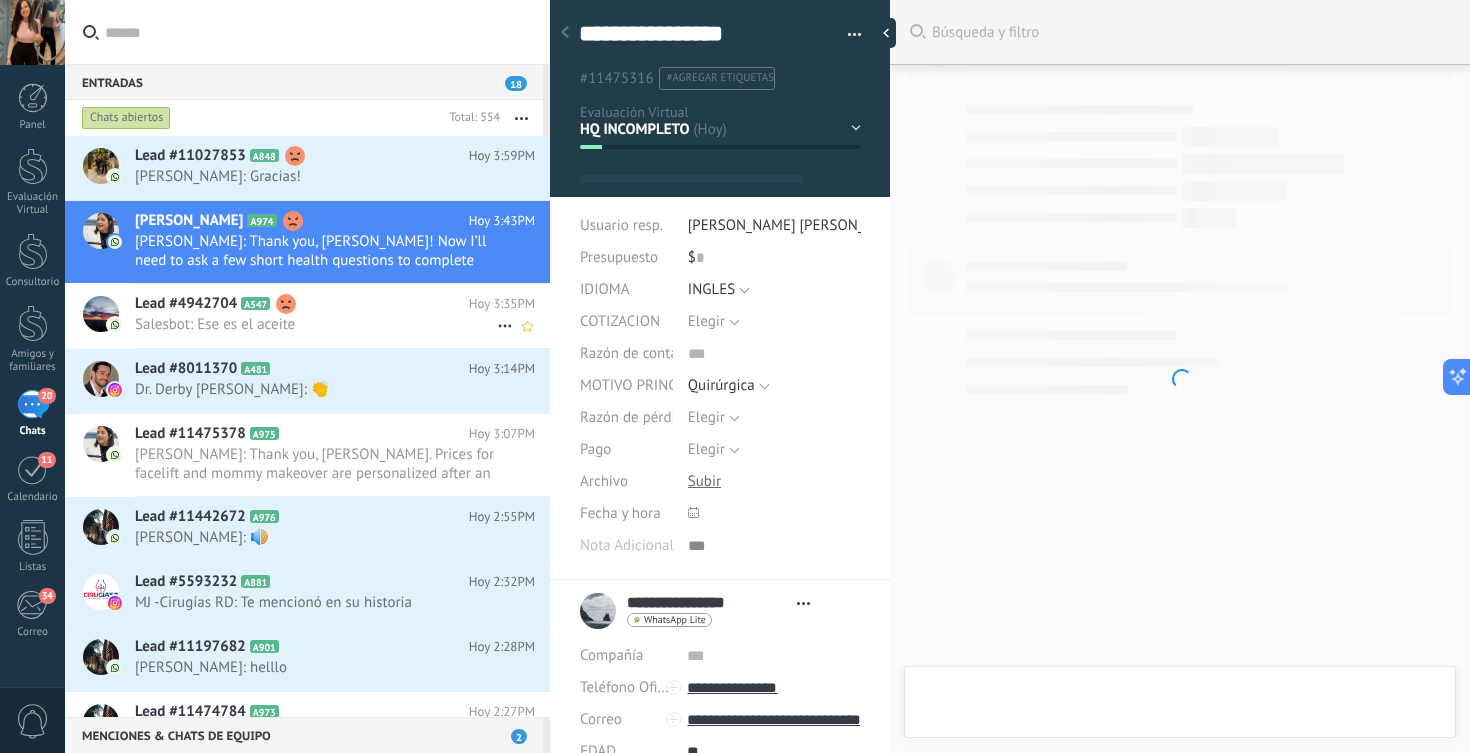 scroll, scrollTop: 2058, scrollLeft: 0, axis: vertical 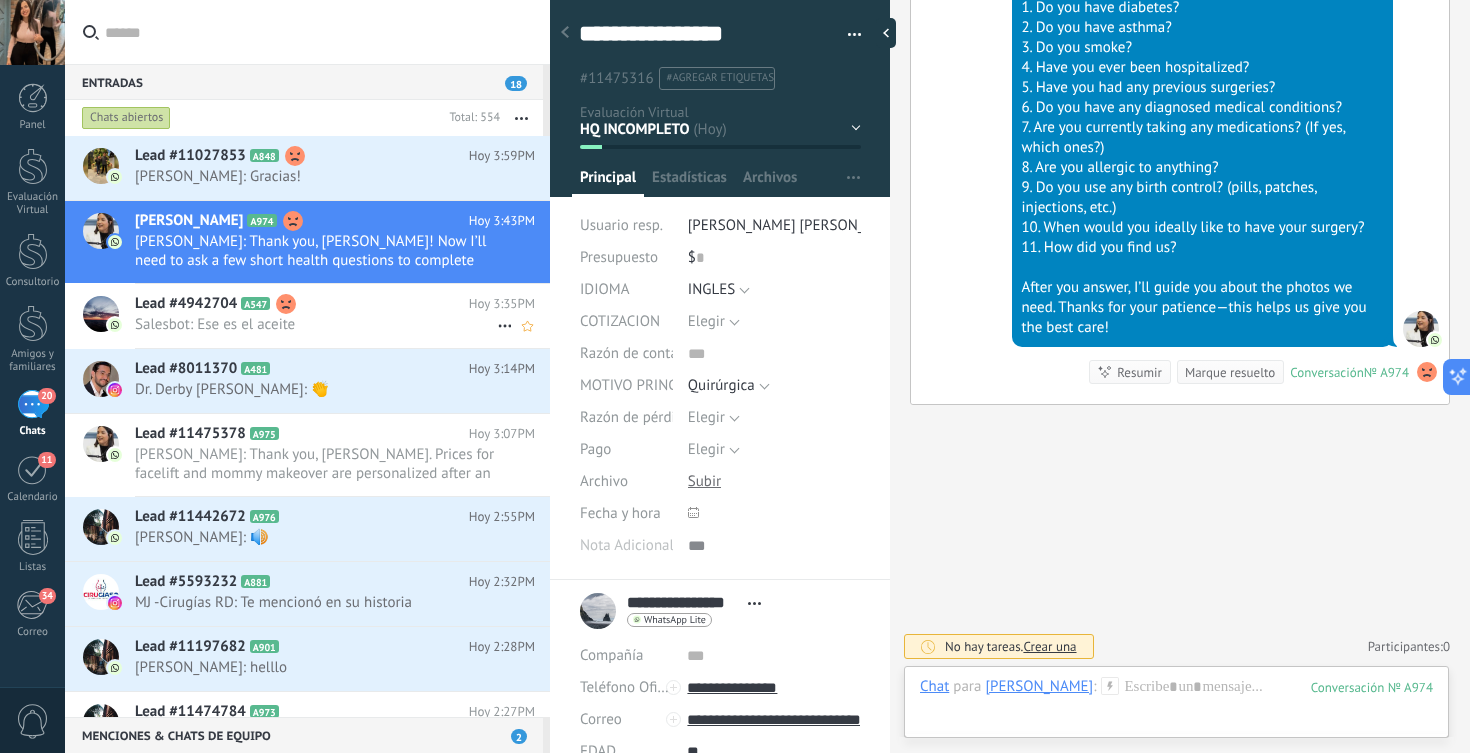 click on "Salesbot: Ese es el aceite" at bounding box center (316, 324) 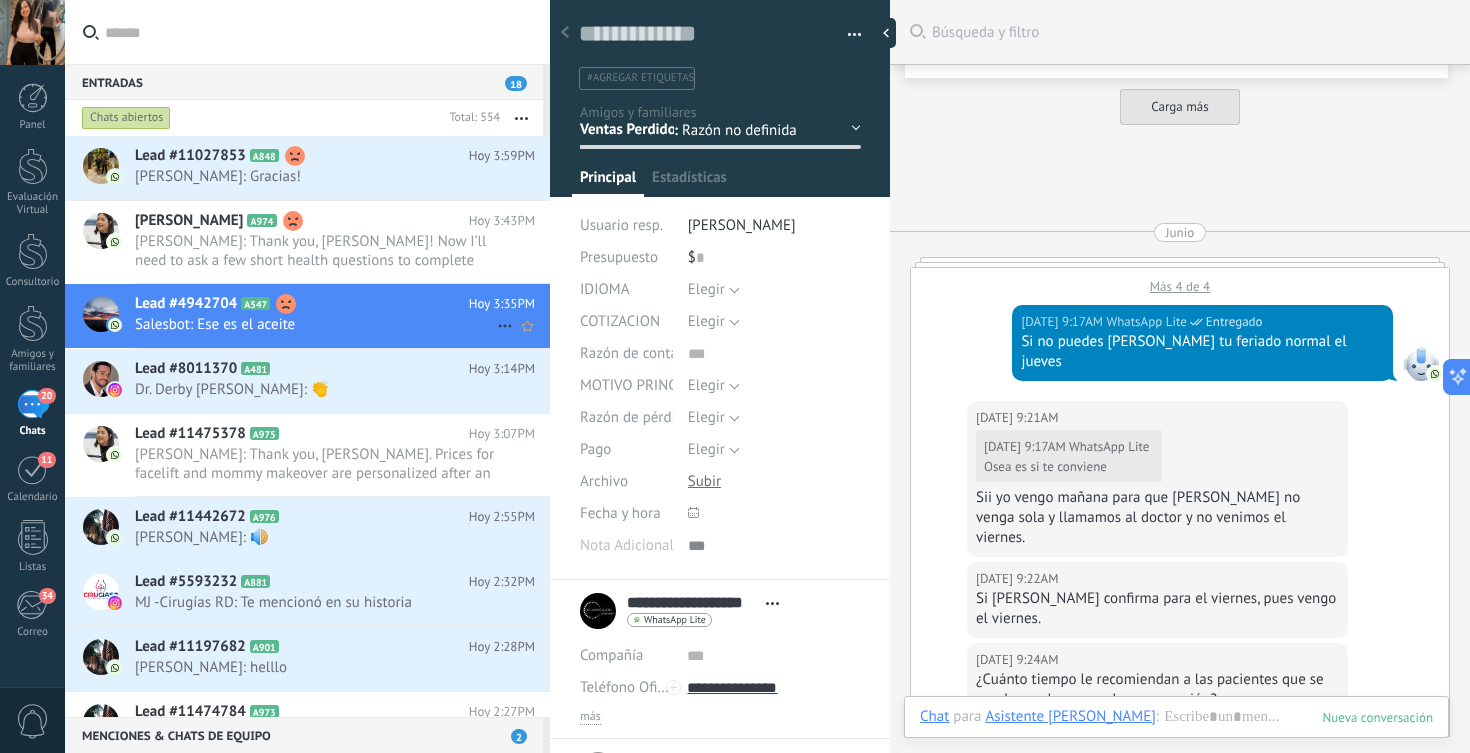 scroll, scrollTop: 30, scrollLeft: 0, axis: vertical 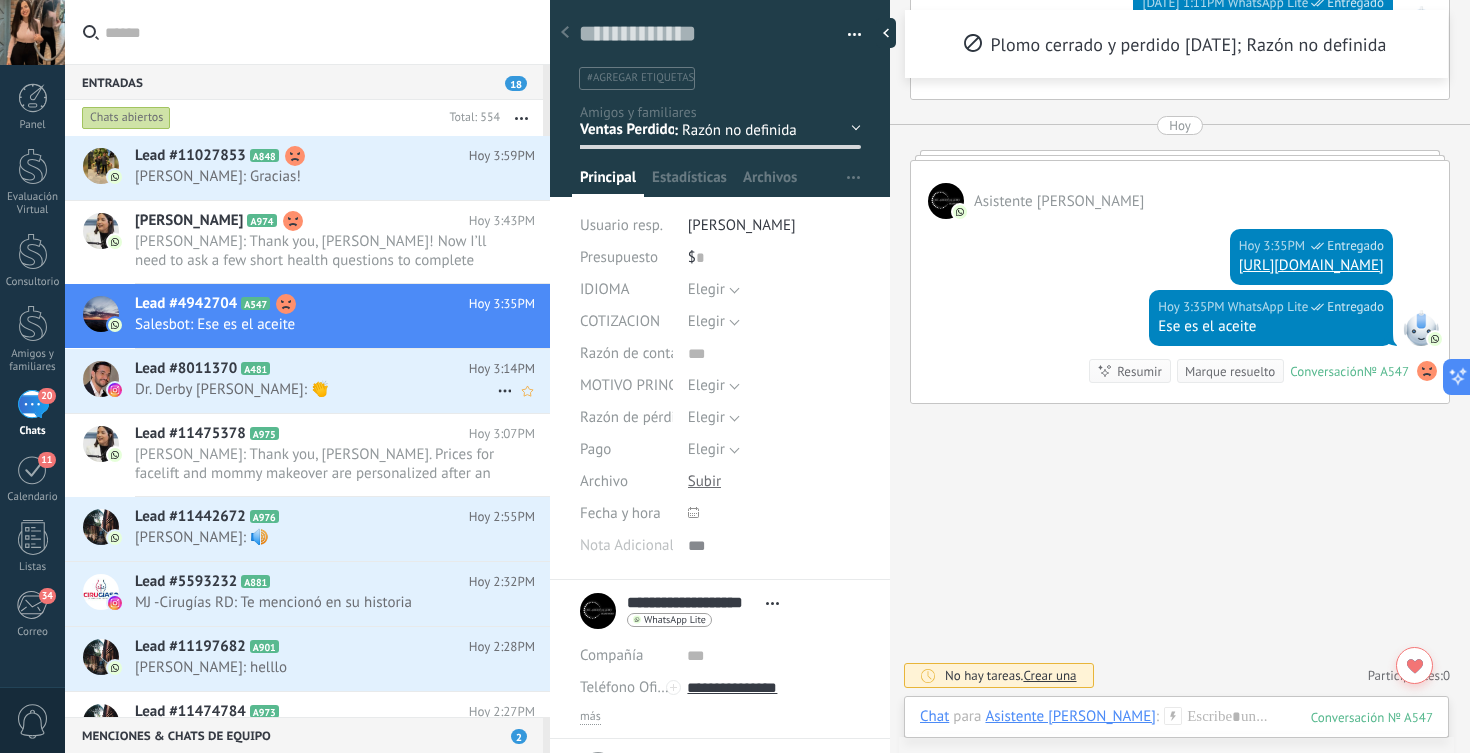 click on "Lead #8011370
A481" at bounding box center (302, 369) 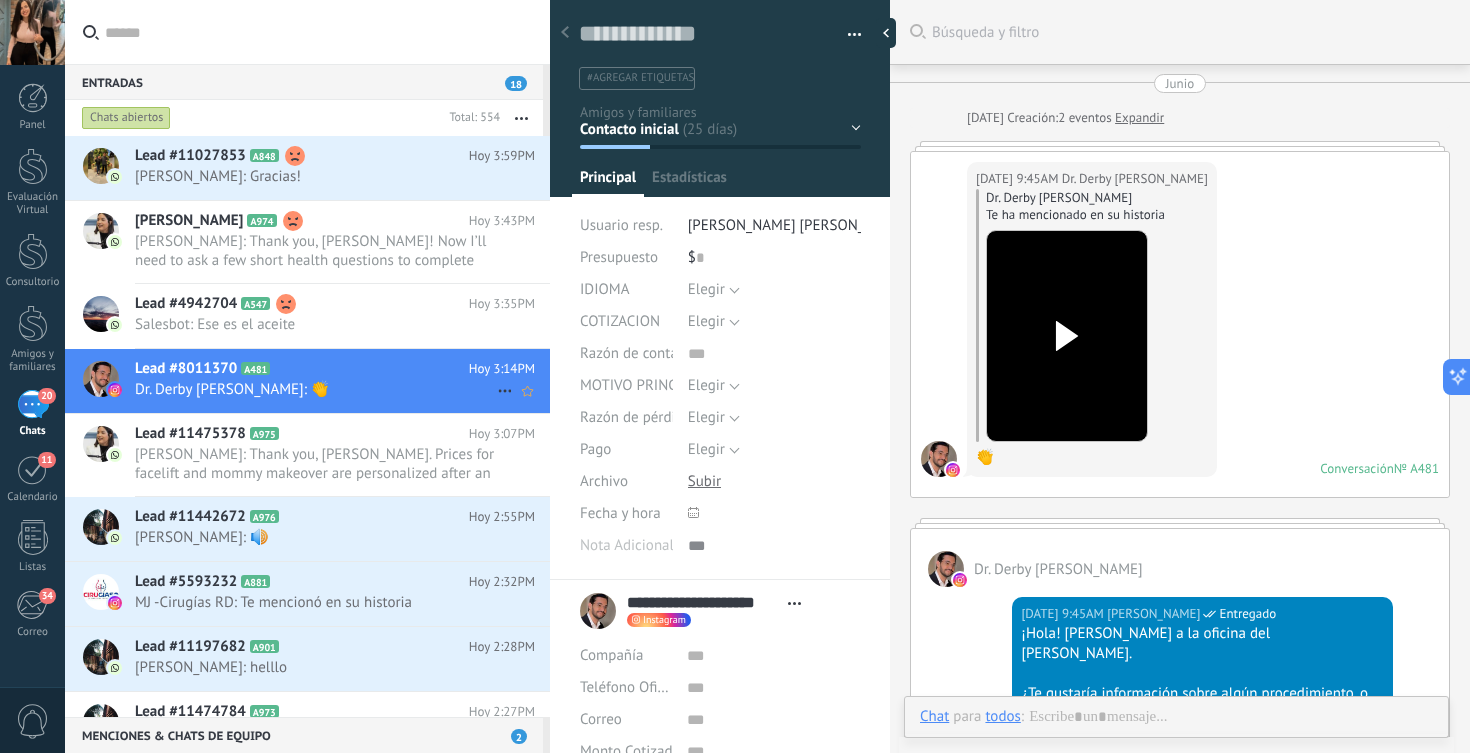 scroll, scrollTop: 20, scrollLeft: 0, axis: vertical 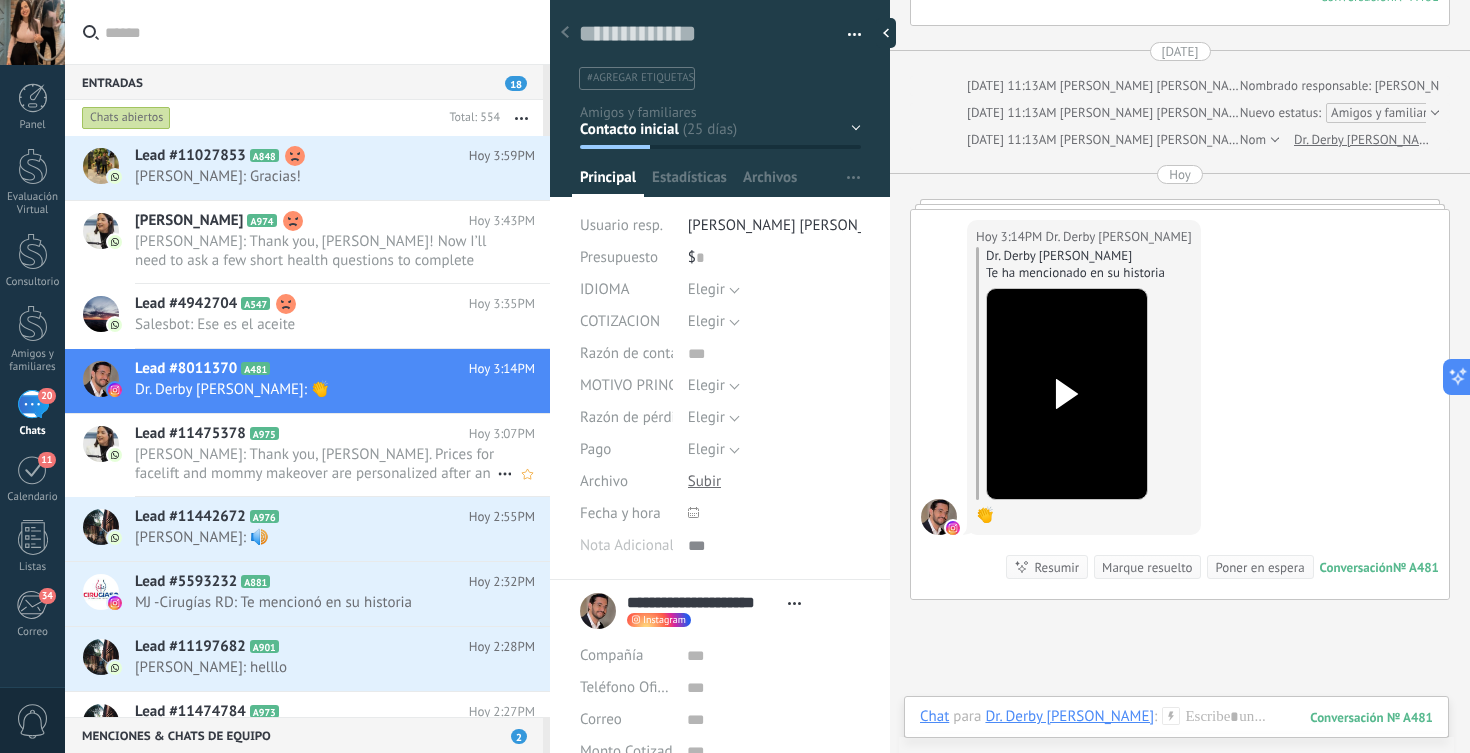 click on "Lead #11475378
A975" at bounding box center (302, 434) 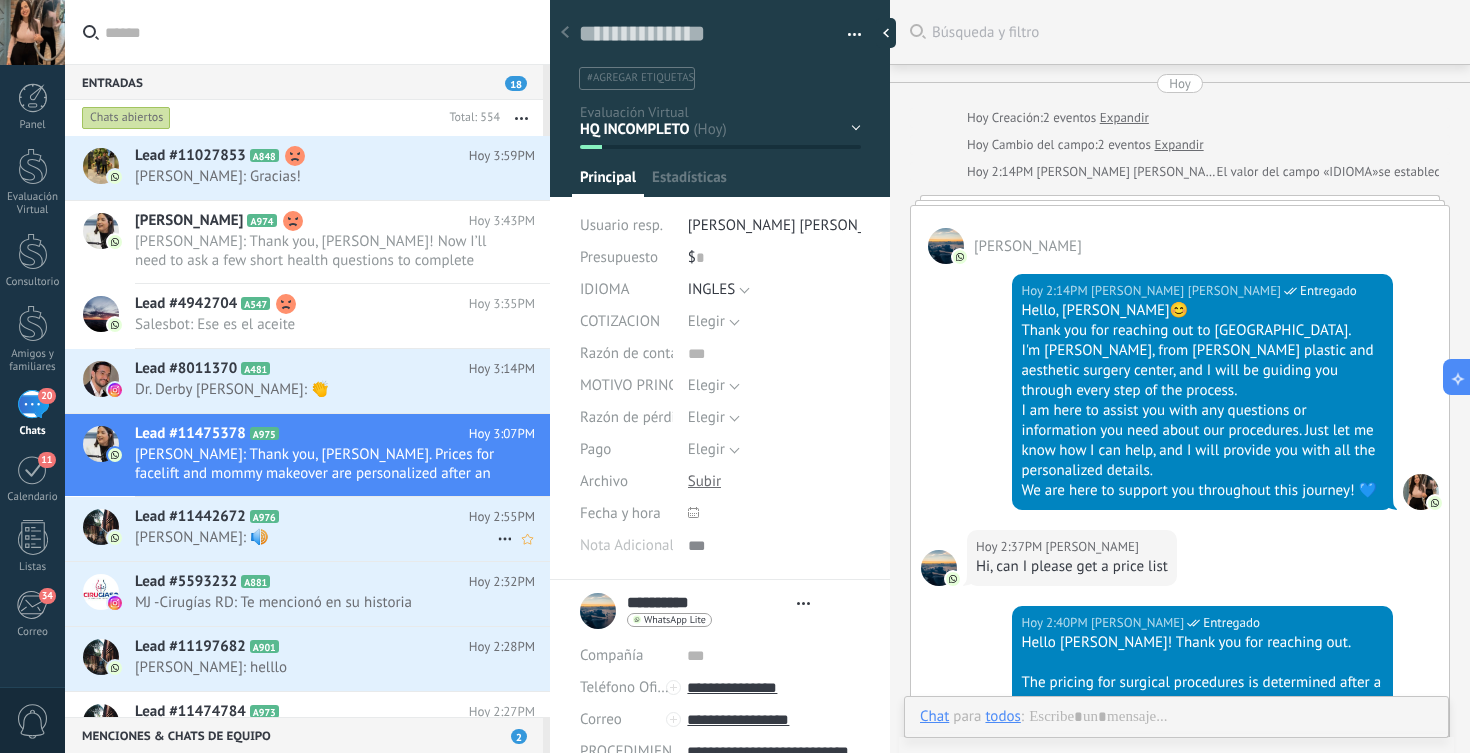 scroll, scrollTop: 30, scrollLeft: 0, axis: vertical 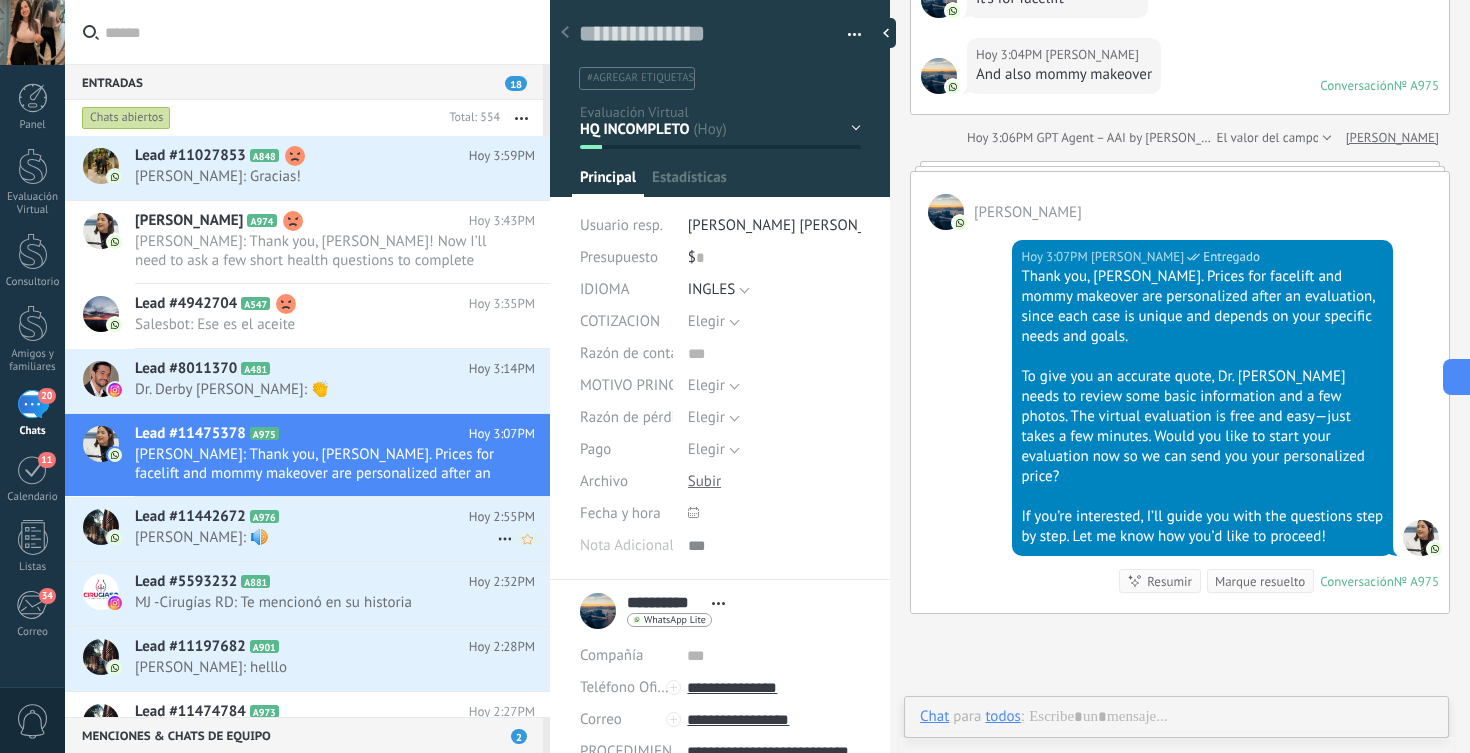 click on "[PERSON_NAME]: 🔊" at bounding box center (316, 537) 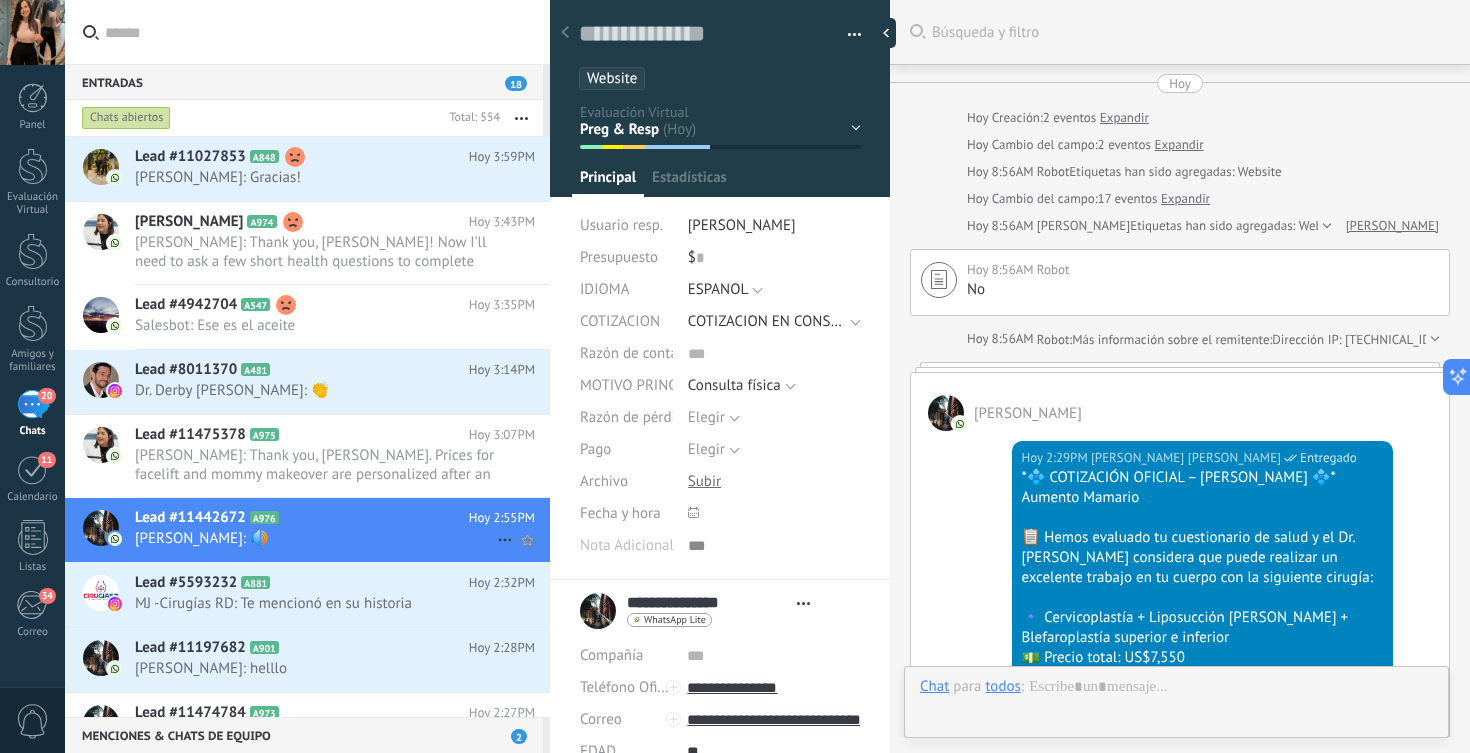 scroll, scrollTop: 73, scrollLeft: 0, axis: vertical 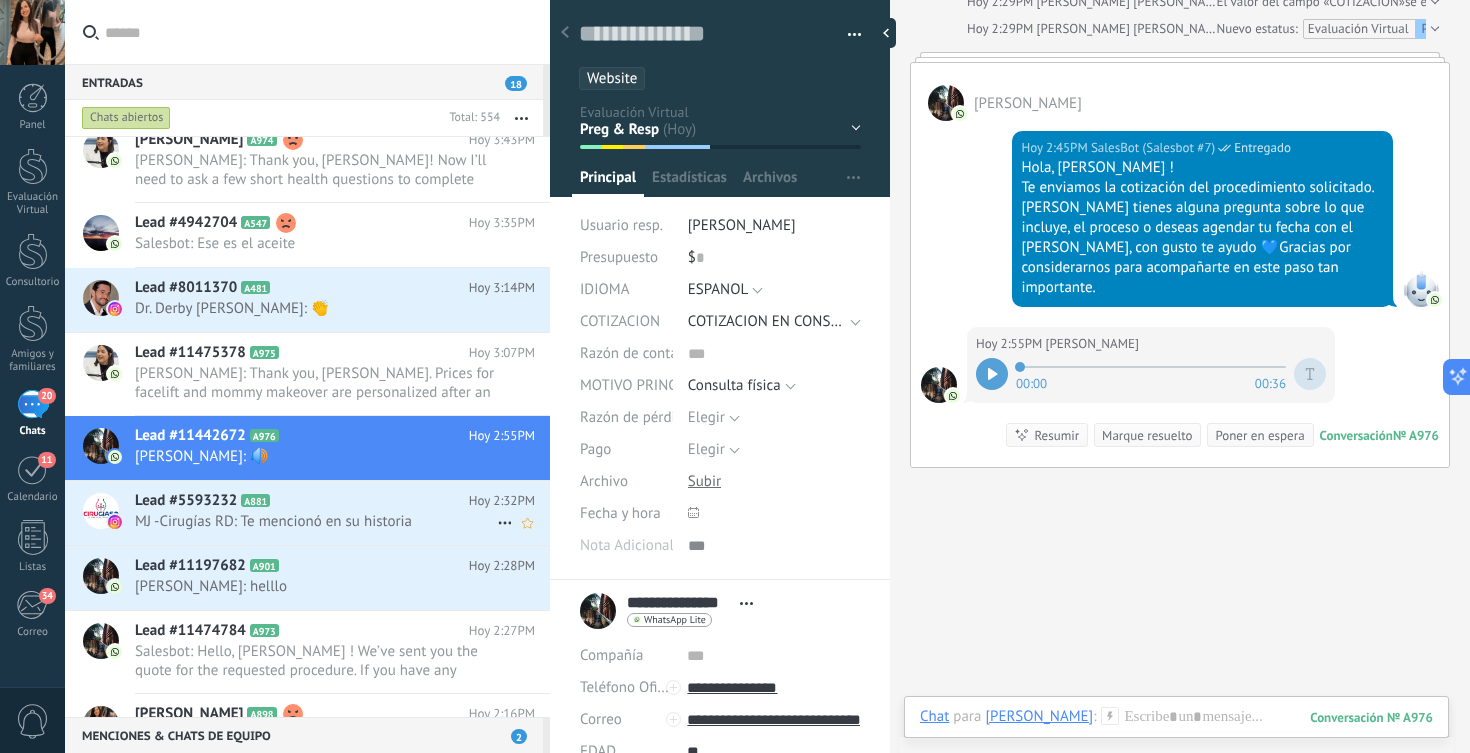 click on "Lead #5593232
A881" at bounding box center (302, 501) 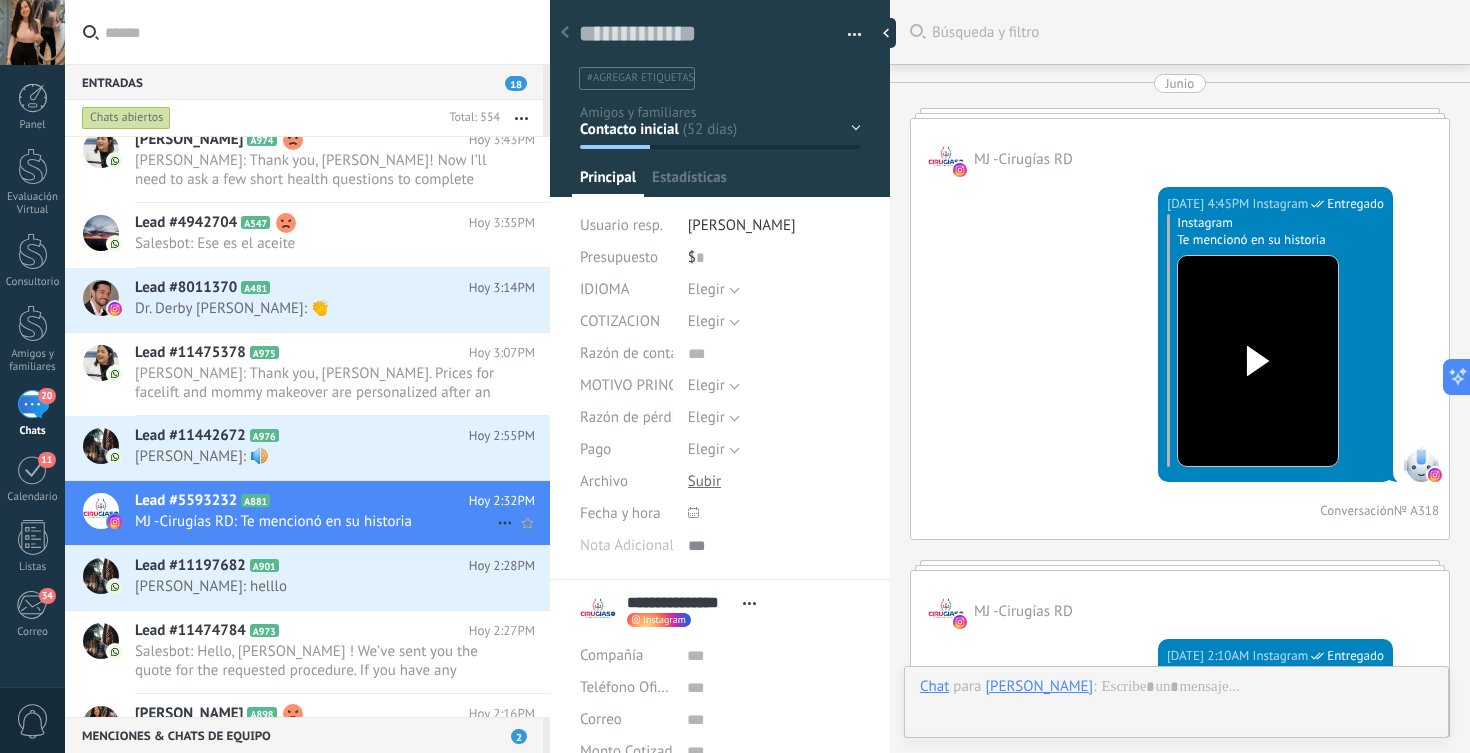 scroll, scrollTop: 20, scrollLeft: 0, axis: vertical 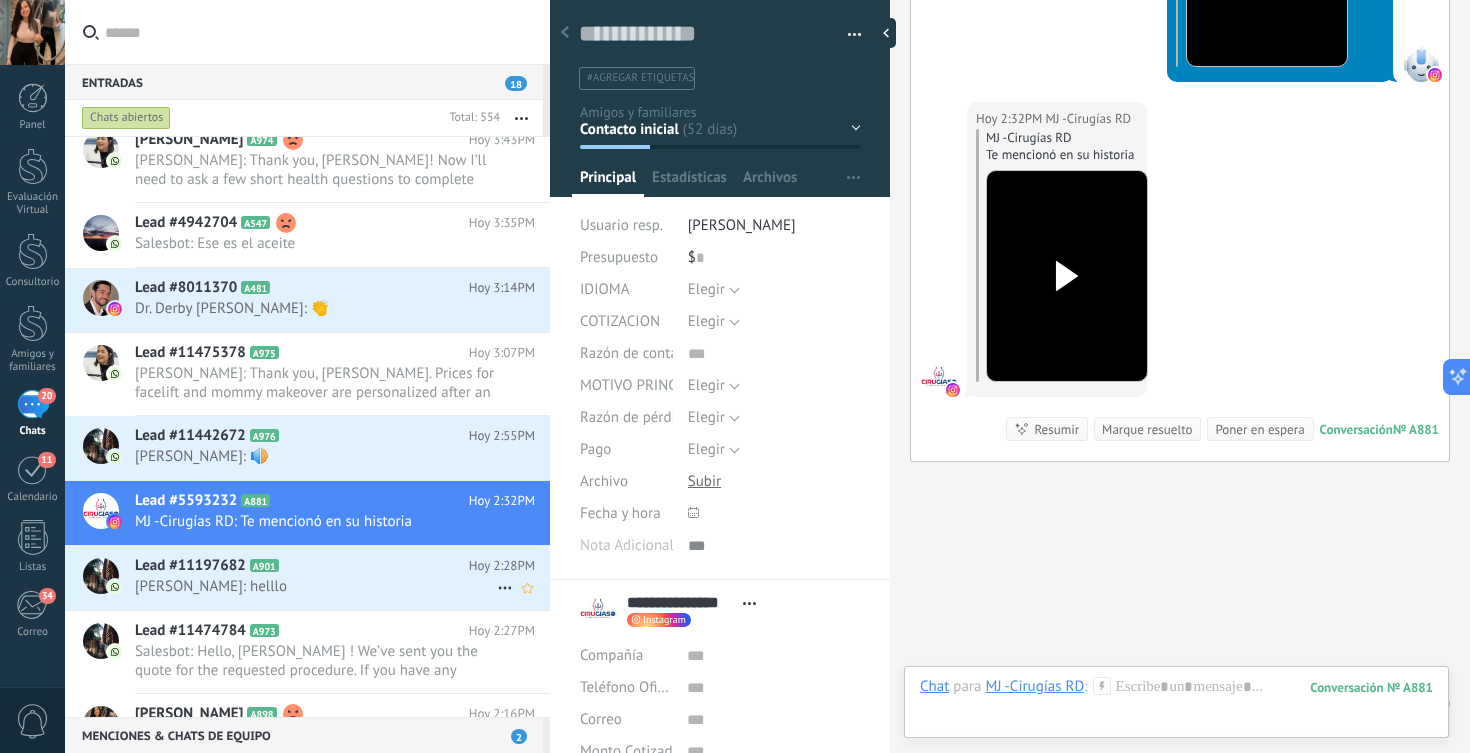 click on "Lead #11197682
A901" at bounding box center (302, 566) 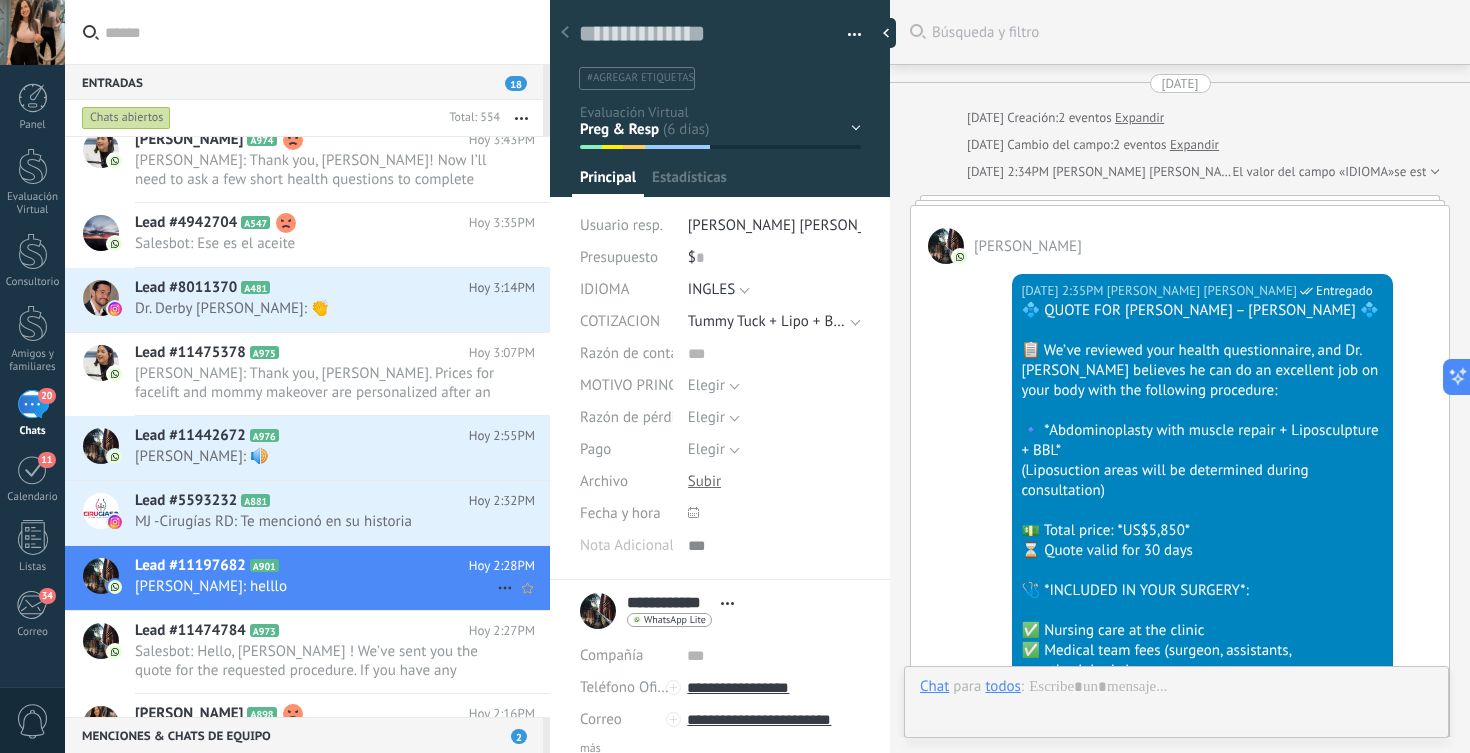 scroll, scrollTop: 30, scrollLeft: 0, axis: vertical 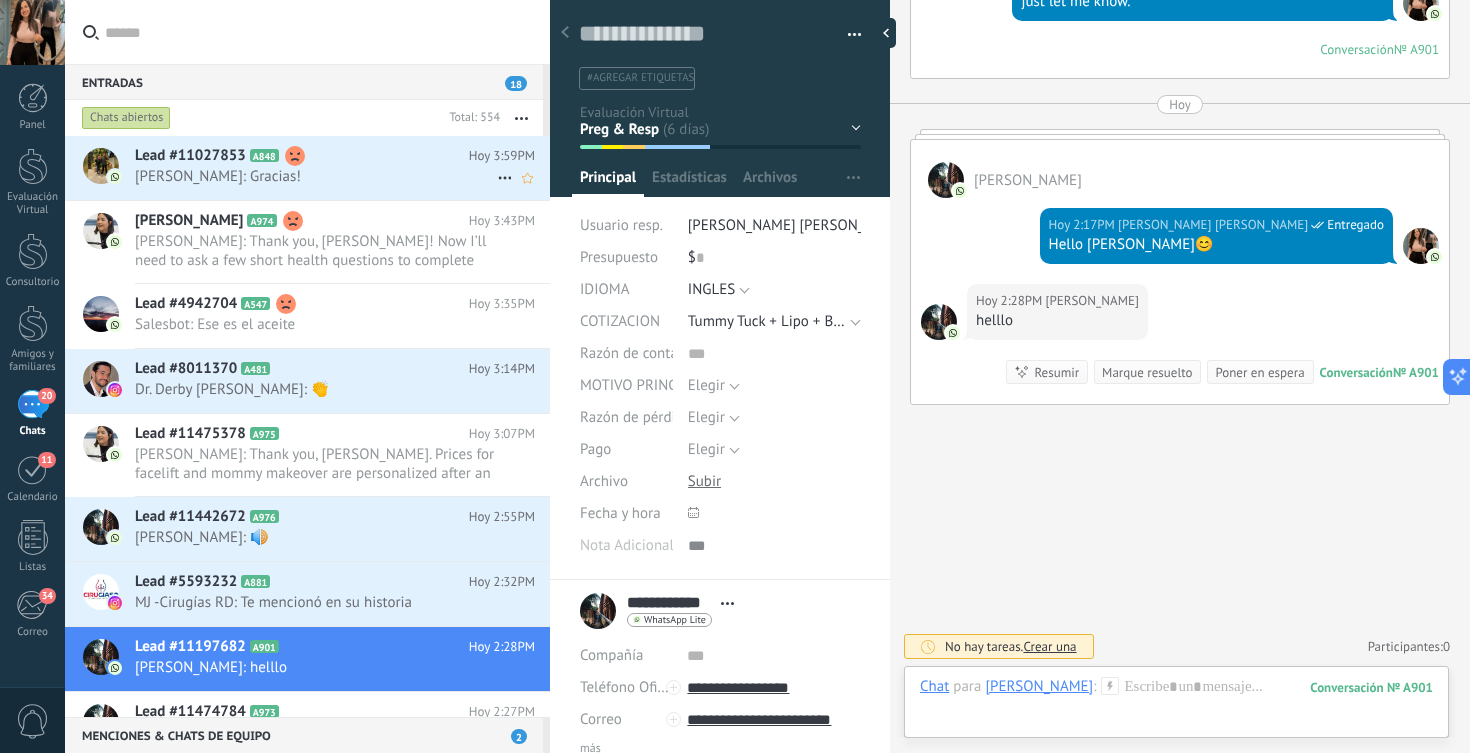 click on "[PERSON_NAME]: Gracias!" at bounding box center [316, 176] 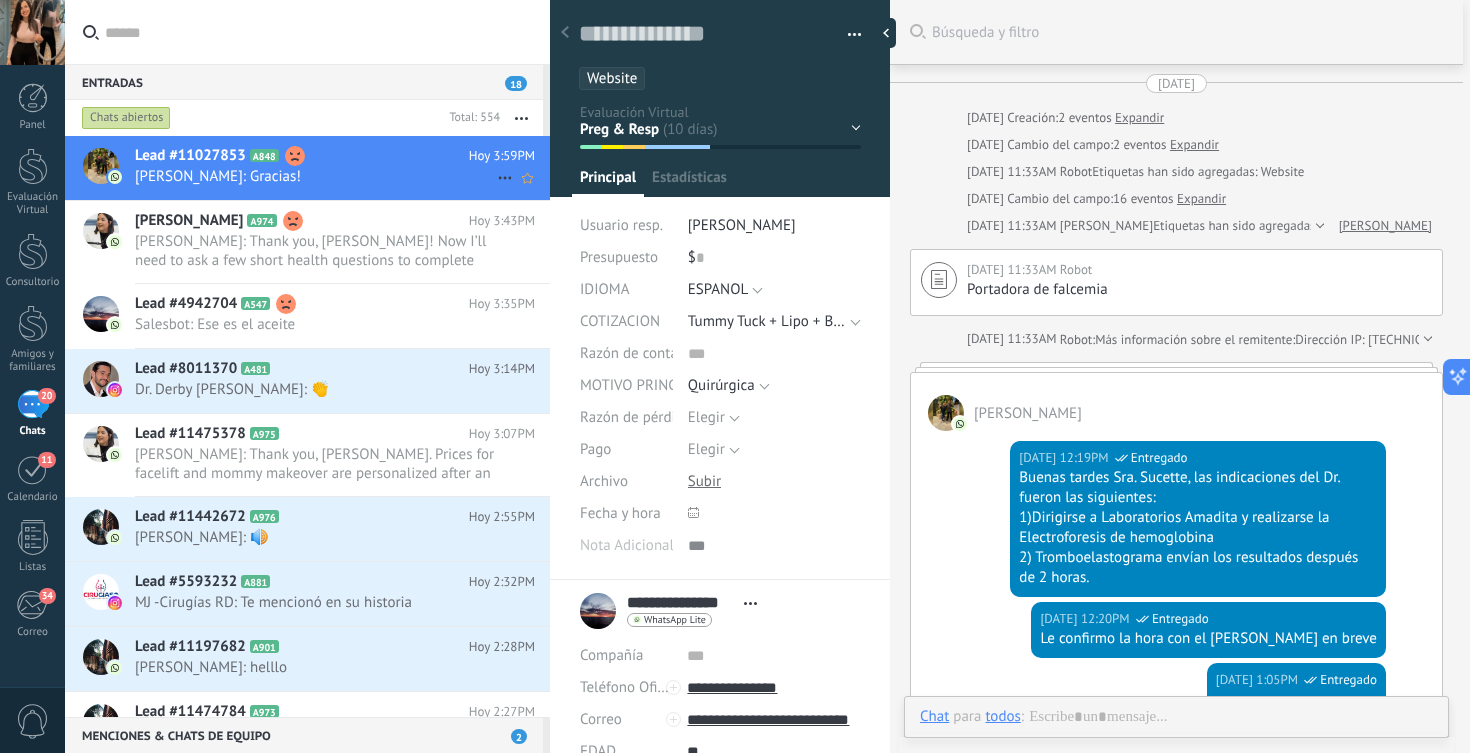 scroll, scrollTop: 5239, scrollLeft: 0, axis: vertical 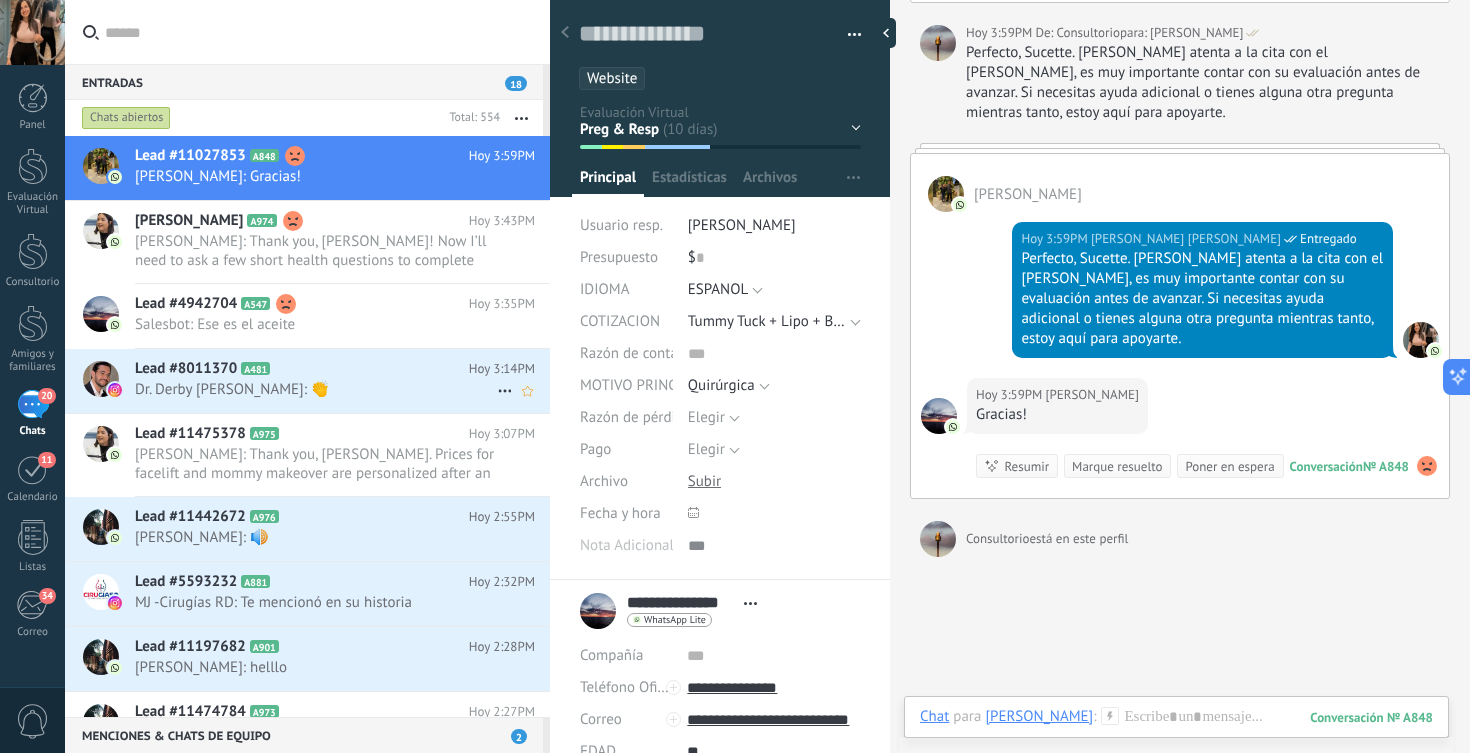 click on "Dr. Derby [PERSON_NAME]: 👏" at bounding box center [316, 389] 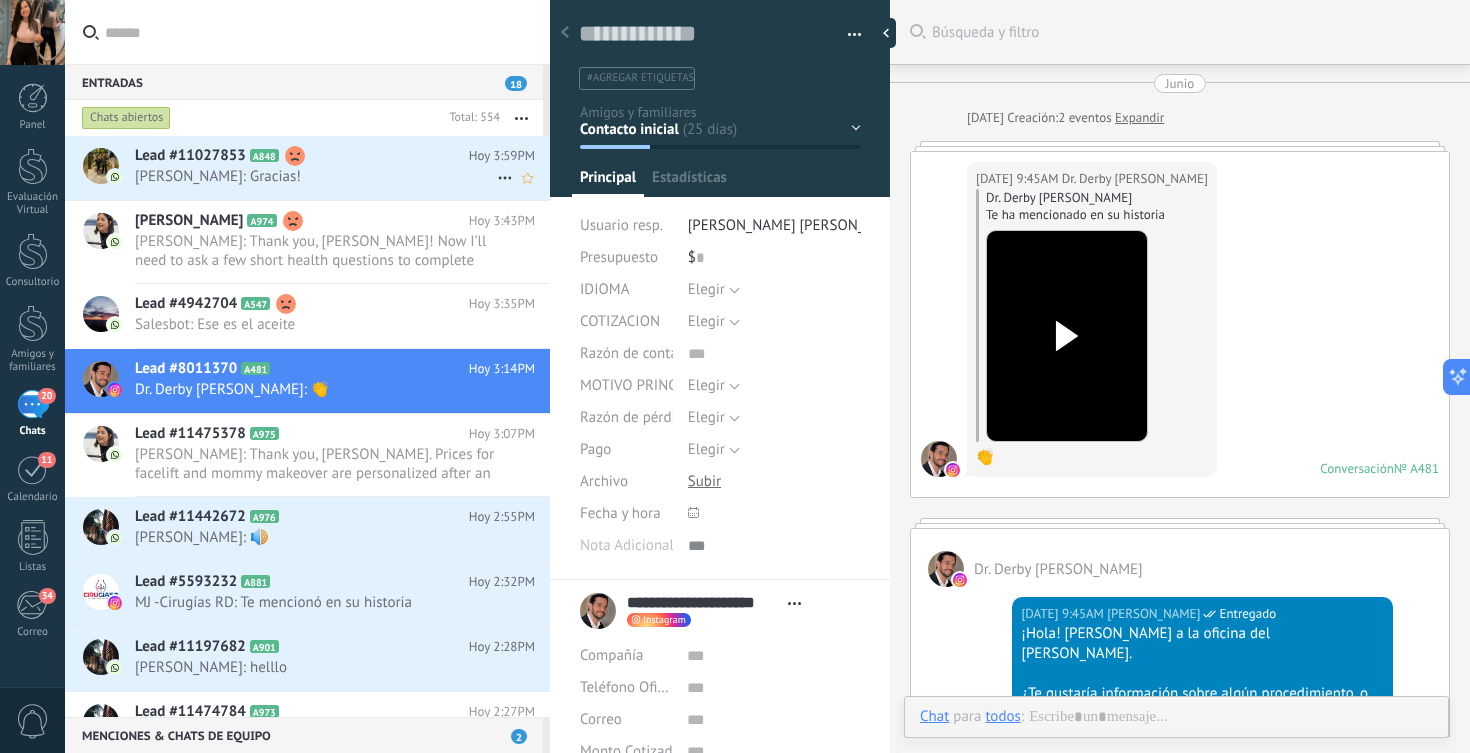 scroll, scrollTop: 20, scrollLeft: 0, axis: vertical 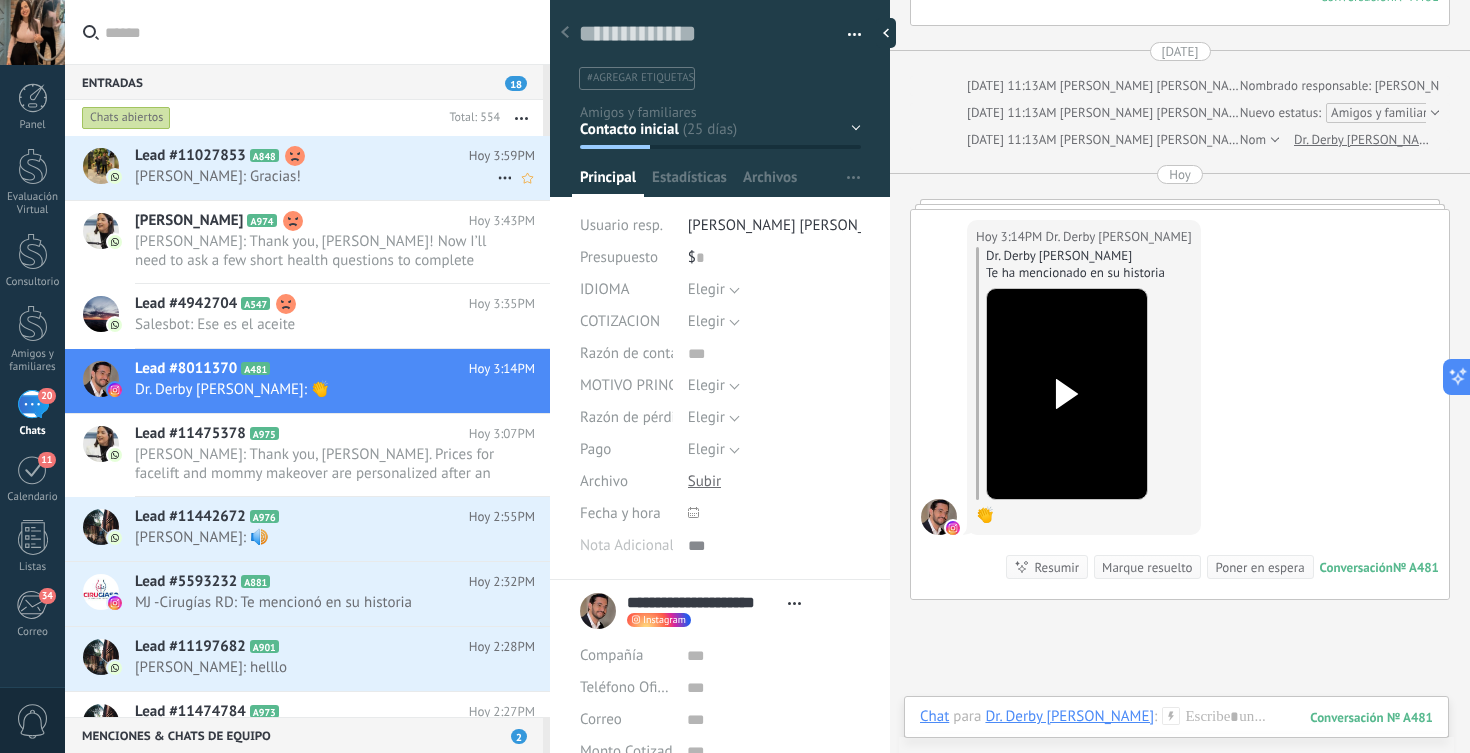 click 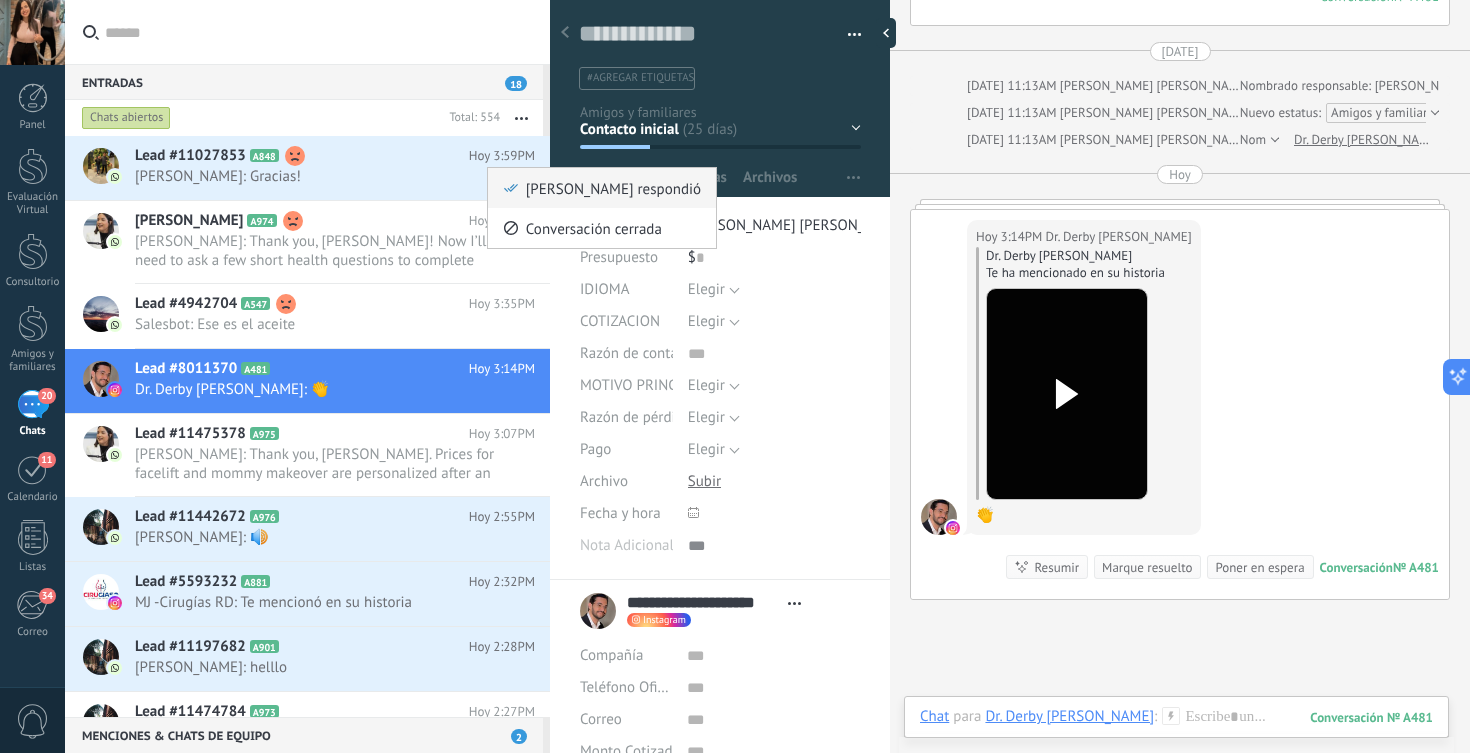 click on "[PERSON_NAME] respondió" at bounding box center [602, 188] 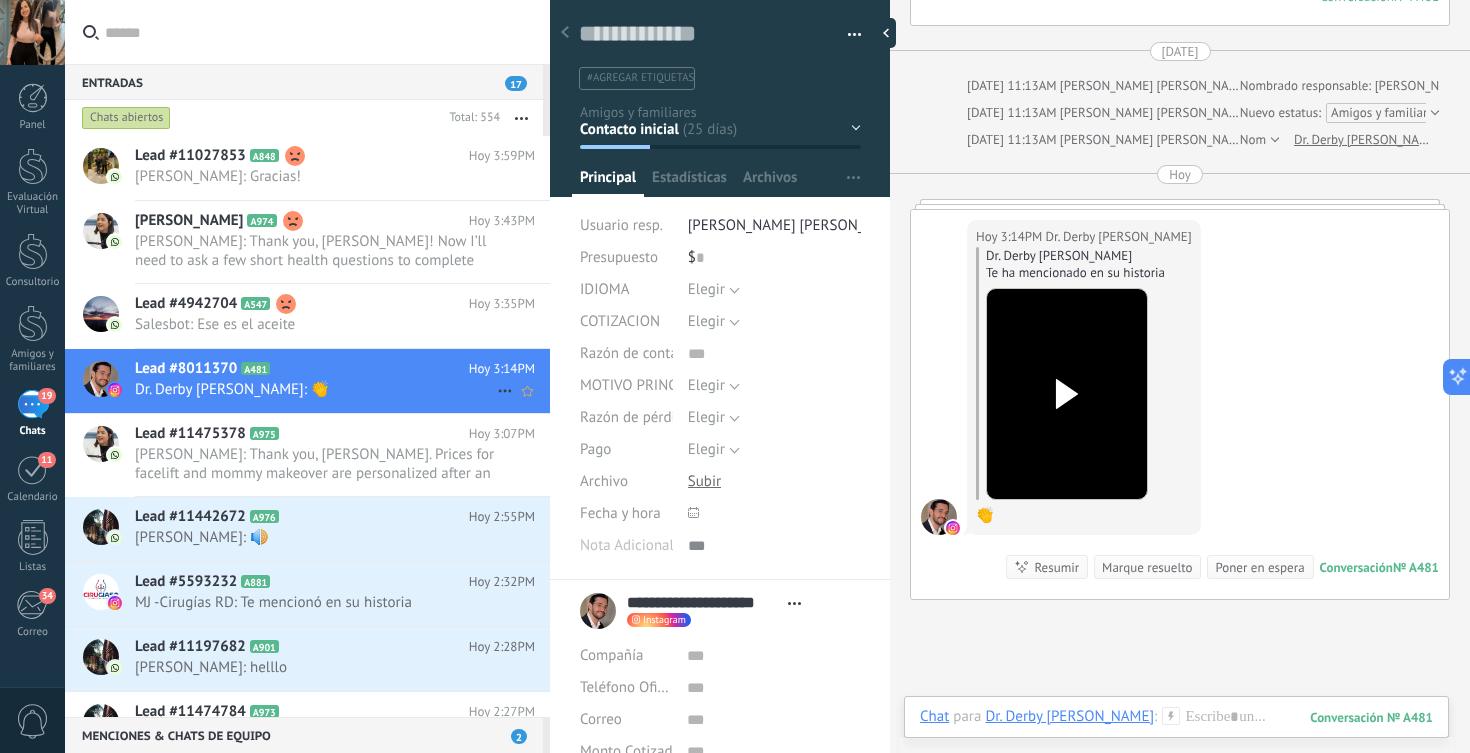 click 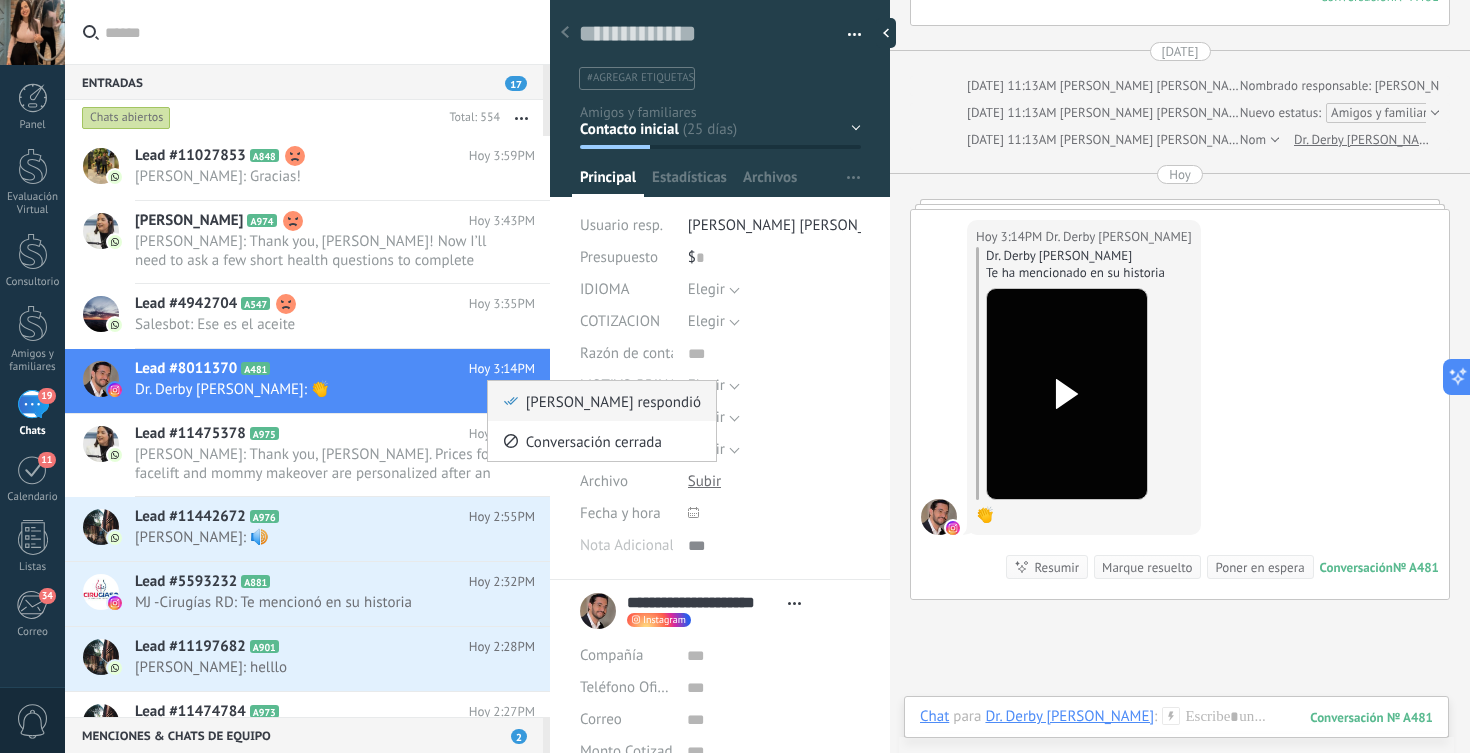 click 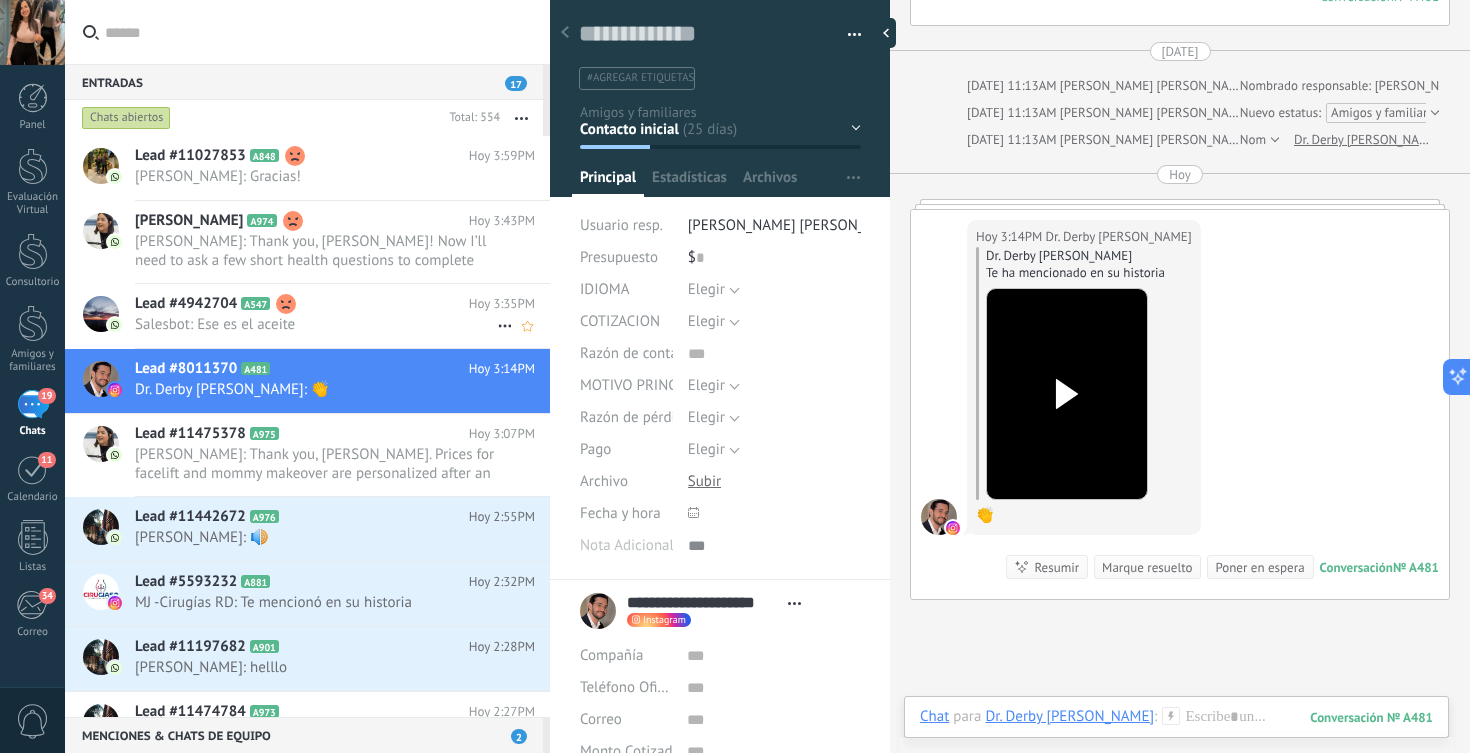scroll, scrollTop: 818, scrollLeft: 0, axis: vertical 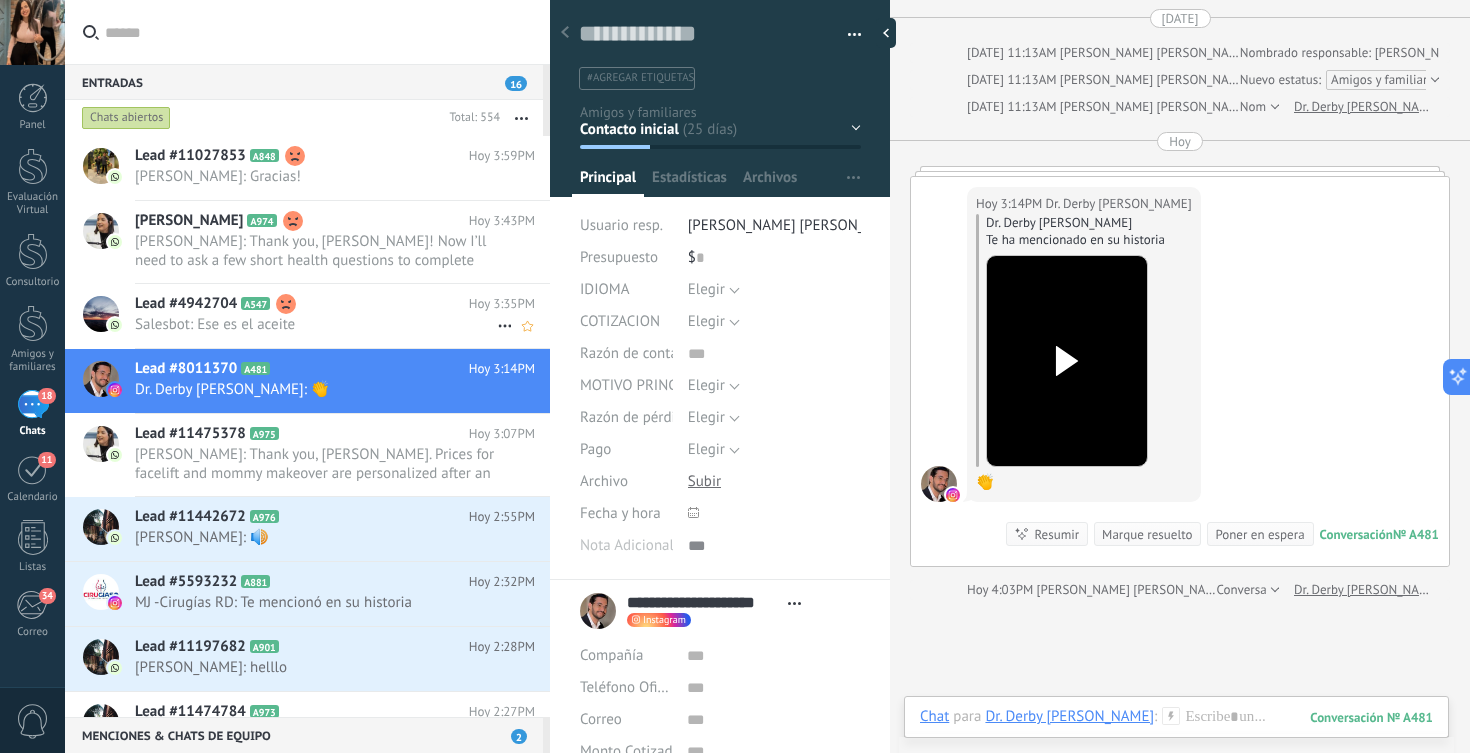click on "Lead #4942704
A547" at bounding box center (302, 304) 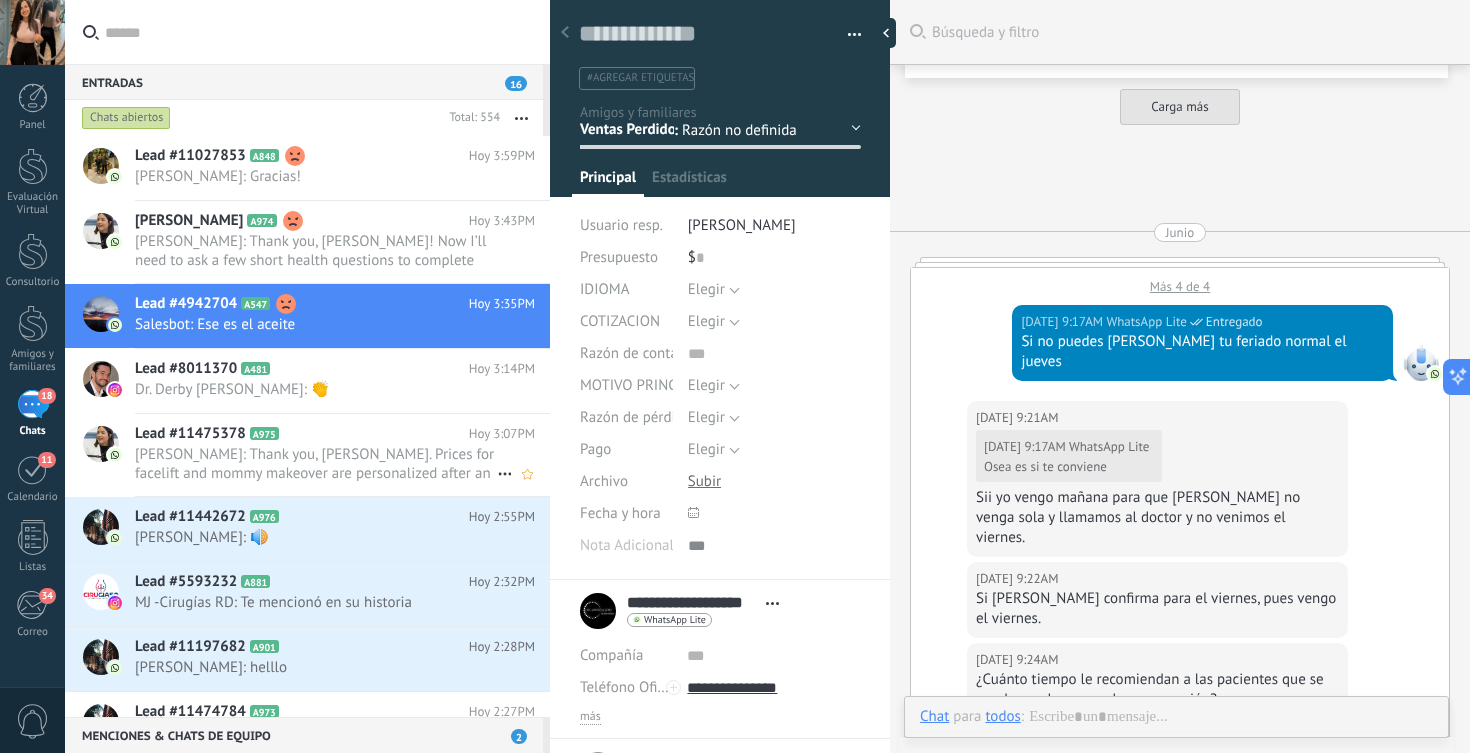 scroll, scrollTop: 5933, scrollLeft: 0, axis: vertical 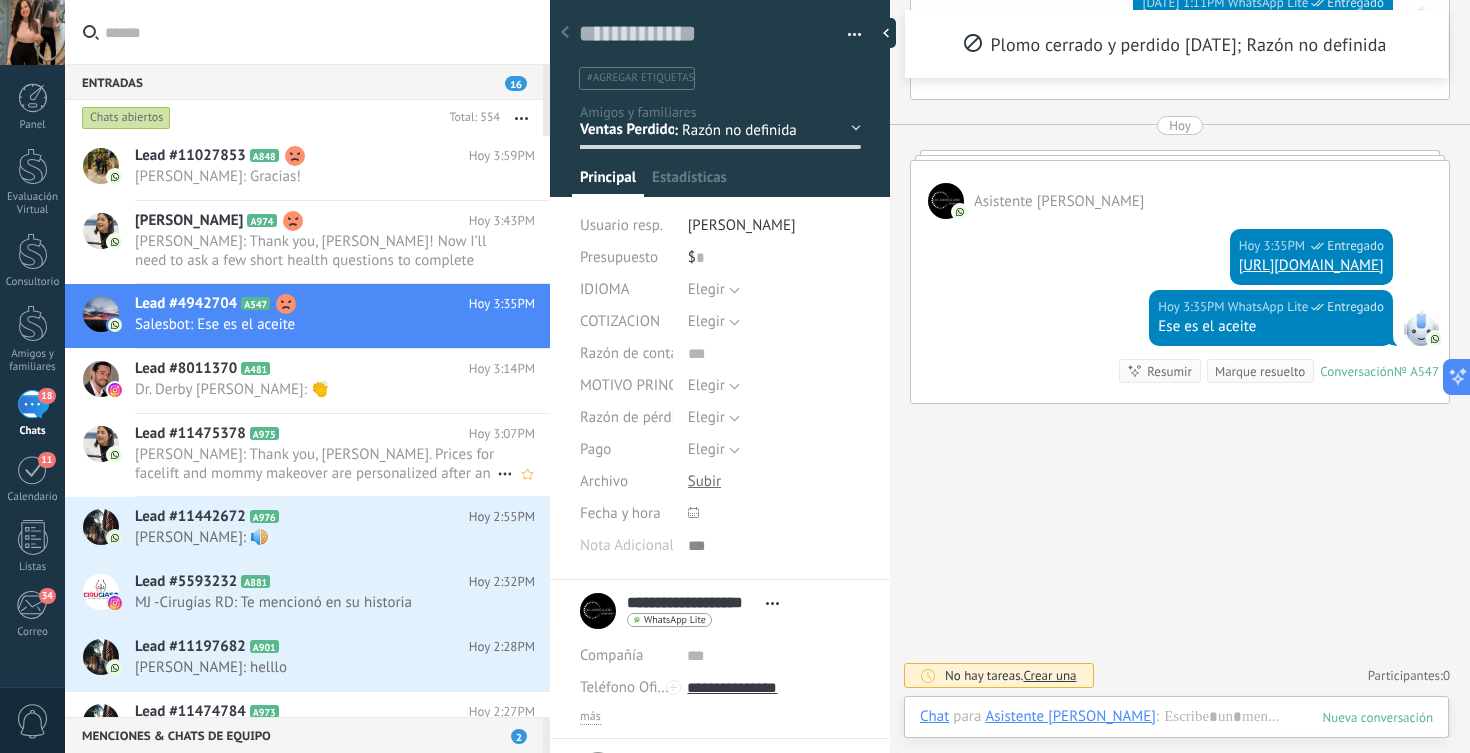click on "[PERSON_NAME]: Thank you, [PERSON_NAME]. Prices for facelift and mommy makeover are personalized after an evaluation, since each case i..." at bounding box center (316, 464) 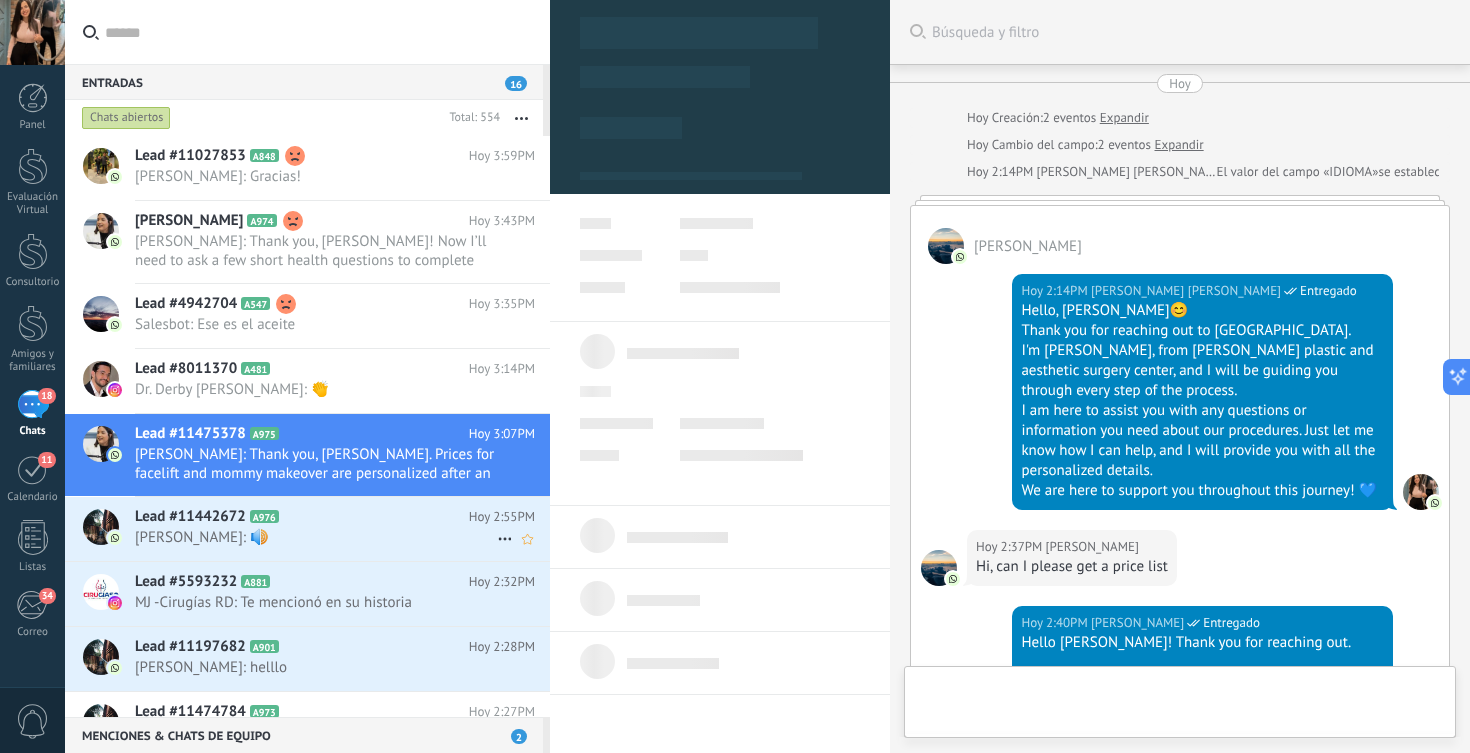 scroll, scrollTop: 1281, scrollLeft: 0, axis: vertical 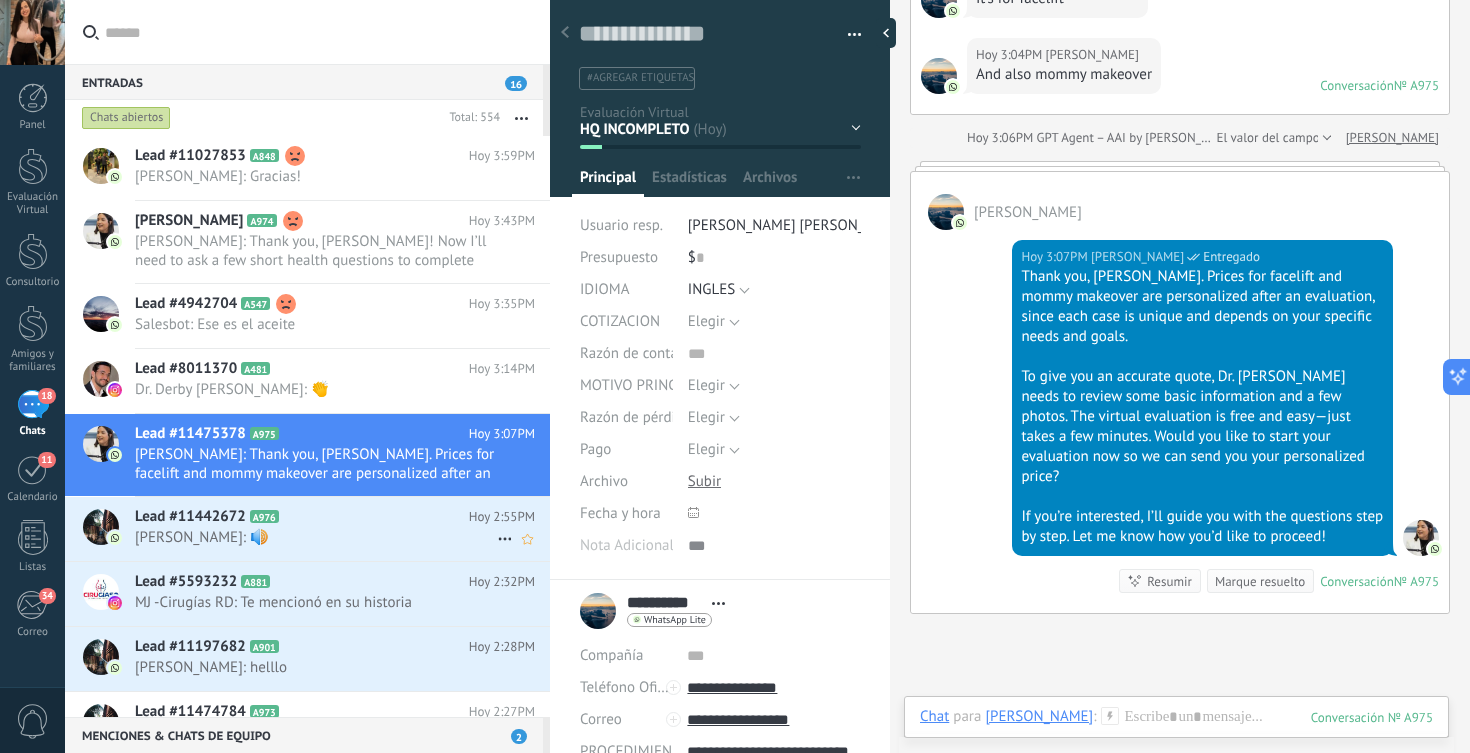 click on "[PERSON_NAME]: 🔊" at bounding box center (316, 537) 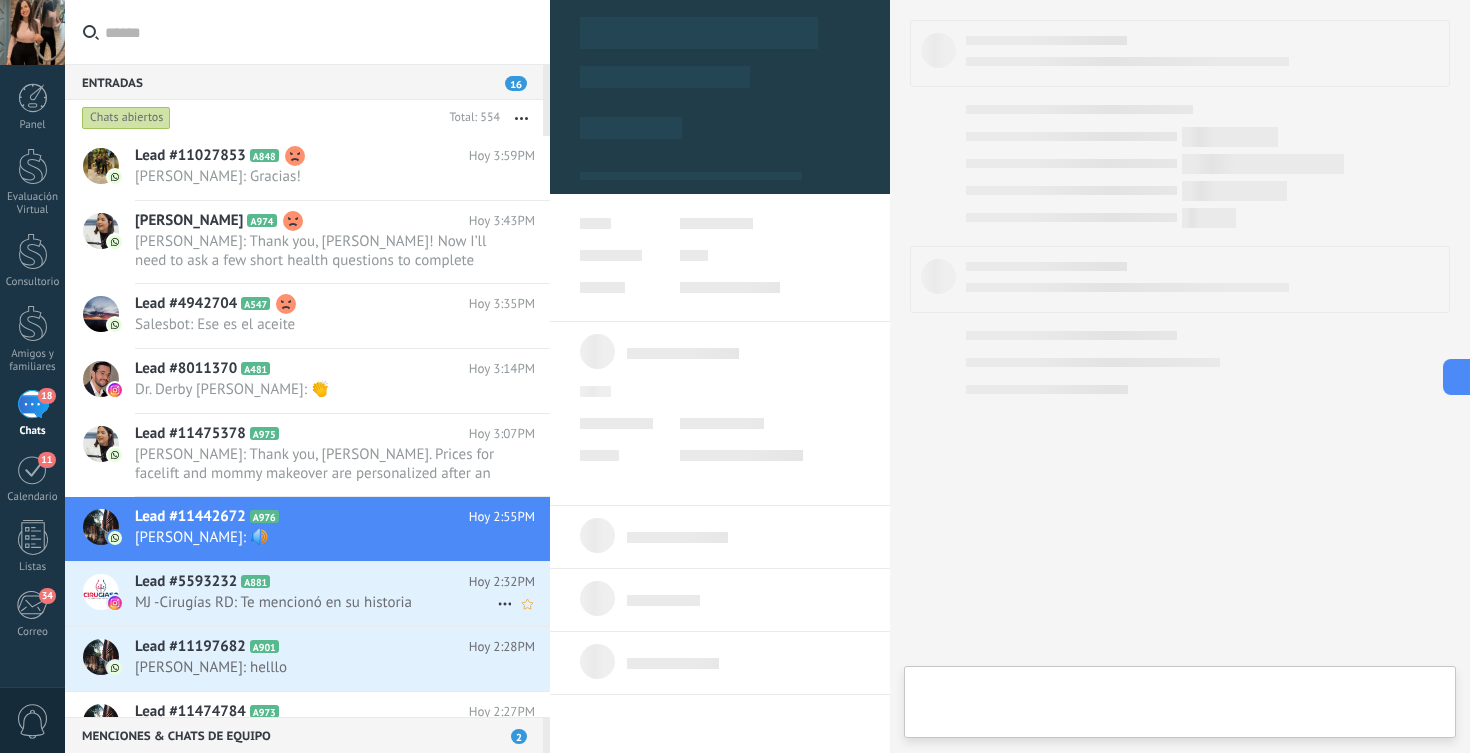 scroll, scrollTop: 30, scrollLeft: 0, axis: vertical 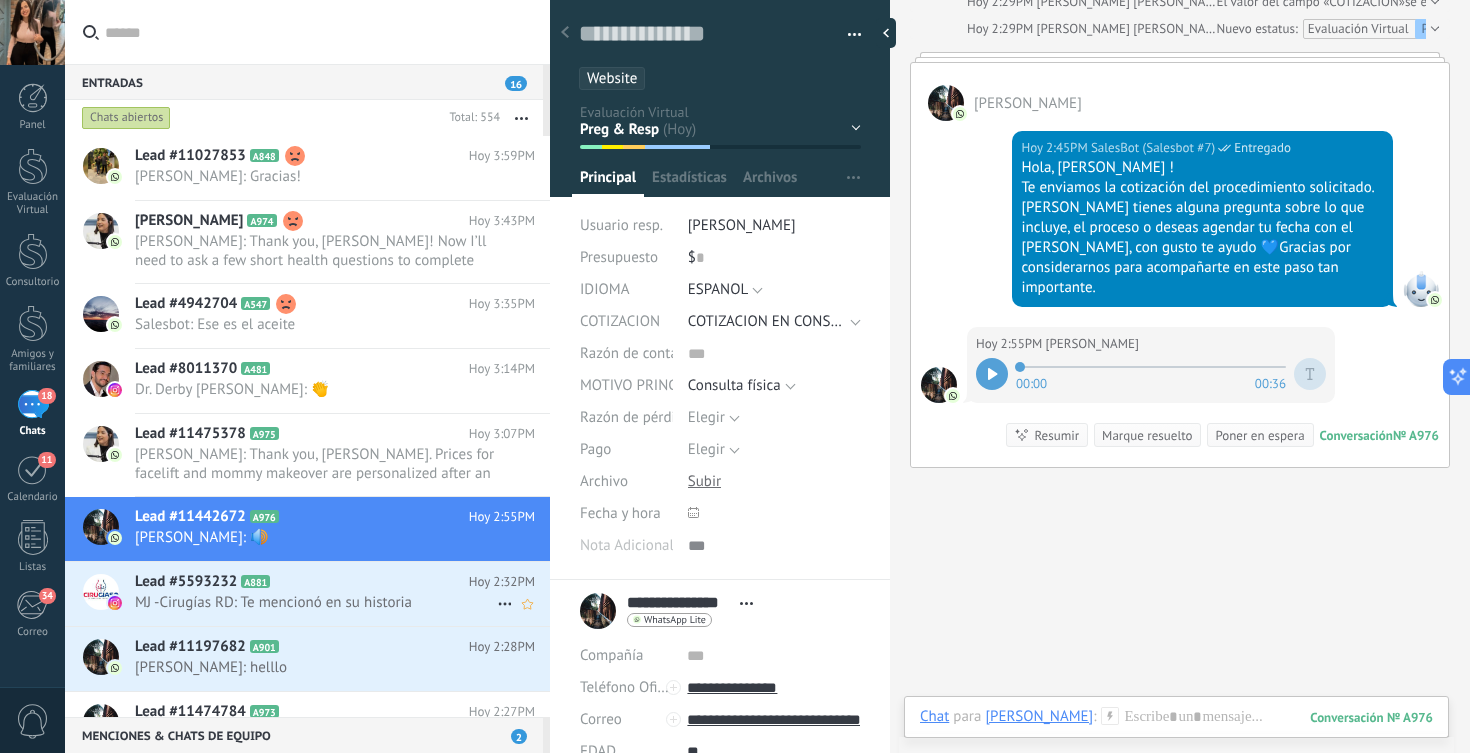click on "MJ -Cirugías RD: Te mencionó en su historia" at bounding box center [316, 602] 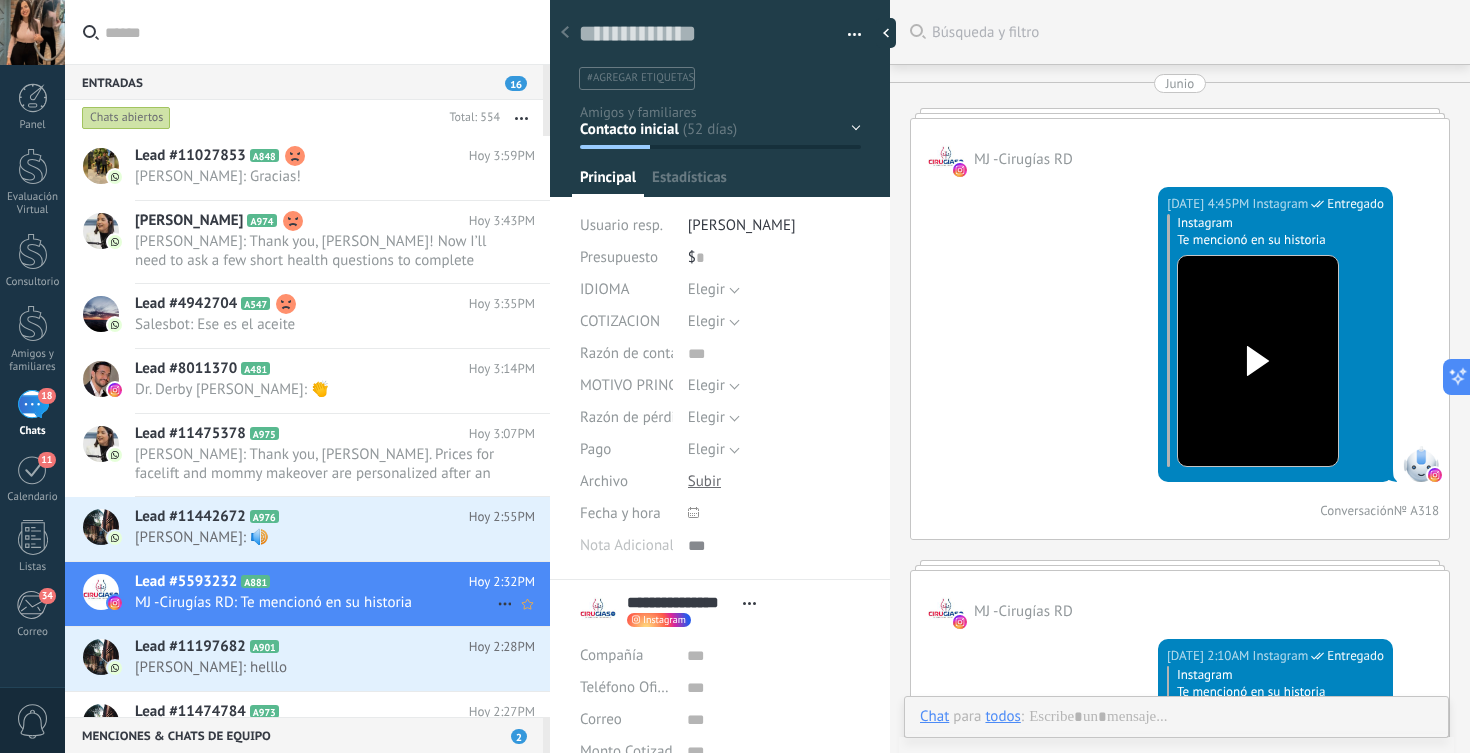 scroll, scrollTop: 18528, scrollLeft: 0, axis: vertical 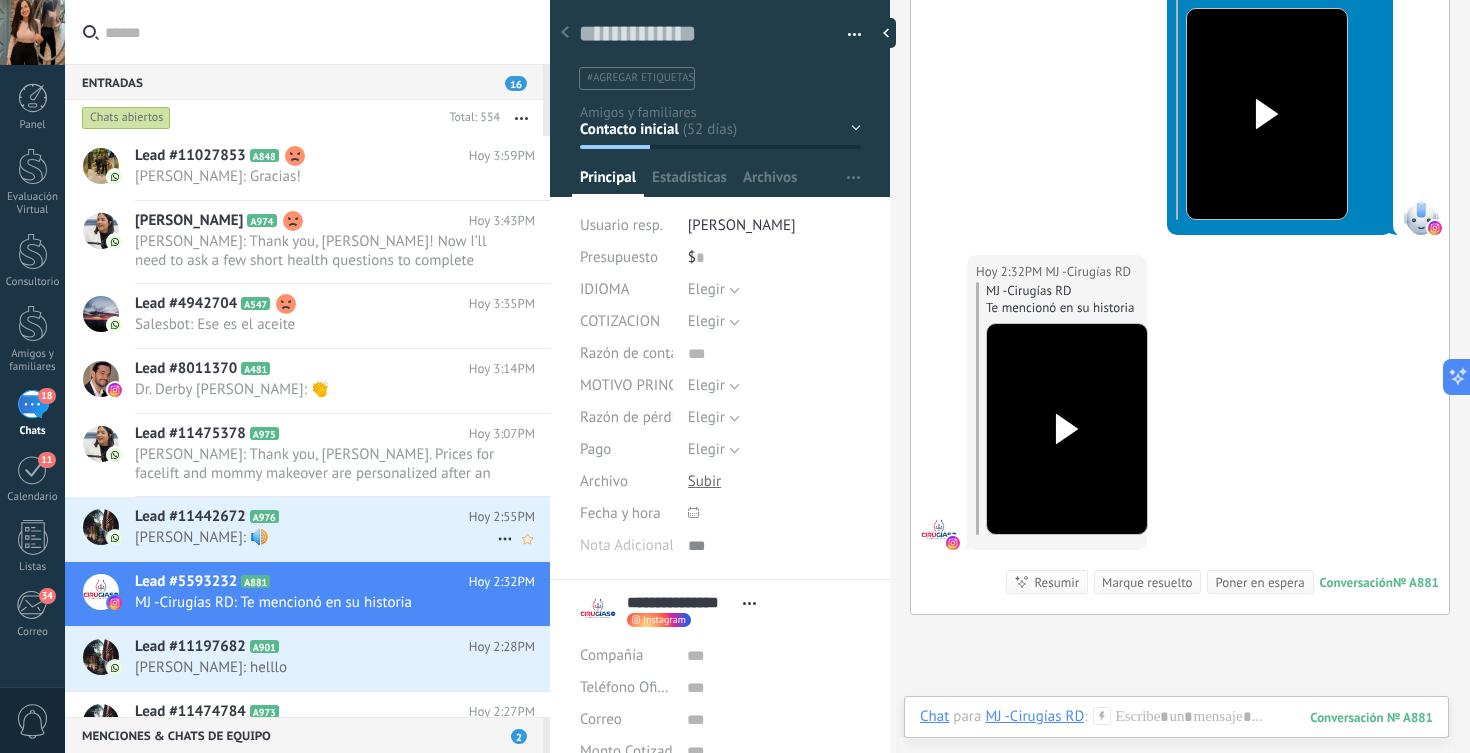 click on "[PERSON_NAME]: 🔊" at bounding box center (316, 537) 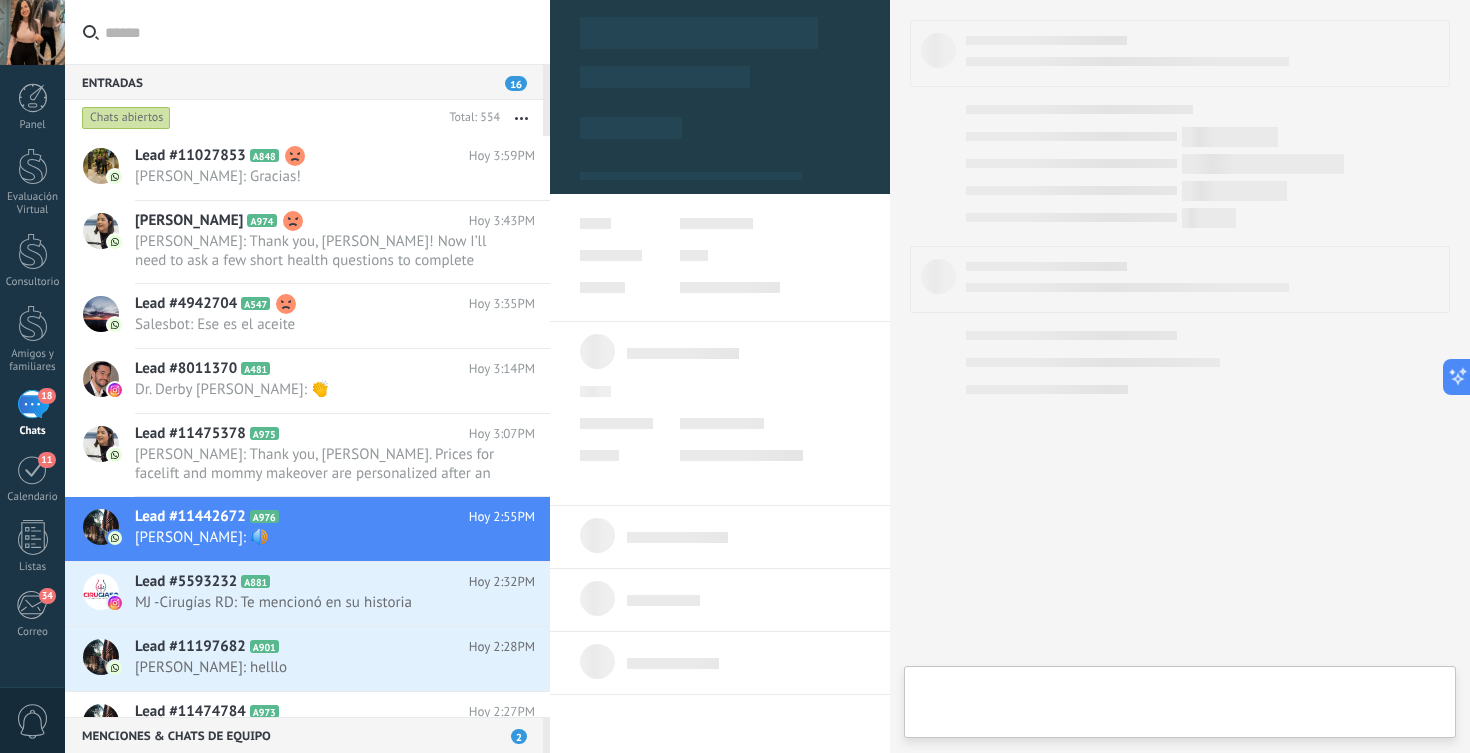 type on "**********" 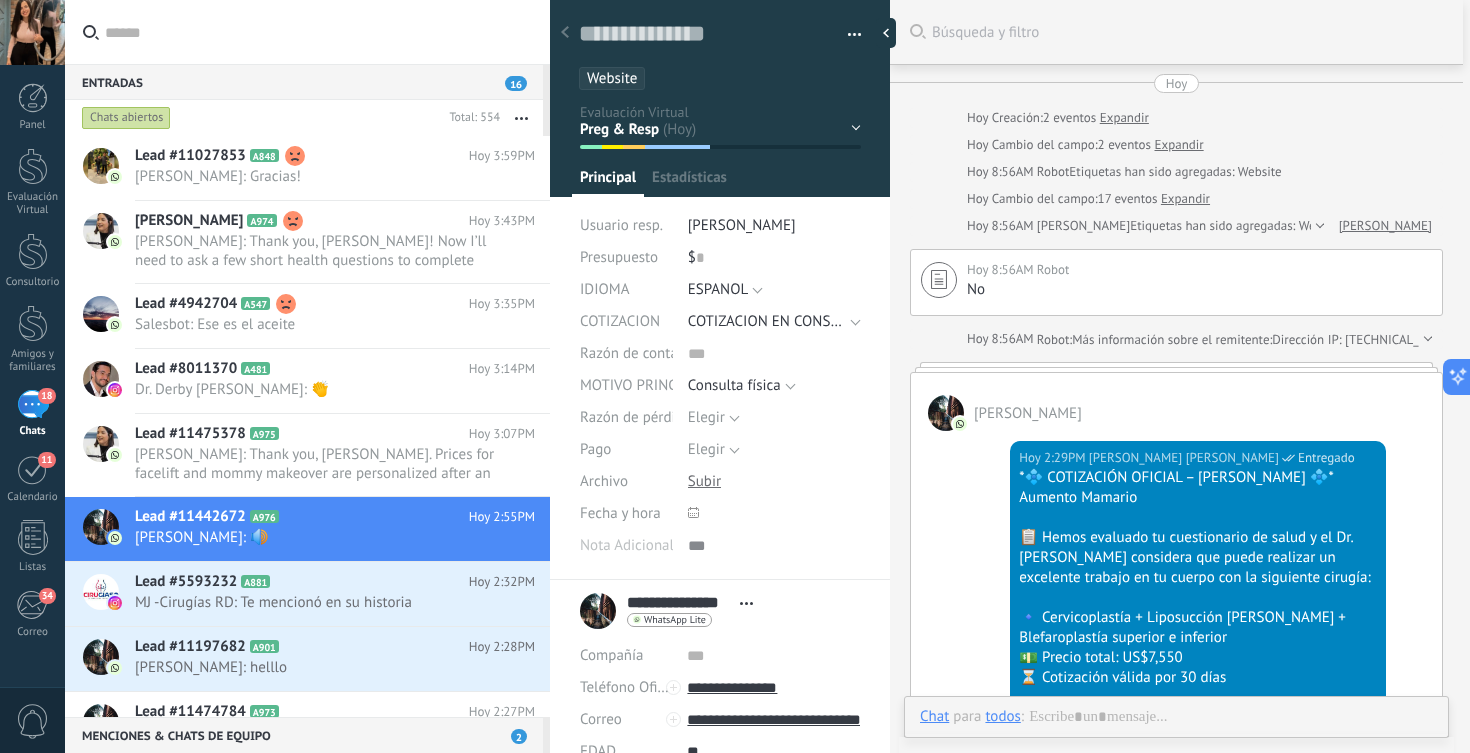 scroll, scrollTop: 30, scrollLeft: 0, axis: vertical 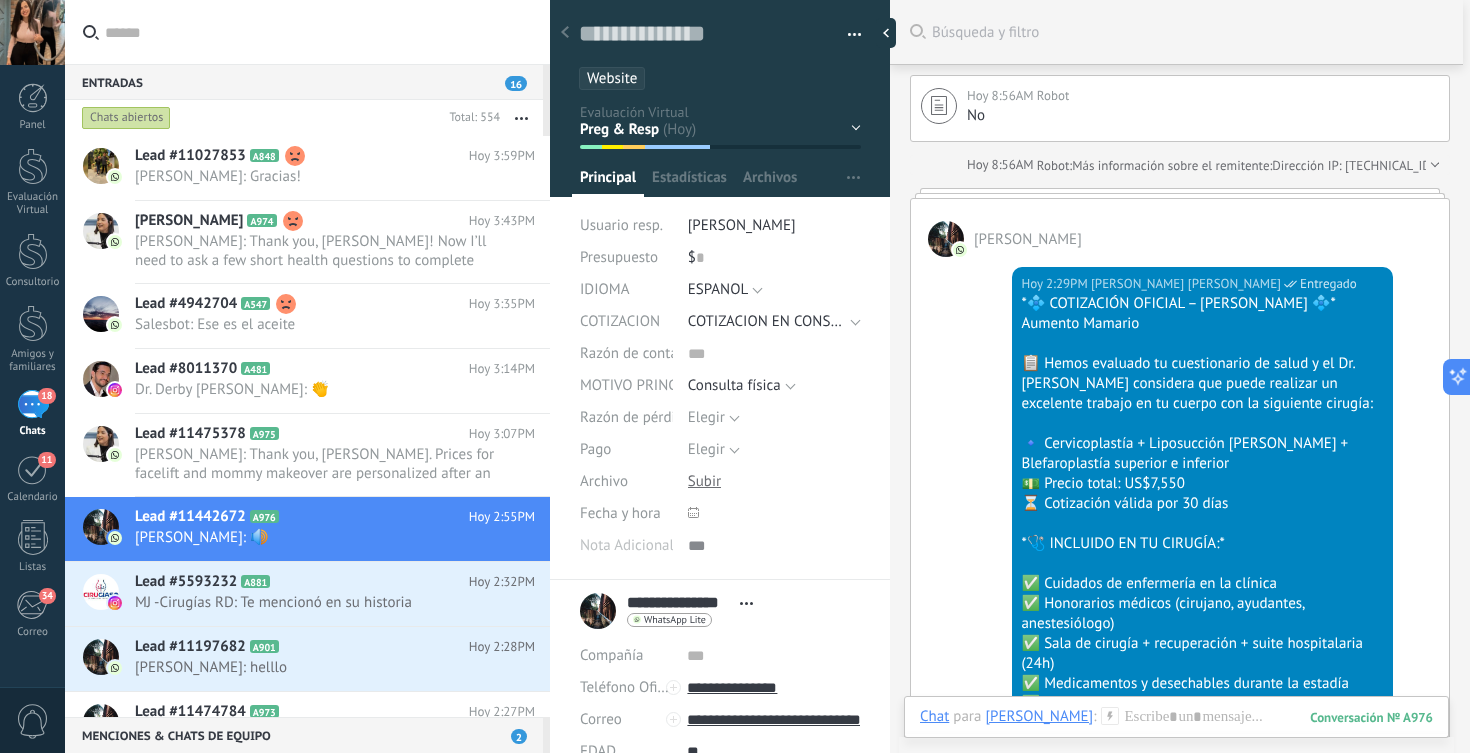 click on "🔹 Cervicoplastía + Liposucción [PERSON_NAME] + Blefaroplastía superior e inferior" at bounding box center [1202, 454] 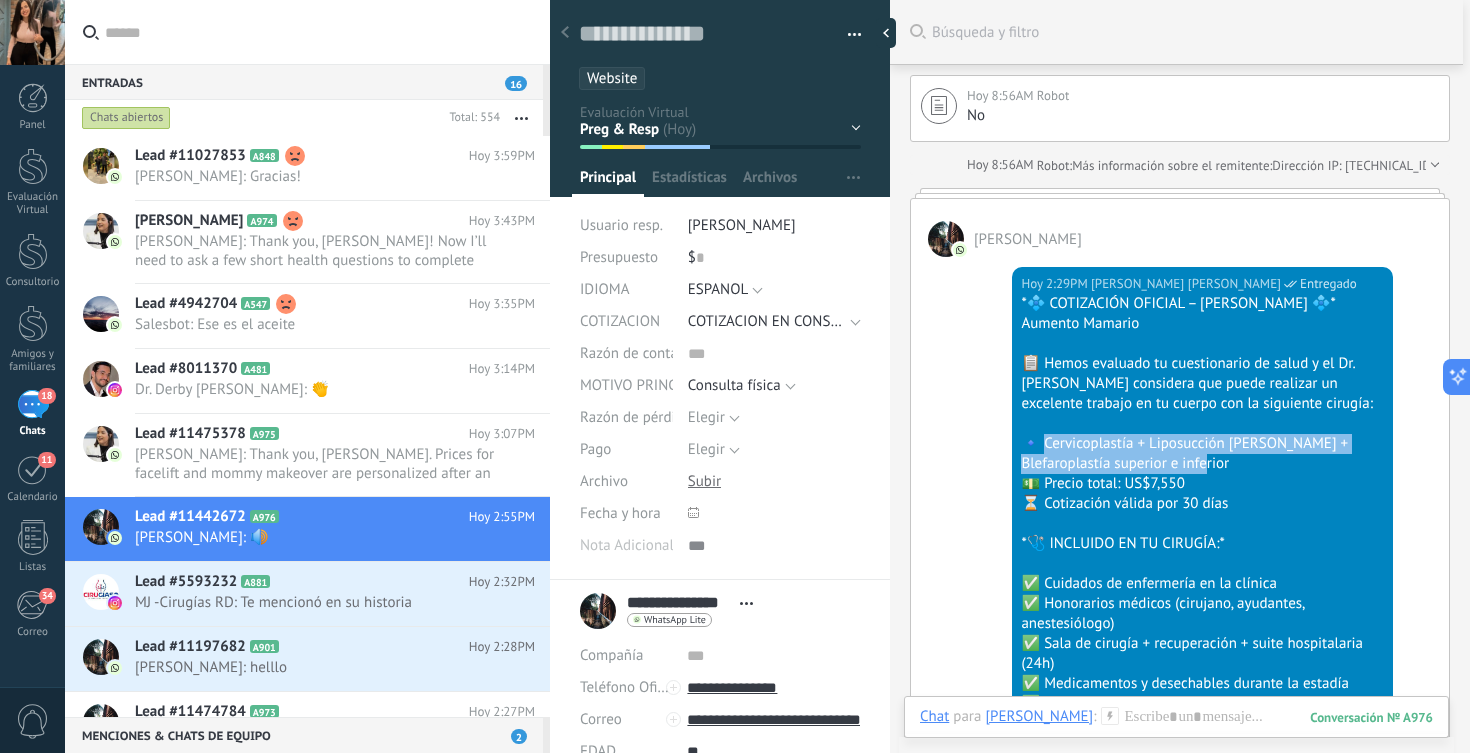 drag, startPoint x: 1039, startPoint y: 443, endPoint x: 1238, endPoint y: 461, distance: 199.81241 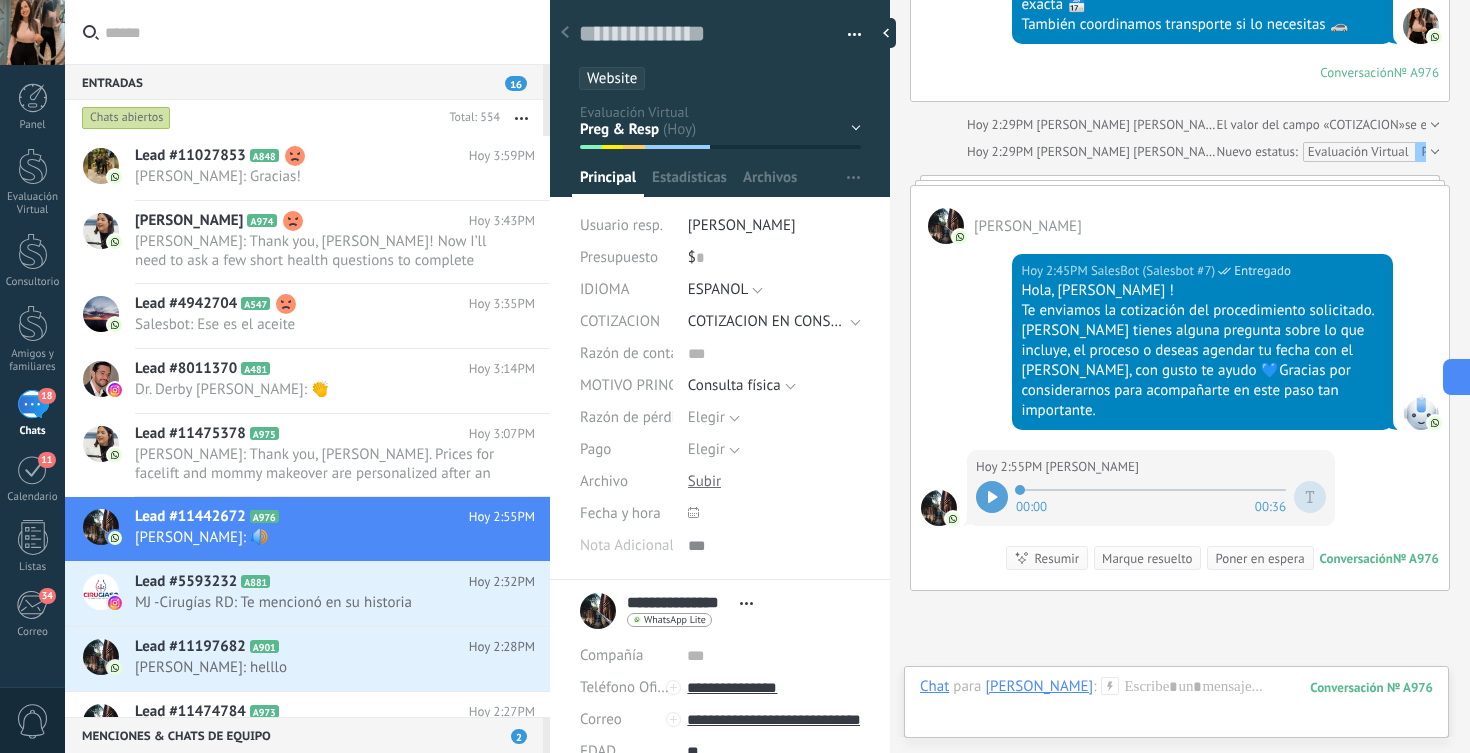 scroll, scrollTop: 2199, scrollLeft: 0, axis: vertical 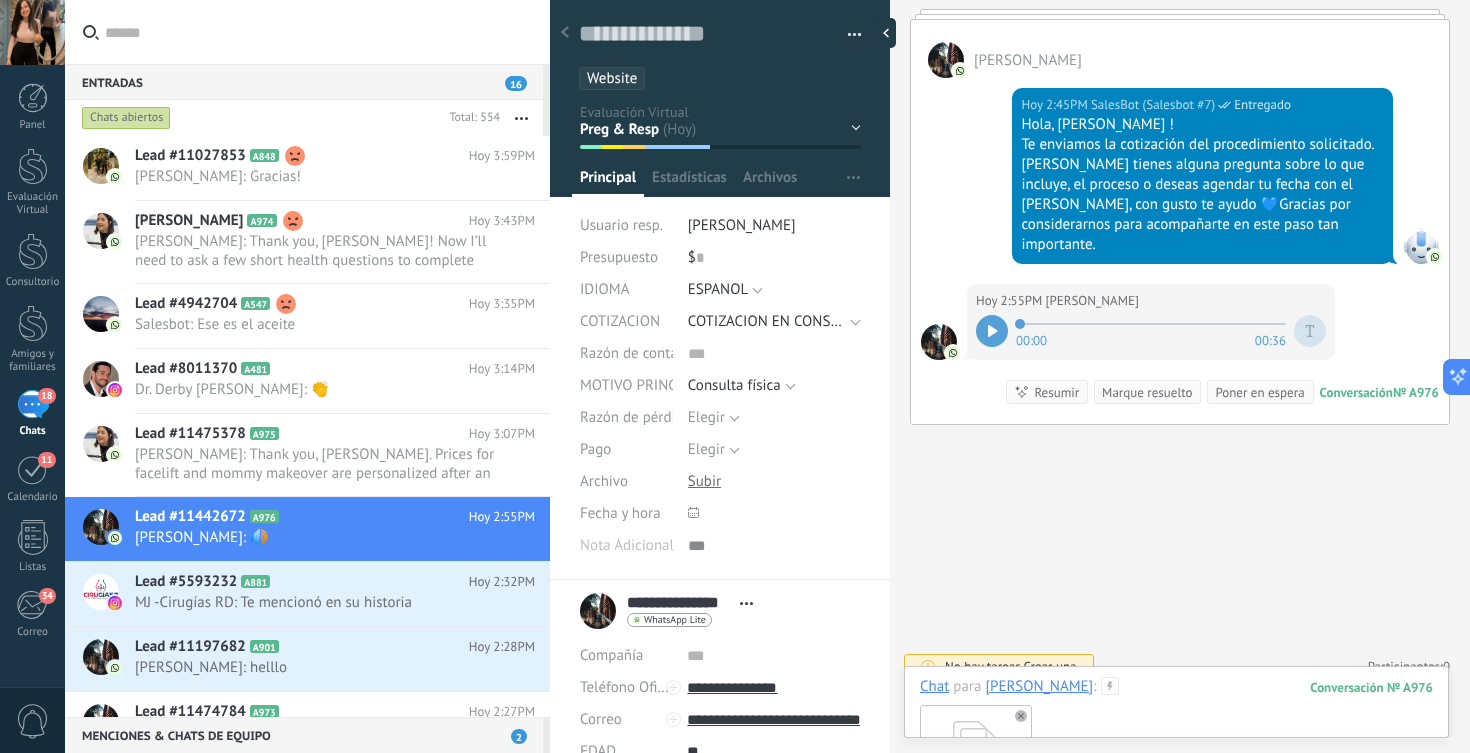 click on "INV-001397.pdf" at bounding box center (1176, 760) 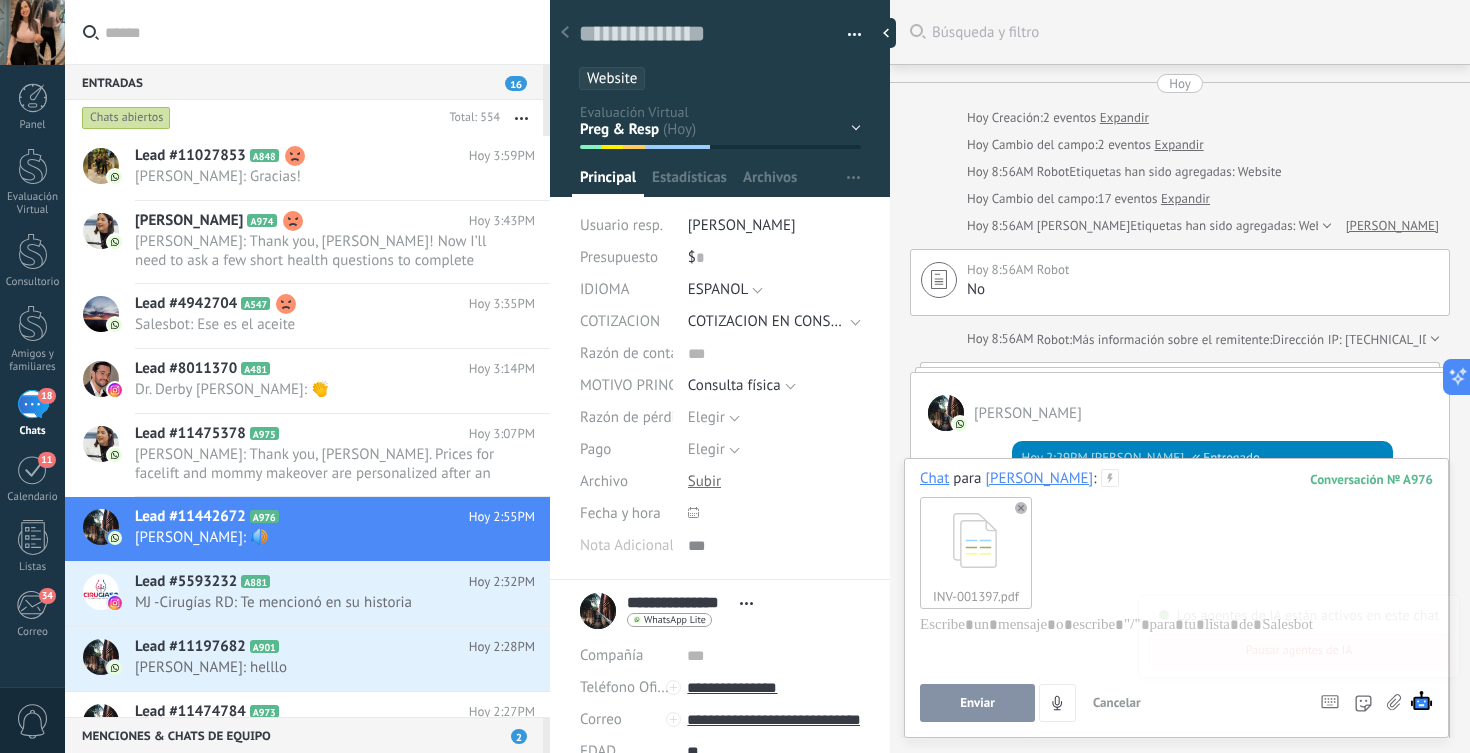 scroll, scrollTop: 0, scrollLeft: 0, axis: both 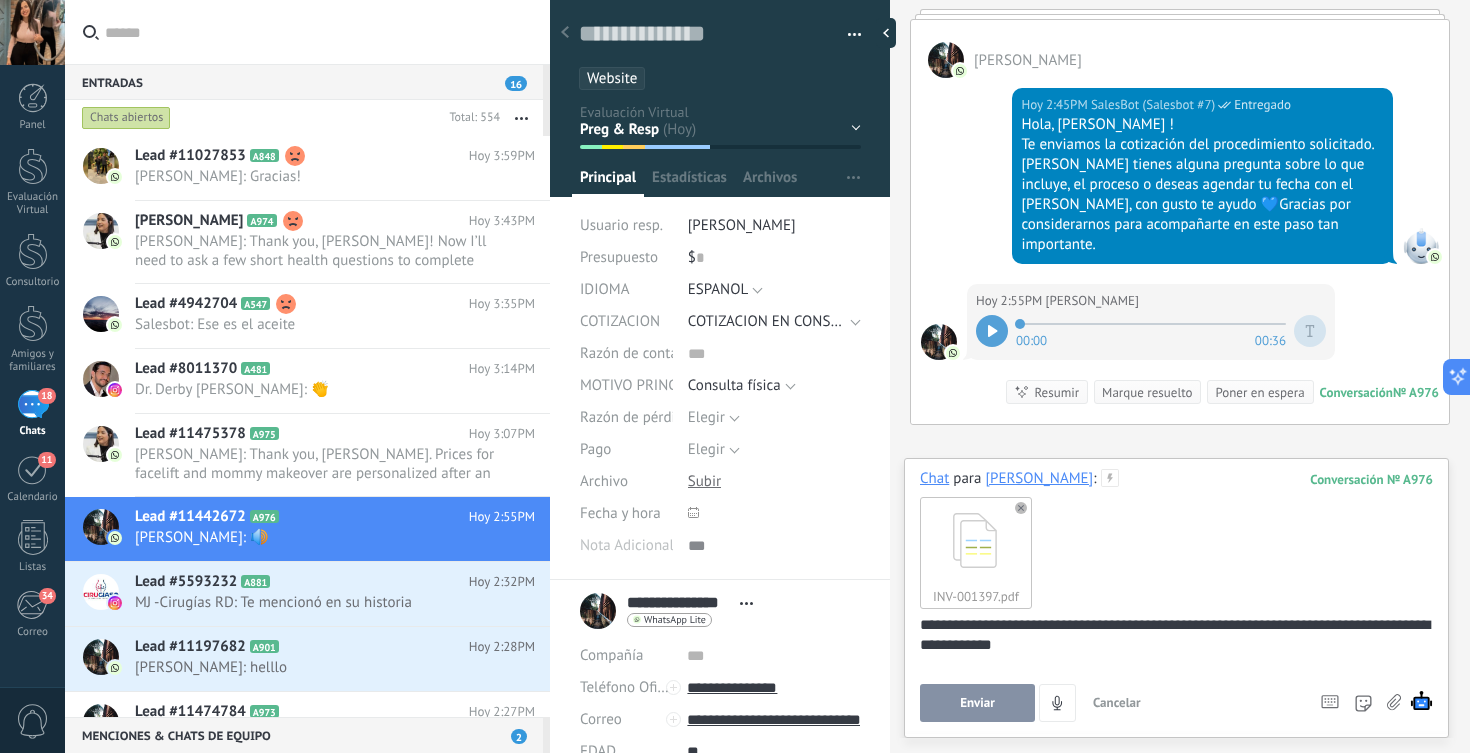 type 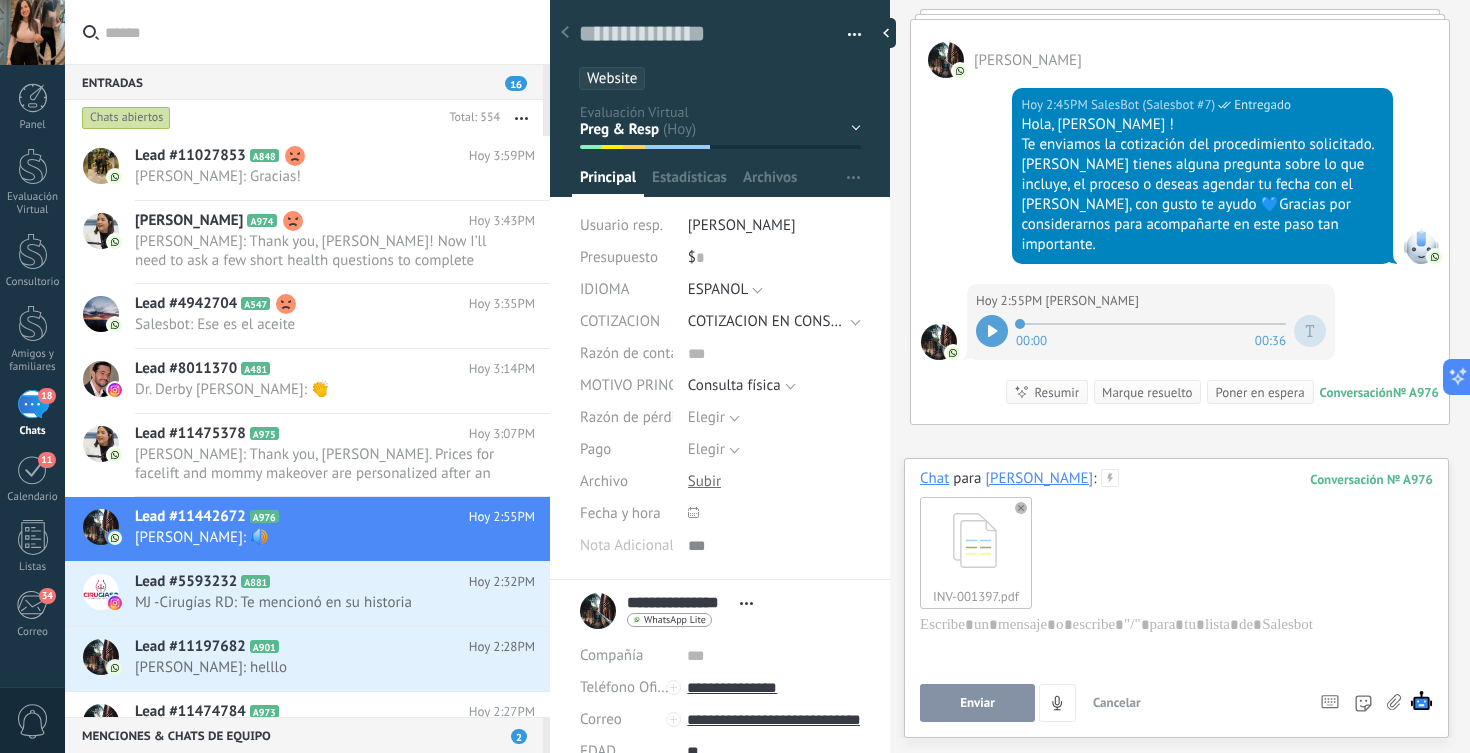 click on "Enviar" at bounding box center (977, 703) 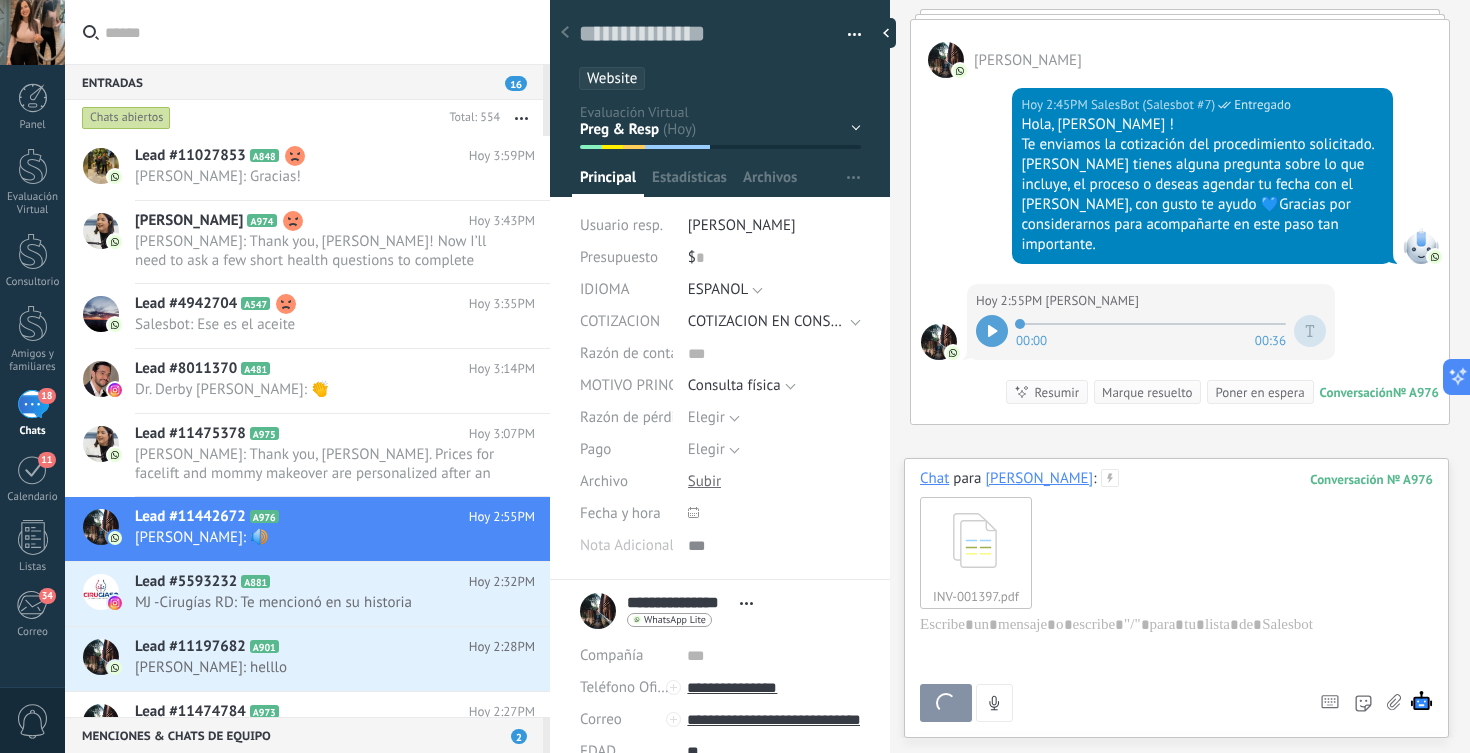 scroll, scrollTop: 2338, scrollLeft: 0, axis: vertical 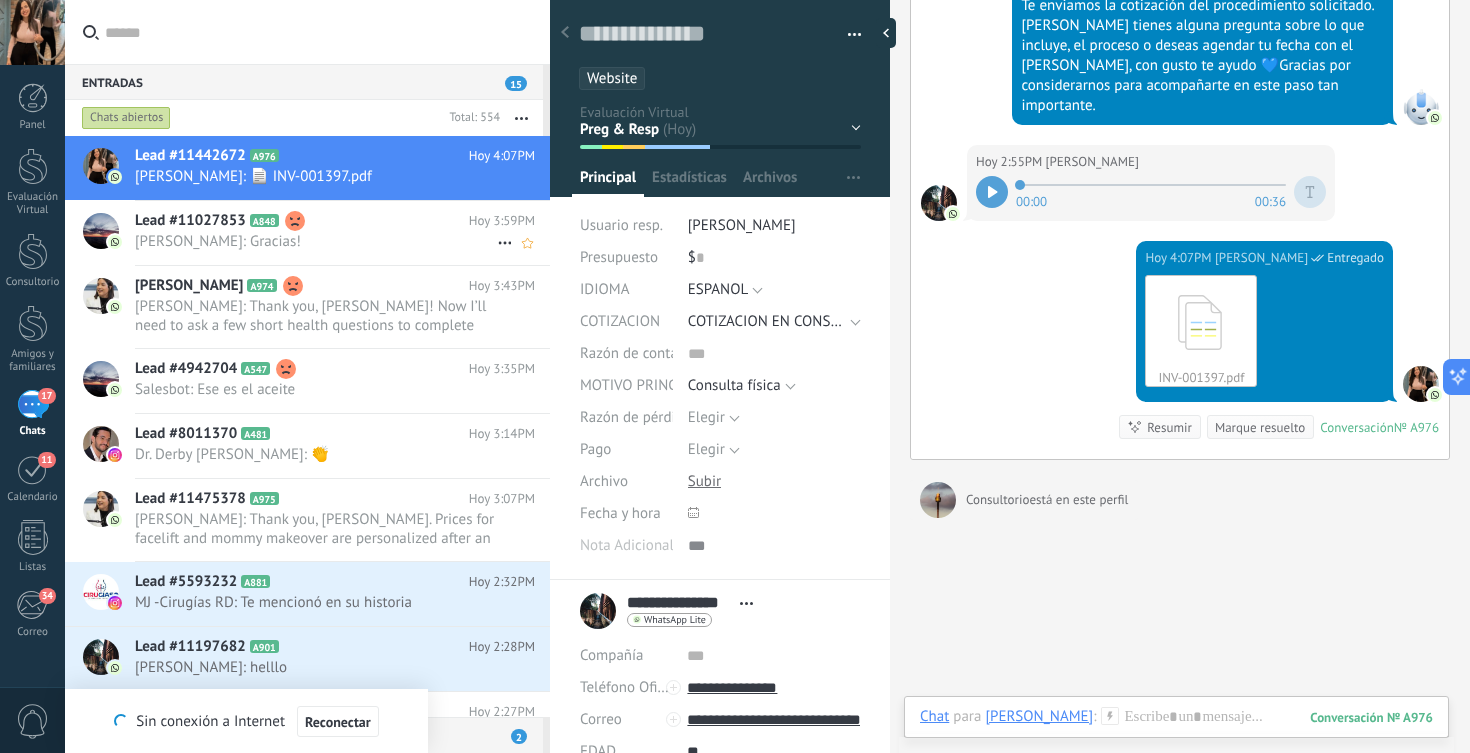 click on "Lead #11027853
A848
Hoy 3:59PM
[PERSON_NAME]: Gracias!" at bounding box center [342, 232] 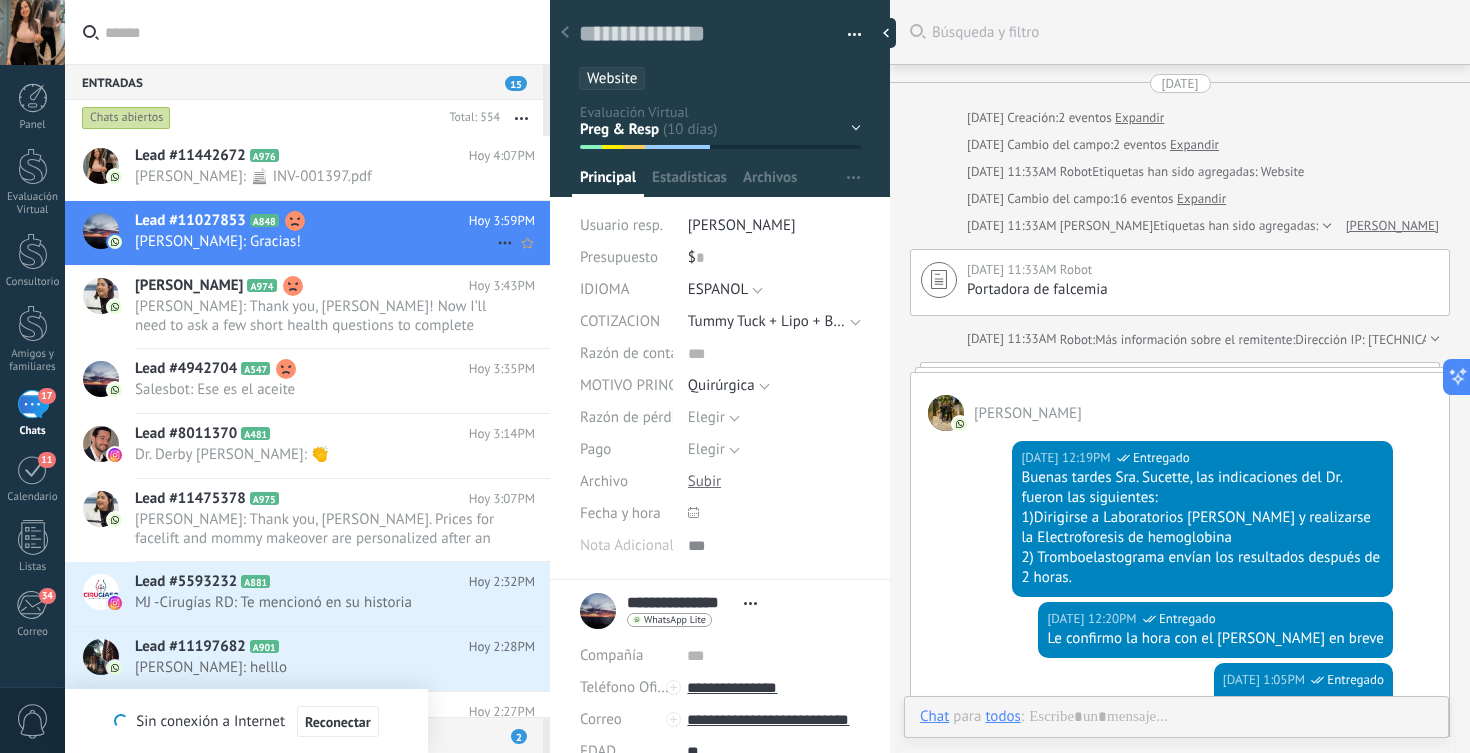 scroll, scrollTop: 30, scrollLeft: 0, axis: vertical 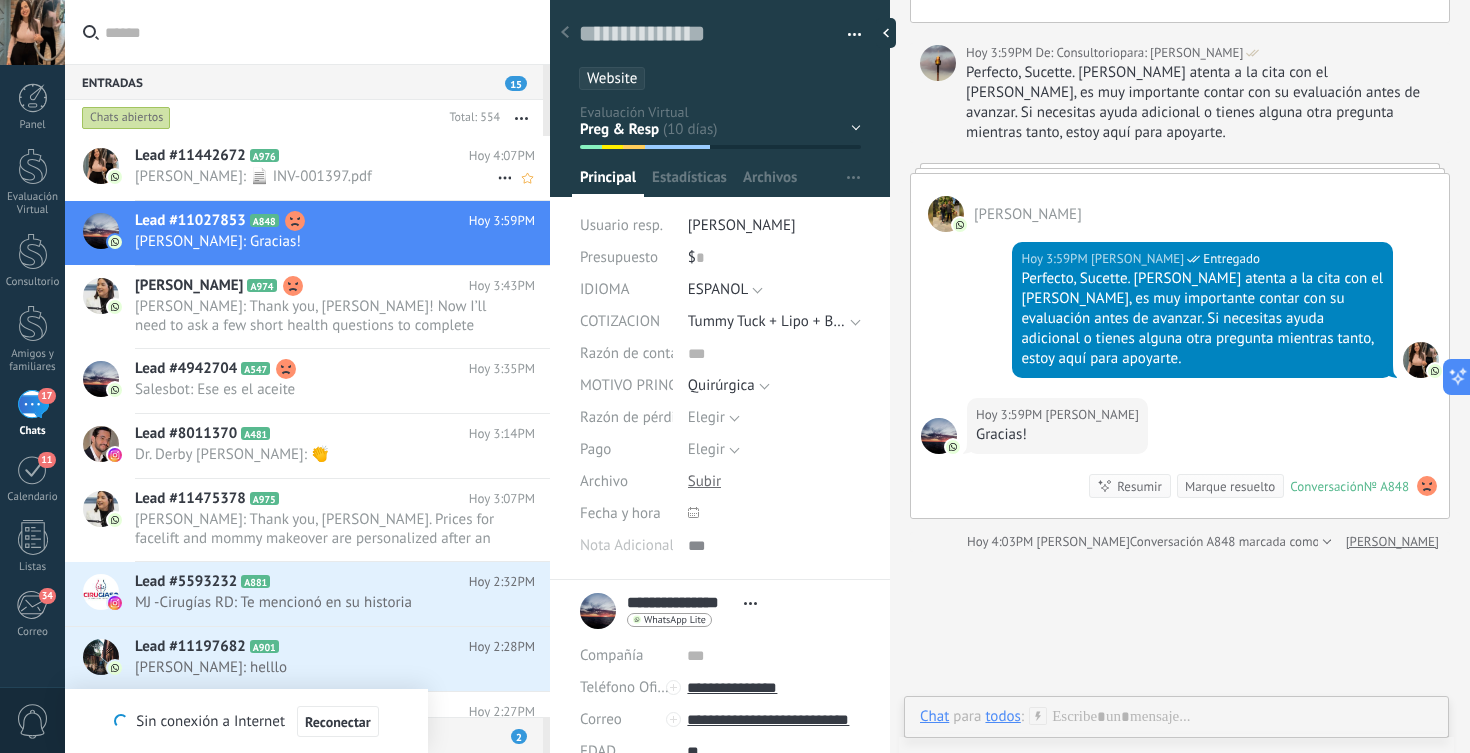 click on "Maria Elena: 📄 INV-001397.pdf" at bounding box center [316, 176] 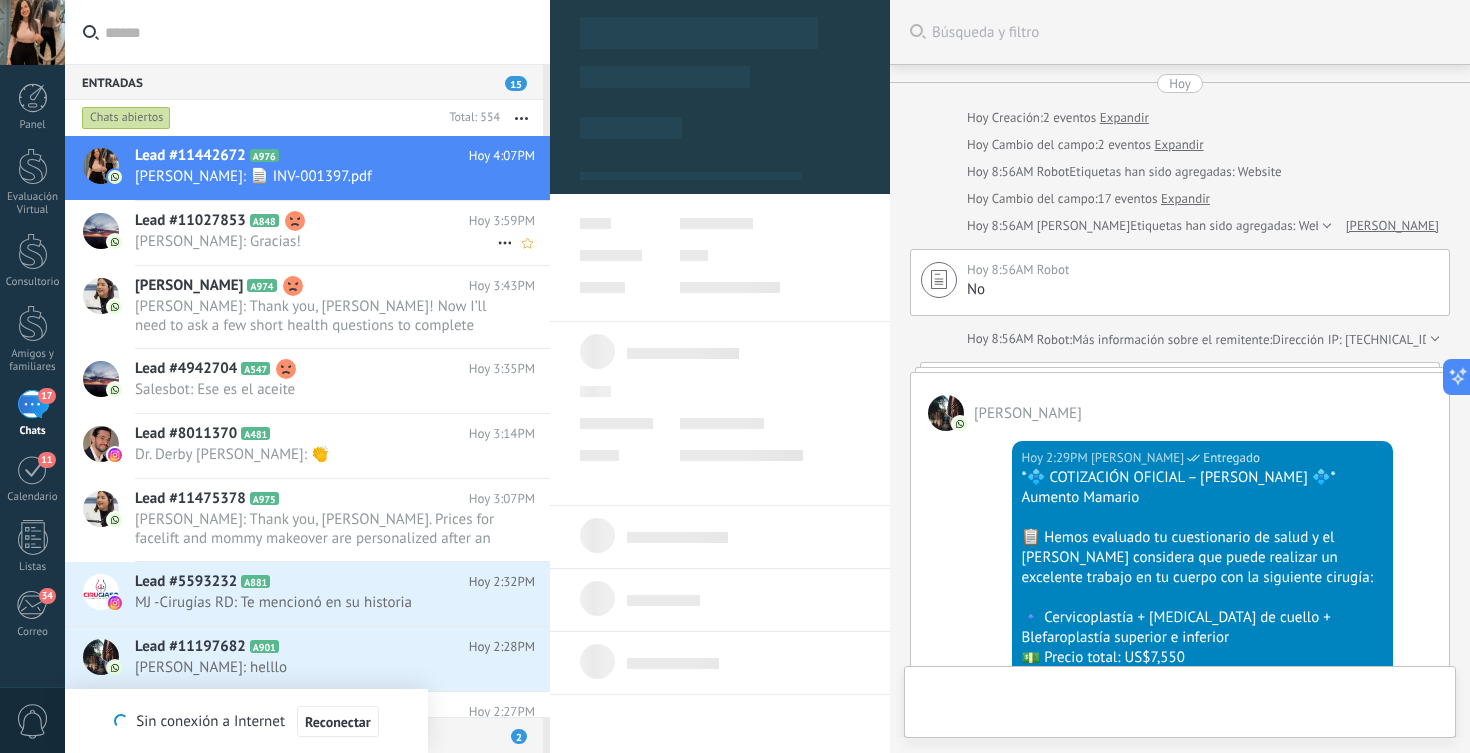 type on "**********" 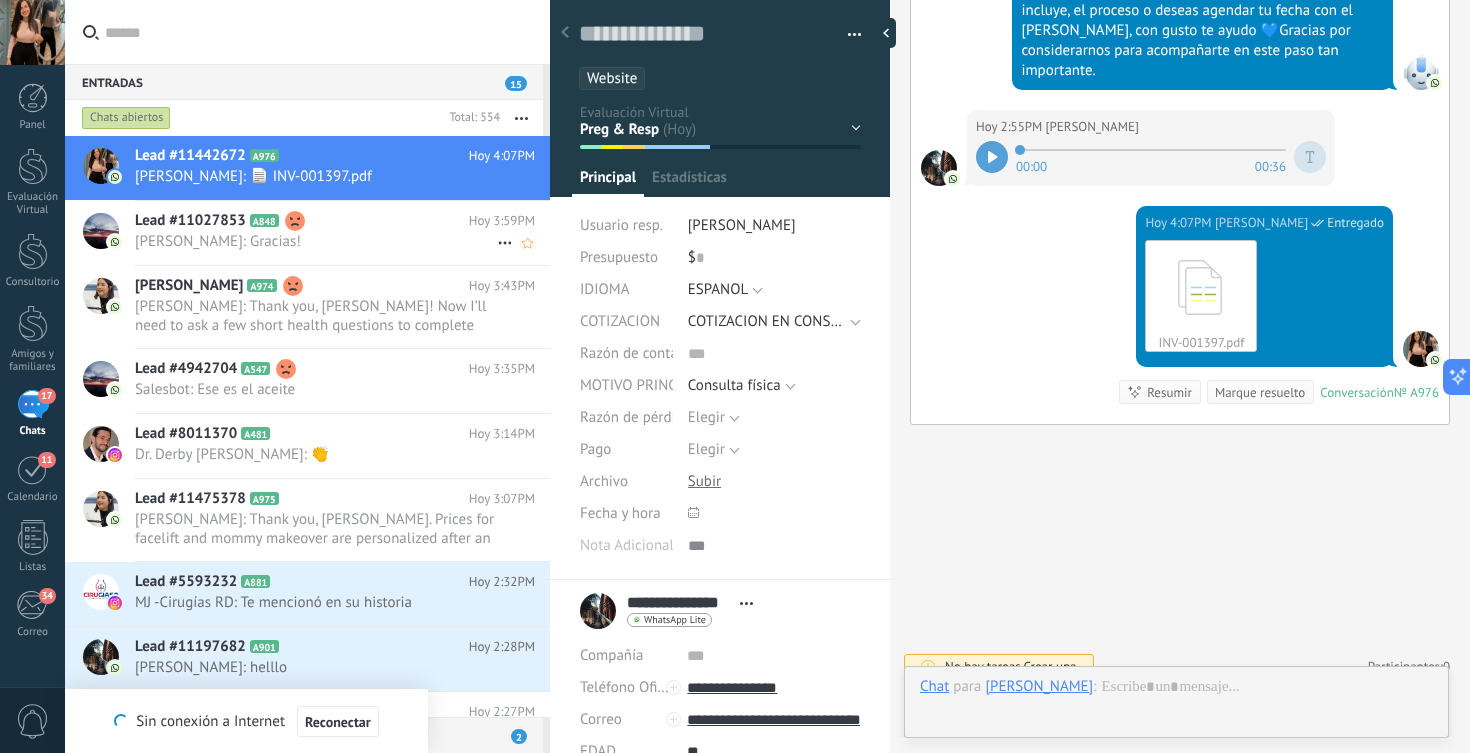 scroll, scrollTop: 30, scrollLeft: 0, axis: vertical 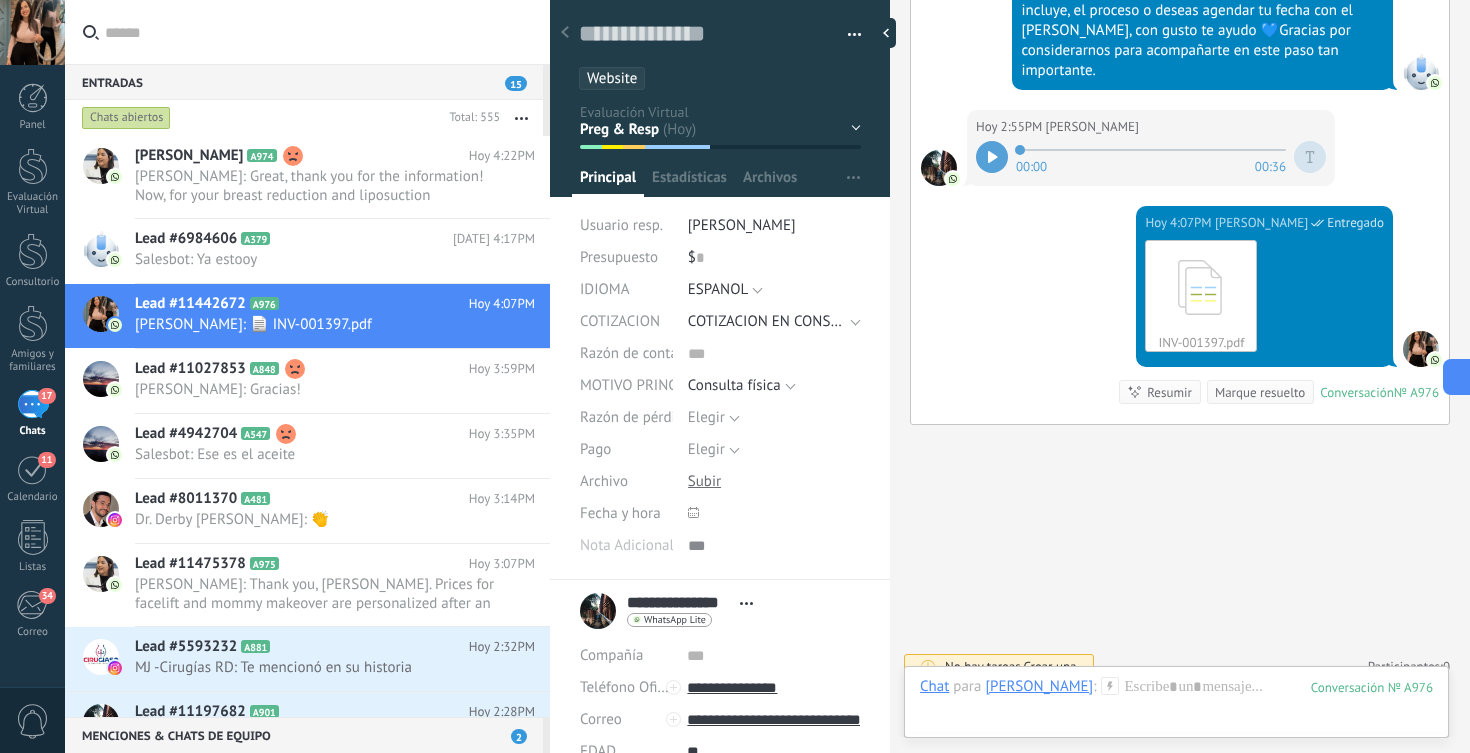 click at bounding box center (319, 32) 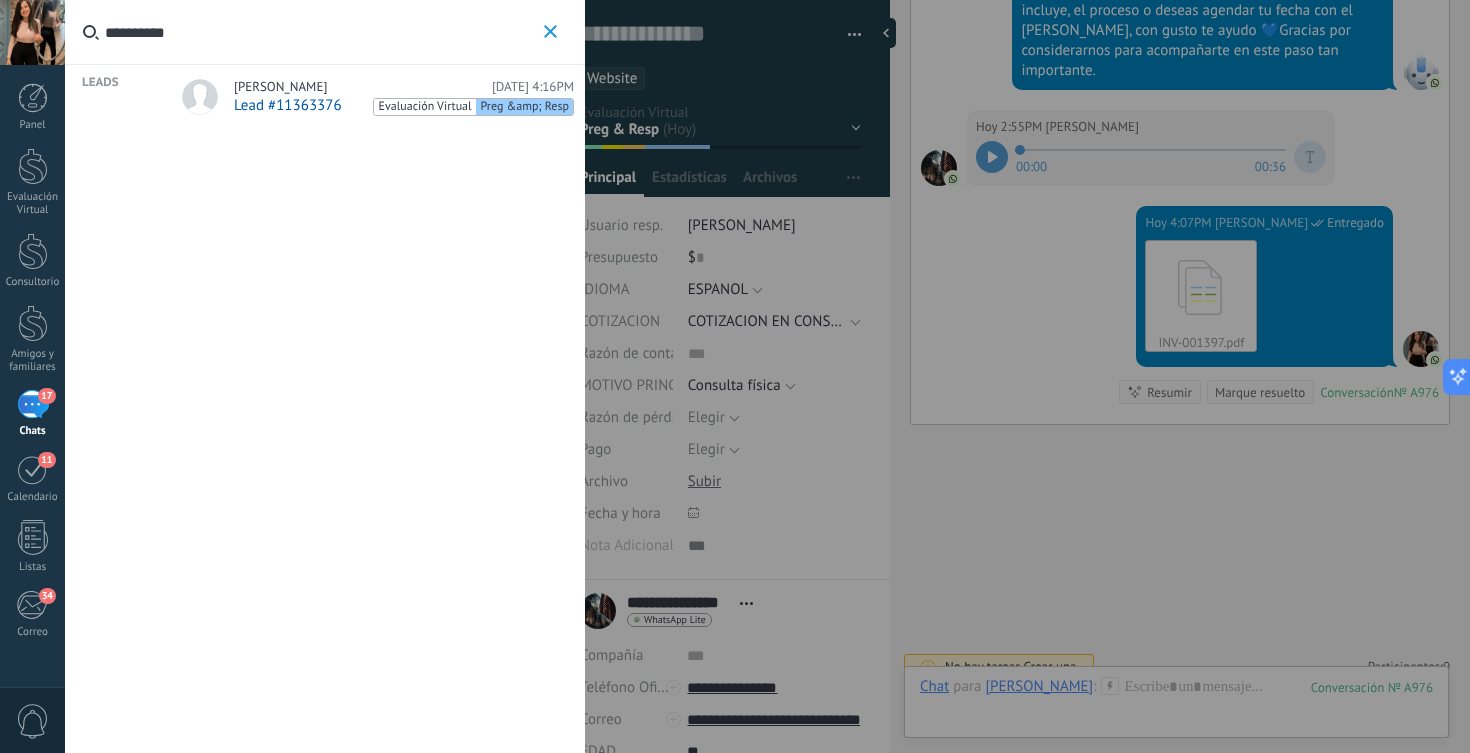 click on "**********" at bounding box center (322, 32) 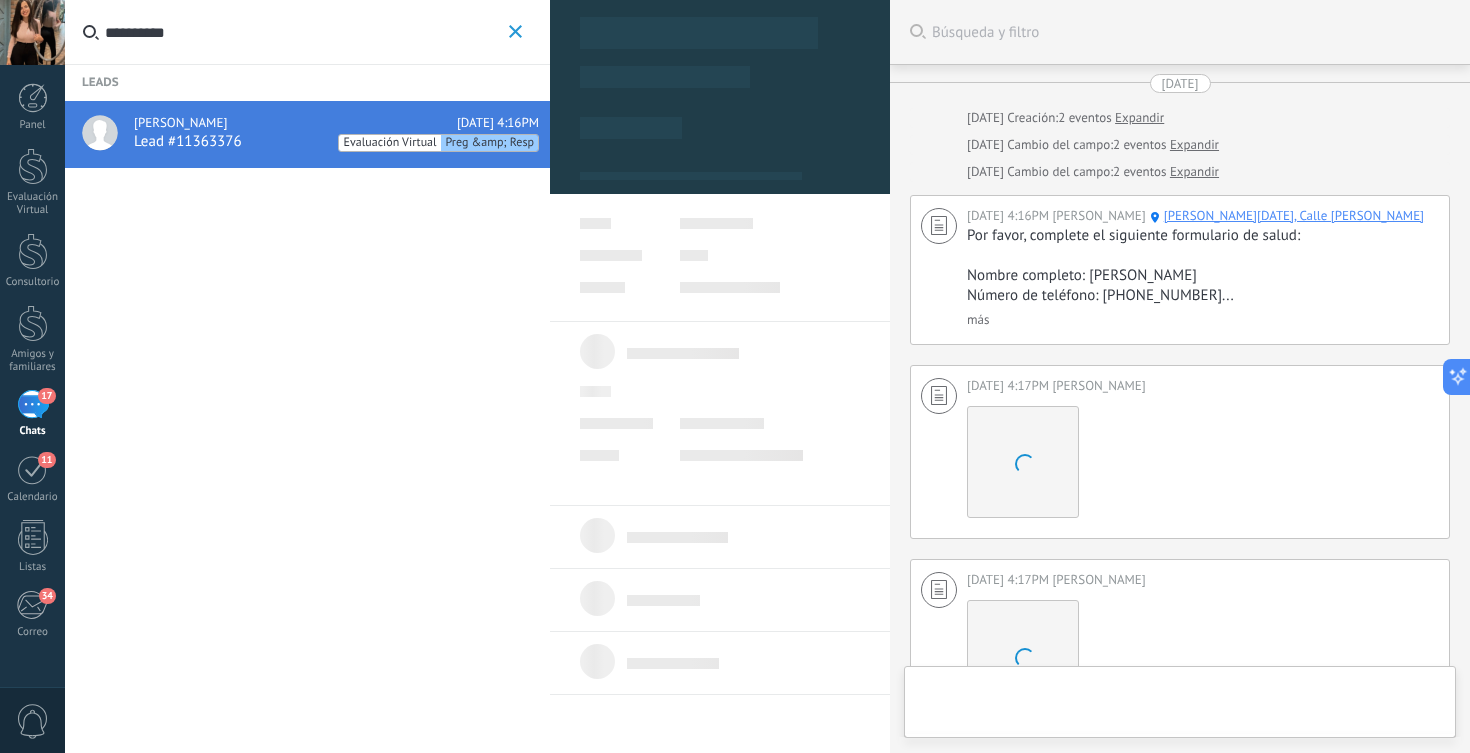 type on "**********" 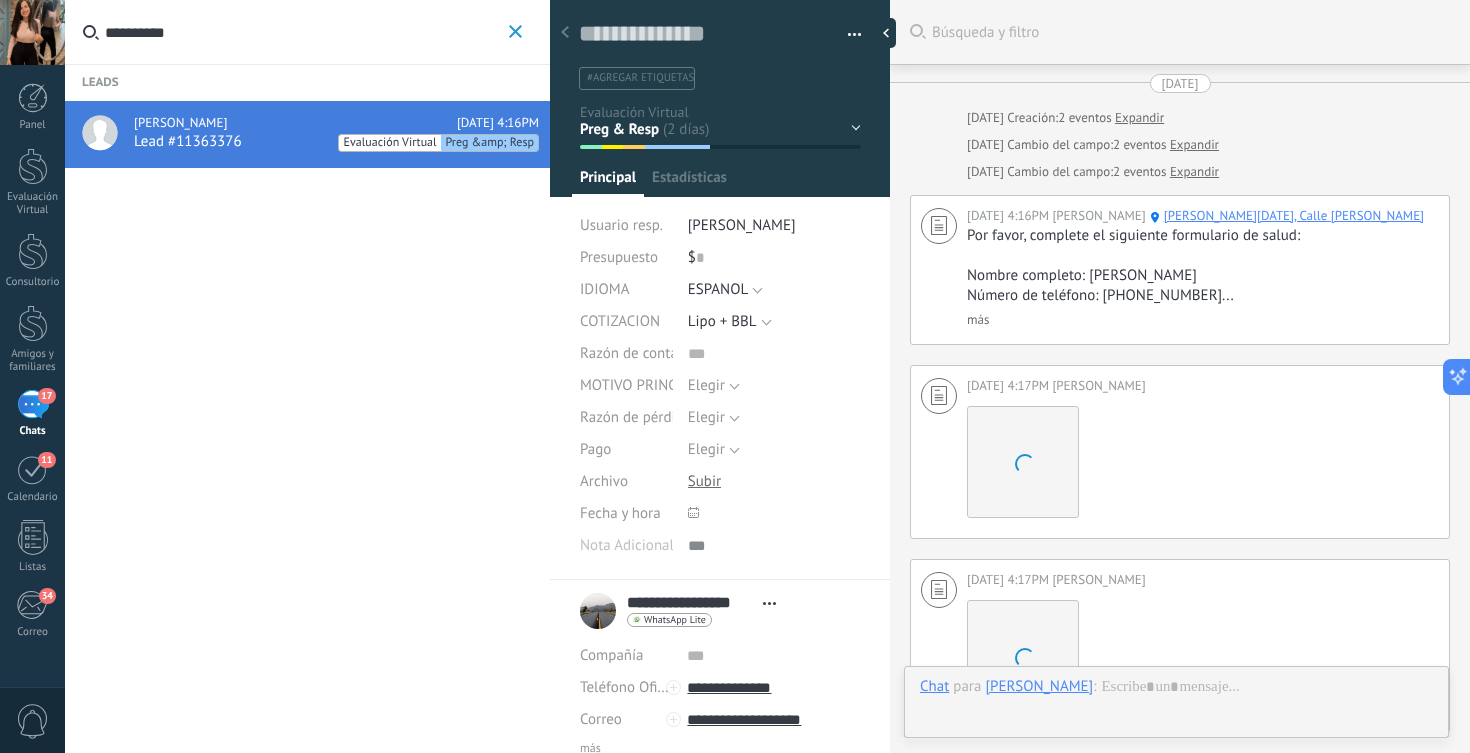 scroll, scrollTop: 3013, scrollLeft: 0, axis: vertical 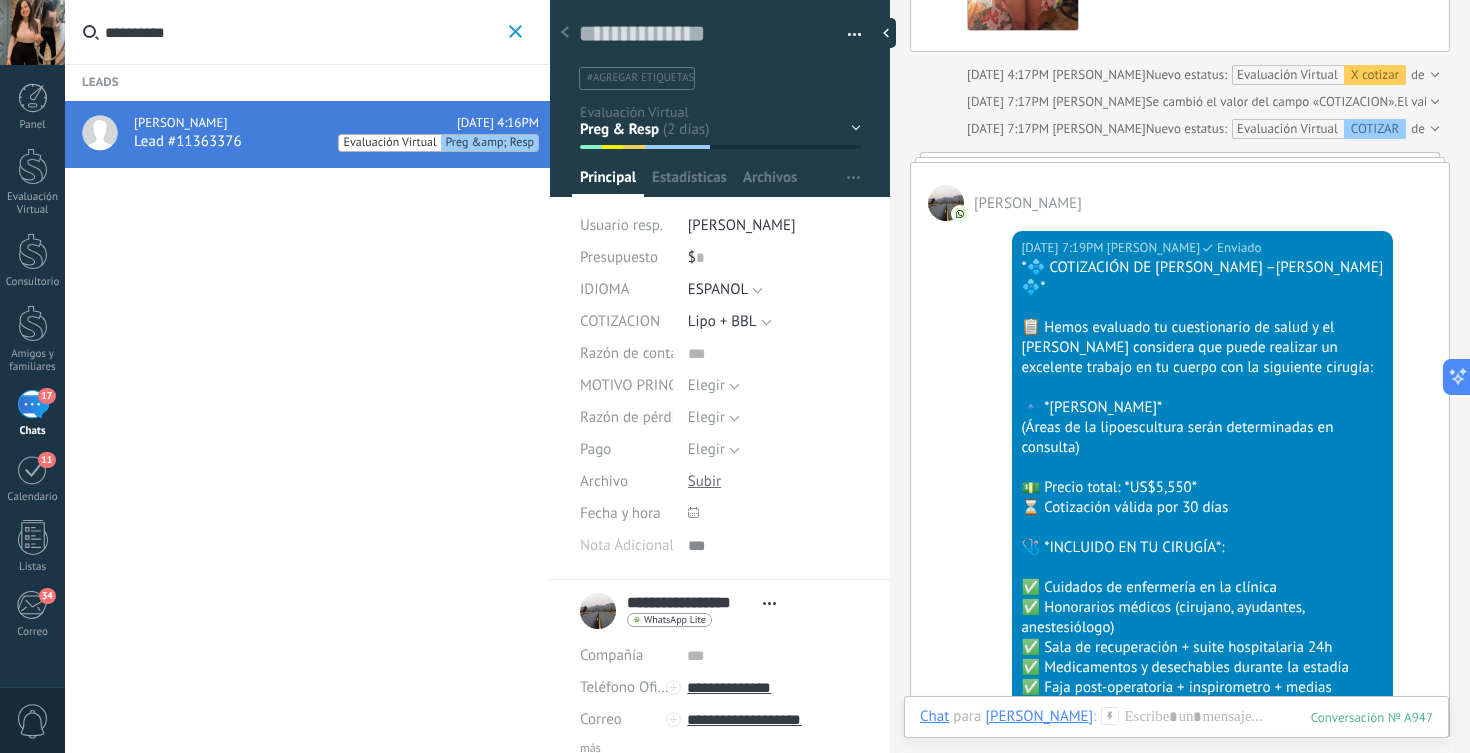 click on "25/07/2025 7:19PM Maria Elena  Enviado *💠 COTIZACIÓN DE Yuribel Hernández –DR. JAIRO ULERIO 💠*   📋 Hemos evaluado tu cuestionario de salud y el Dr. Jairo considera que puede realizar un excelente trabajo en tu cuerpo con la siguiente cirugía:   🔹 *Lipoescultura Vaser* (Áreas de la lipoescultura serán determinadas en consulta)   💵 Precio total: *US$5,550* ⏳ Cotización válida por 30 días   🩺 *INCLUIDO EN TU CIRUGÍA*:   ✅ Cuidados de enfermería en la clínica ✅ Honorarios médicos (cirujano, ayudantes, anestesiólogo) ✅ Sala de recuperación + suite hospitalaria 24h ✅ Medicamentos y desechables durante la estadía ✅ Faja post-operatoria + inspirometro + medias ✅ Seguimiento y curaciones post-op ✅ Pruebas de laboratorio básicas ✅ Evaluación cardiovascular, ecocardiograma y EKG ✅ Evaluación por anestesiología   💰*DEPÓSITO* 🔒 *US$500* para reservar (NO reembolsable, NO transferible)   🚫 *NO INCLUIDO (pero obligatorio)*:" at bounding box center (1180, 1102) 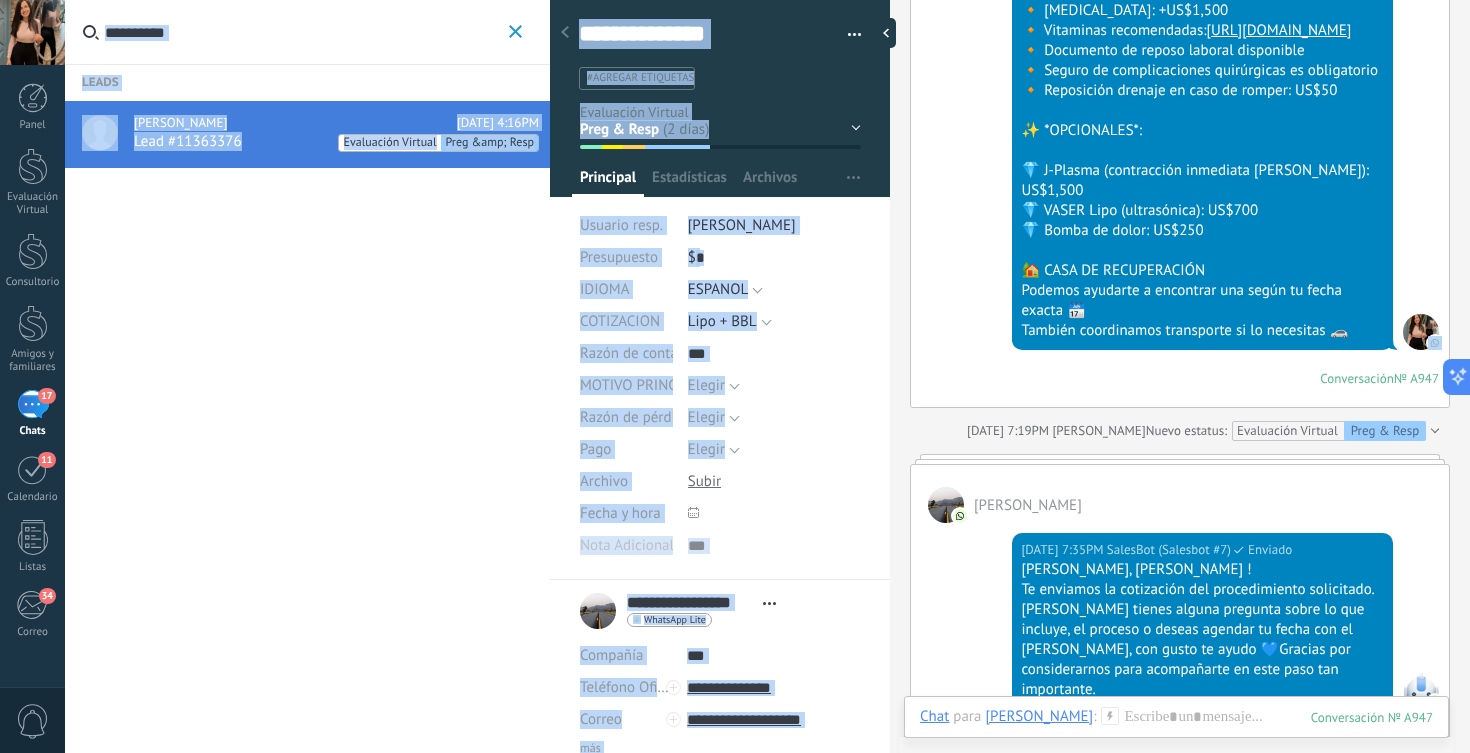 scroll, scrollTop: 2499, scrollLeft: 0, axis: vertical 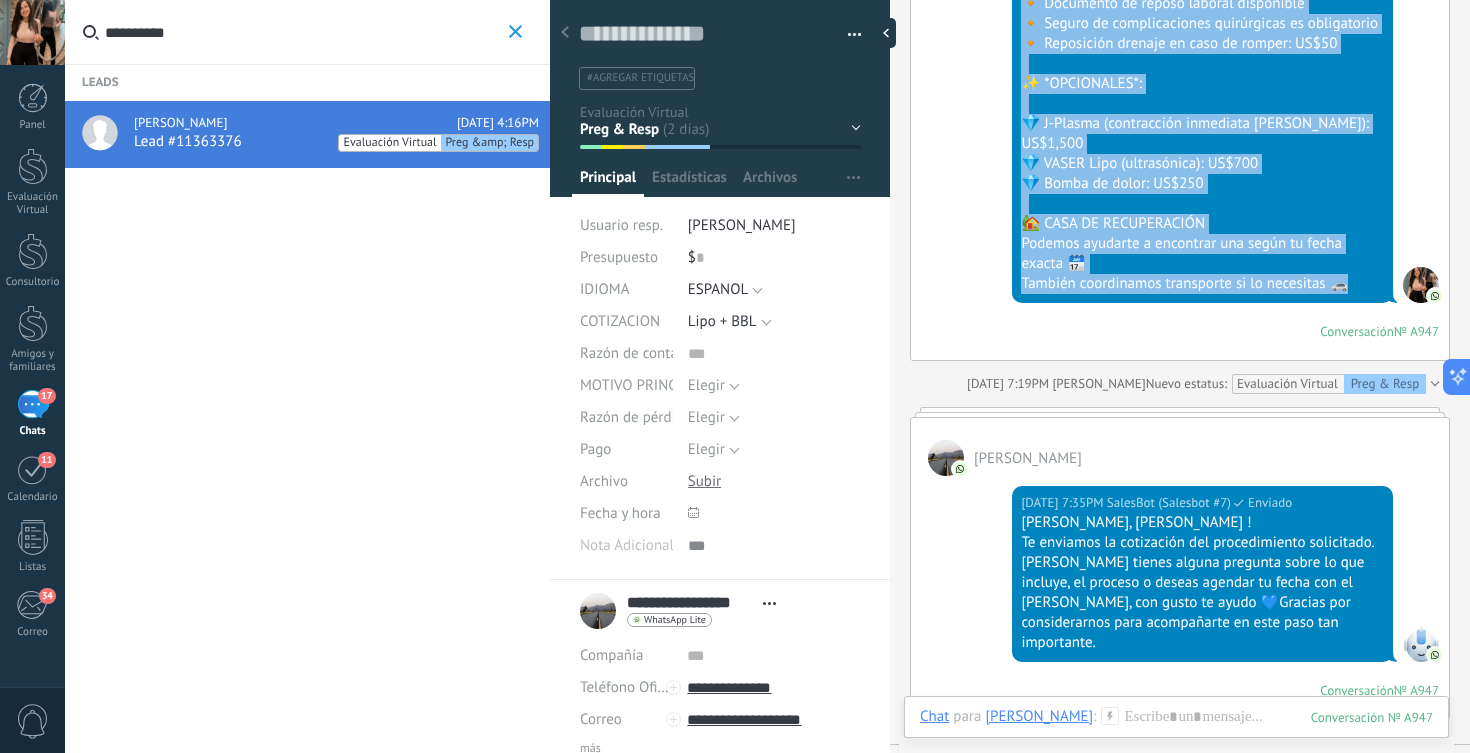 drag, startPoint x: 1018, startPoint y: 265, endPoint x: 1355, endPoint y: 321, distance: 341.62112 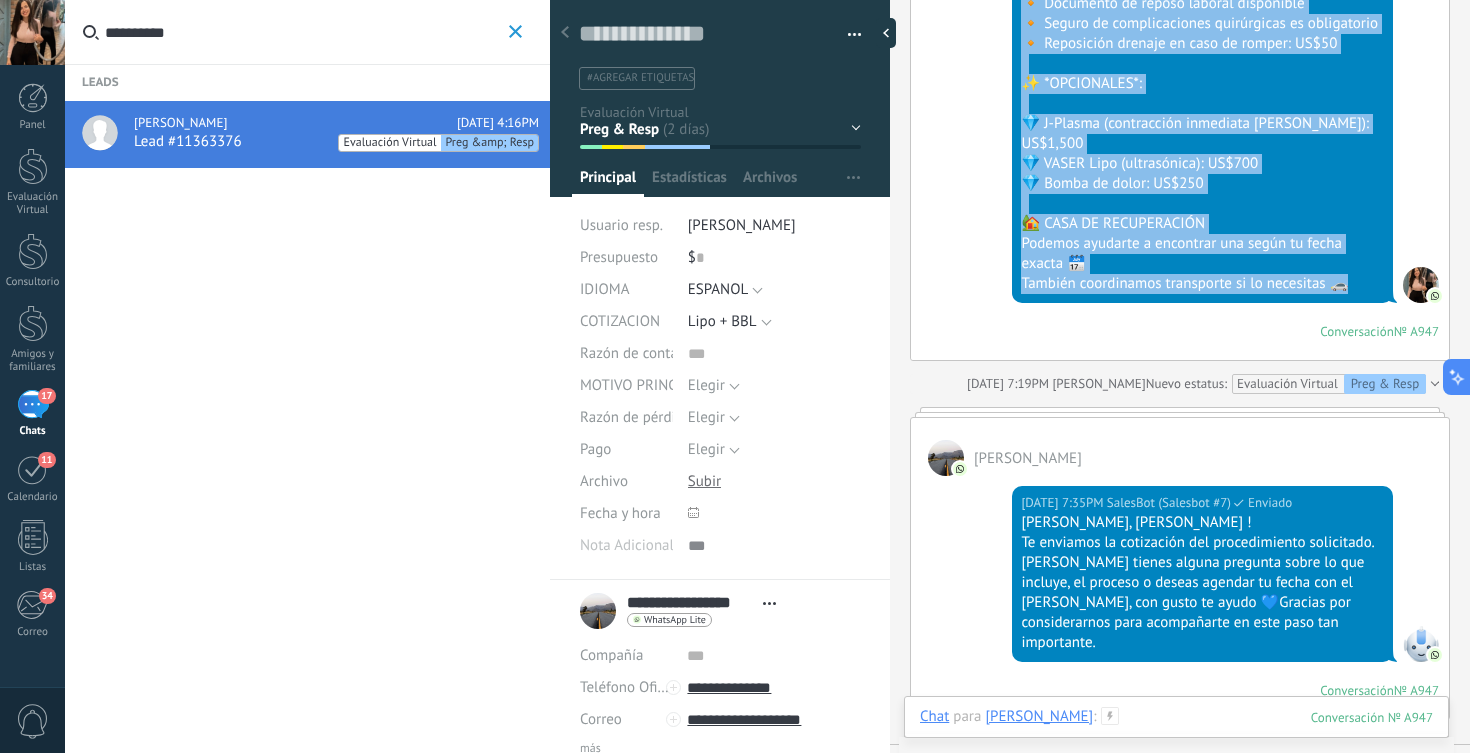 click at bounding box center (1176, 737) 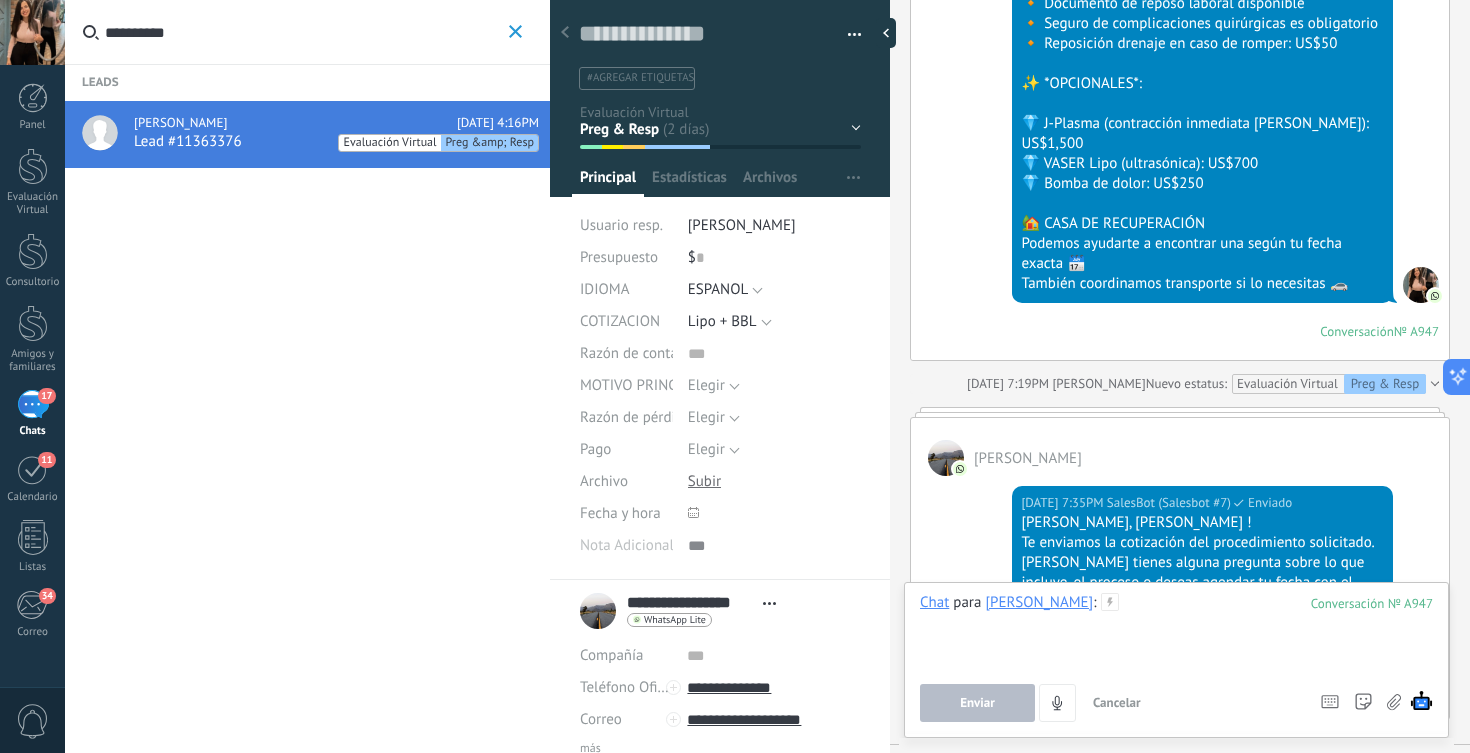 click at bounding box center [1176, 631] 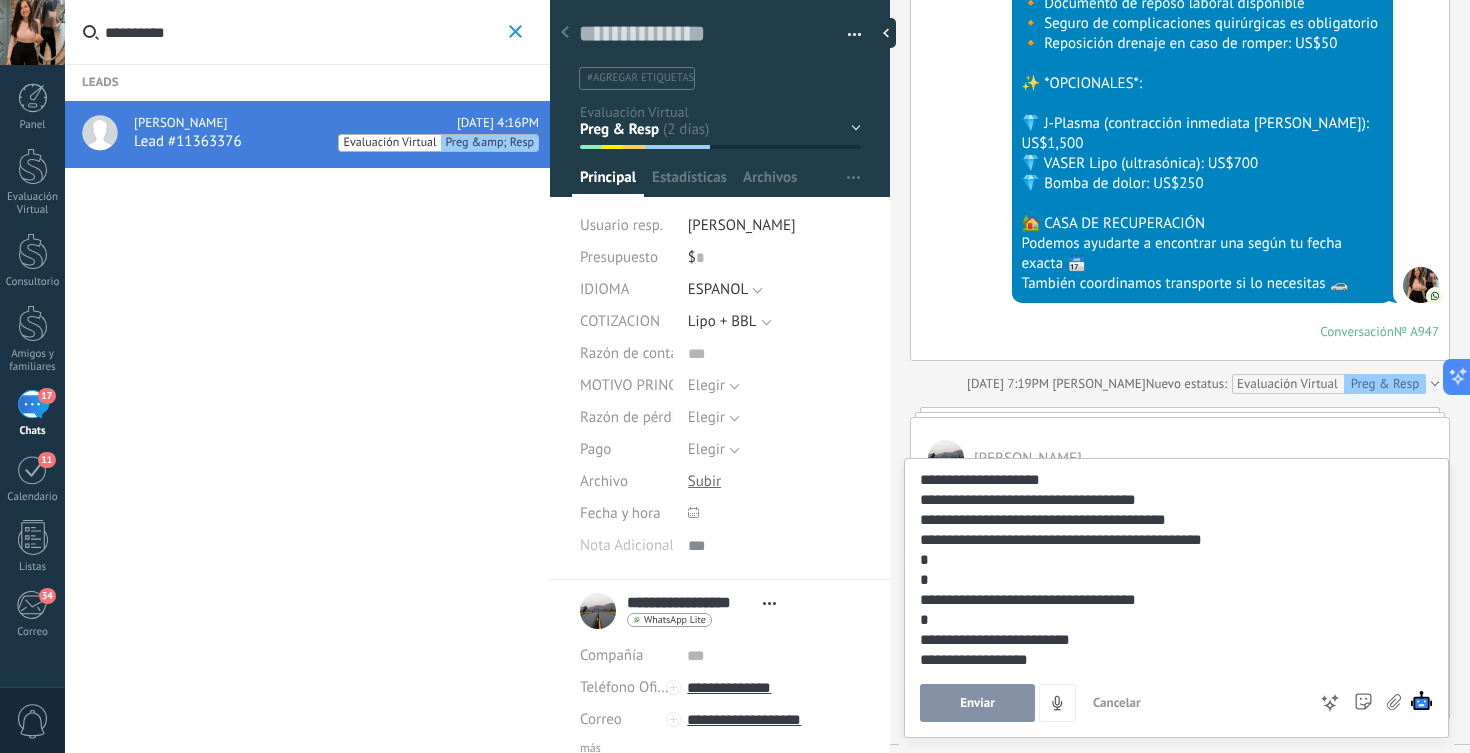 scroll, scrollTop: 1280, scrollLeft: 0, axis: vertical 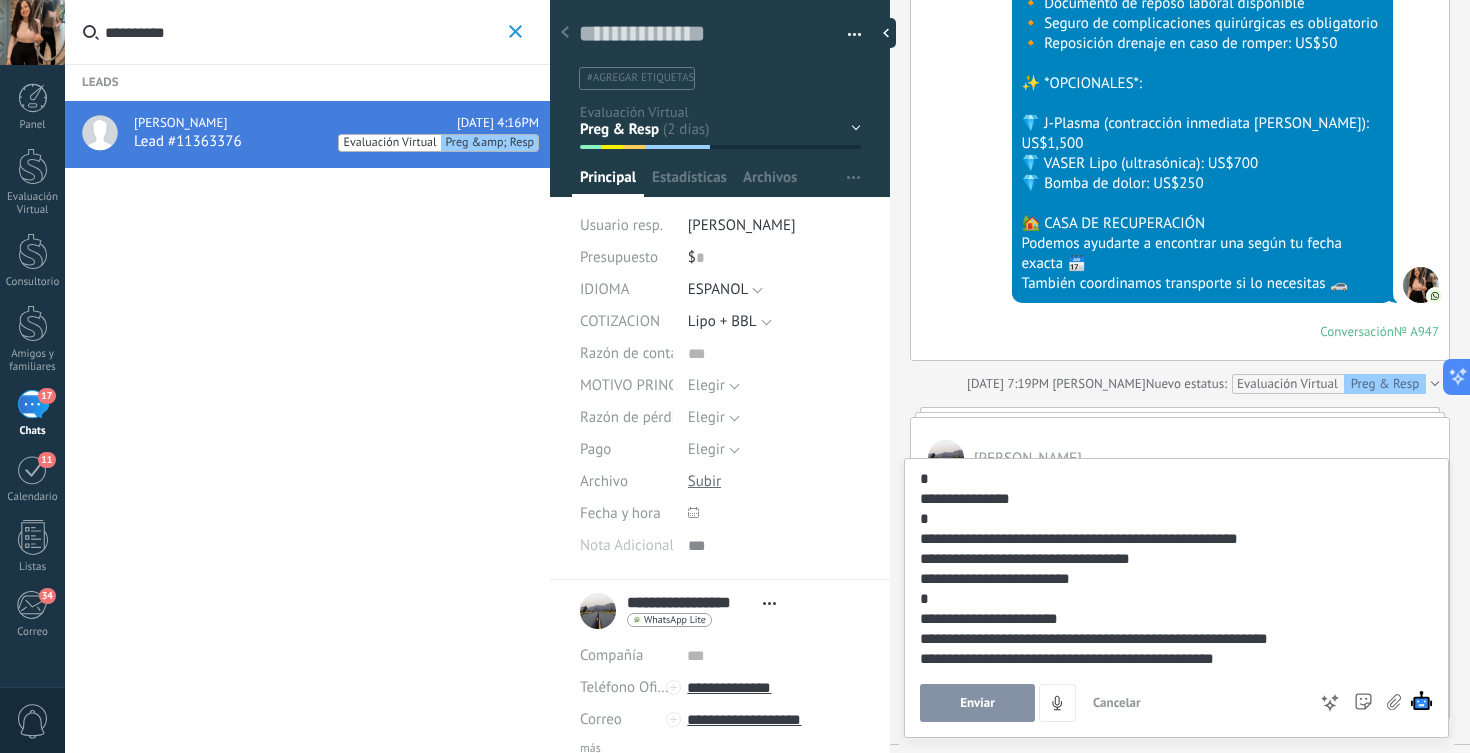 click on "Enviar" at bounding box center (977, 703) 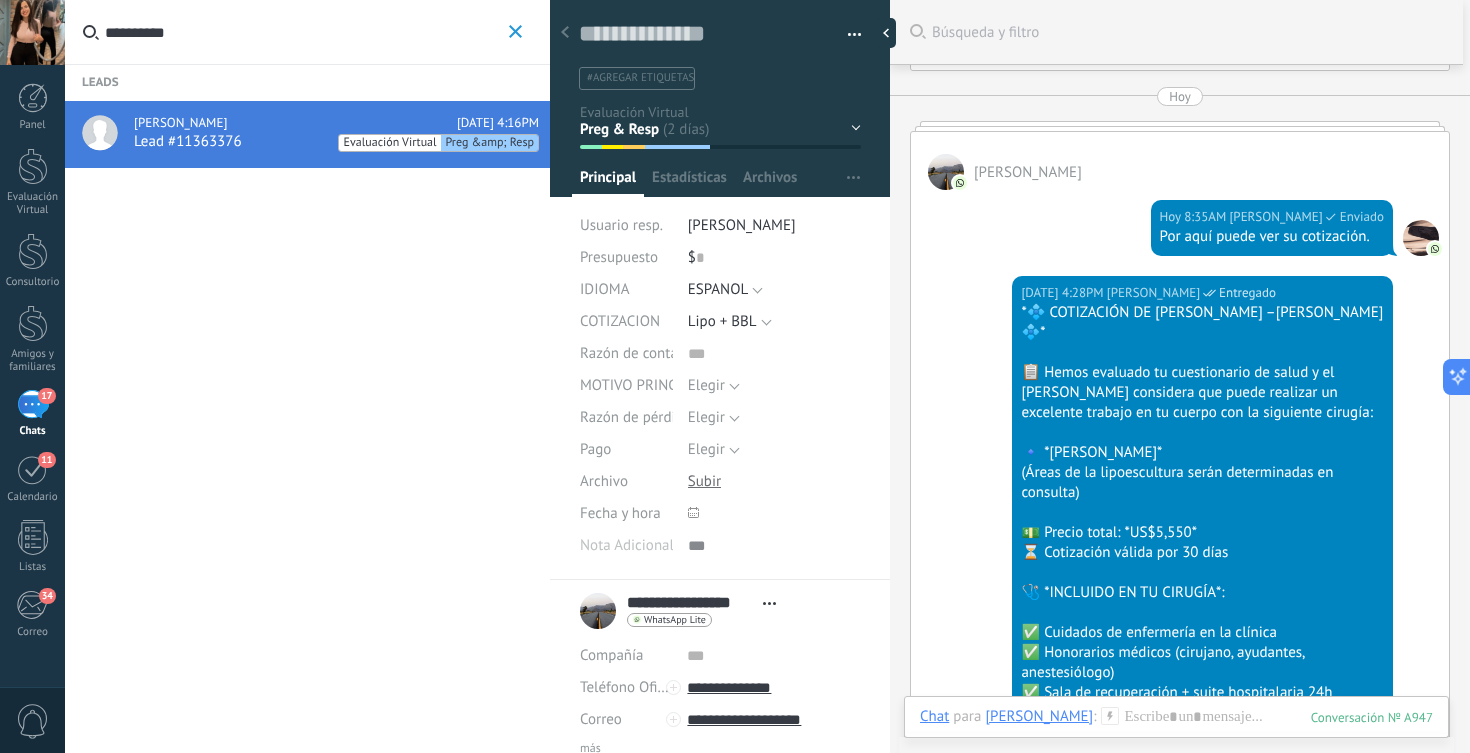 scroll, scrollTop: 3139, scrollLeft: 0, axis: vertical 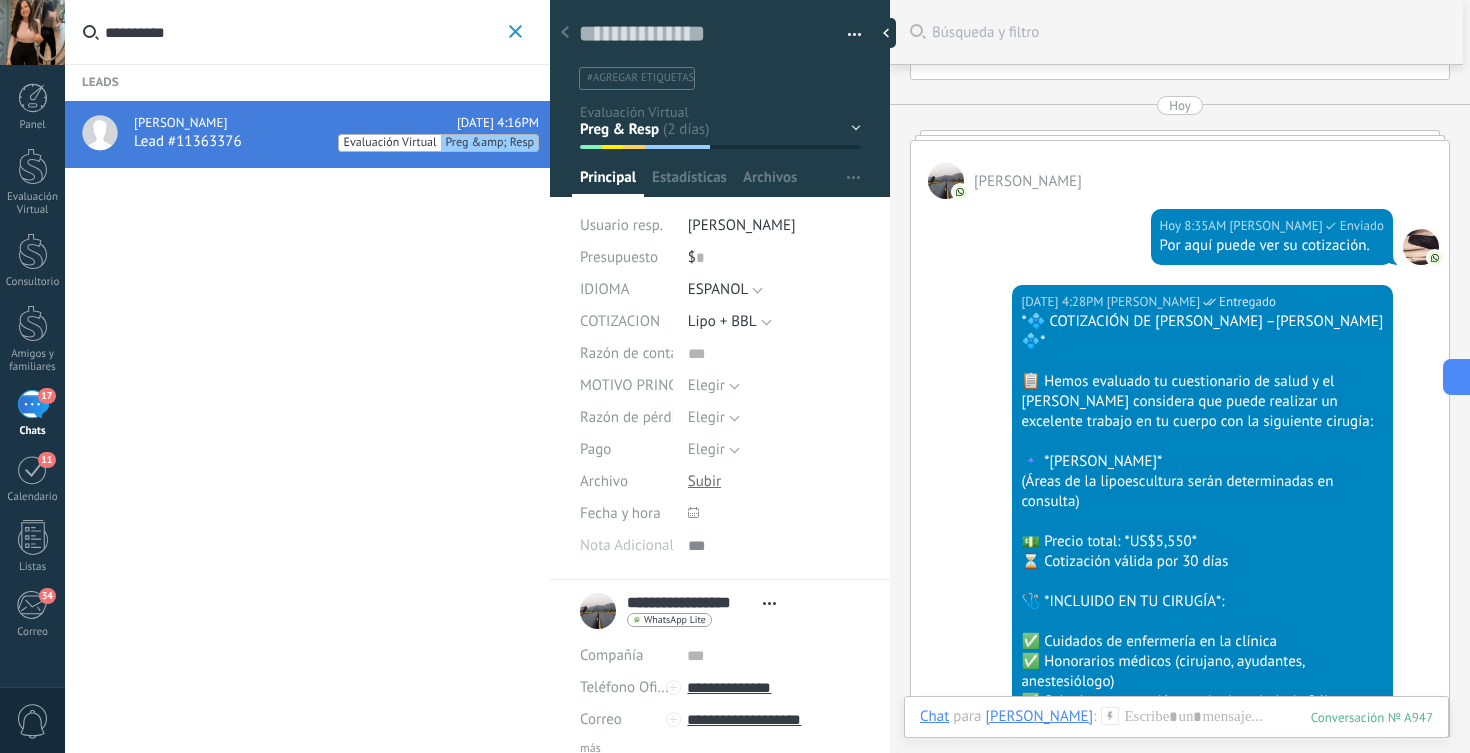 click on "Chats" at bounding box center [33, 431] 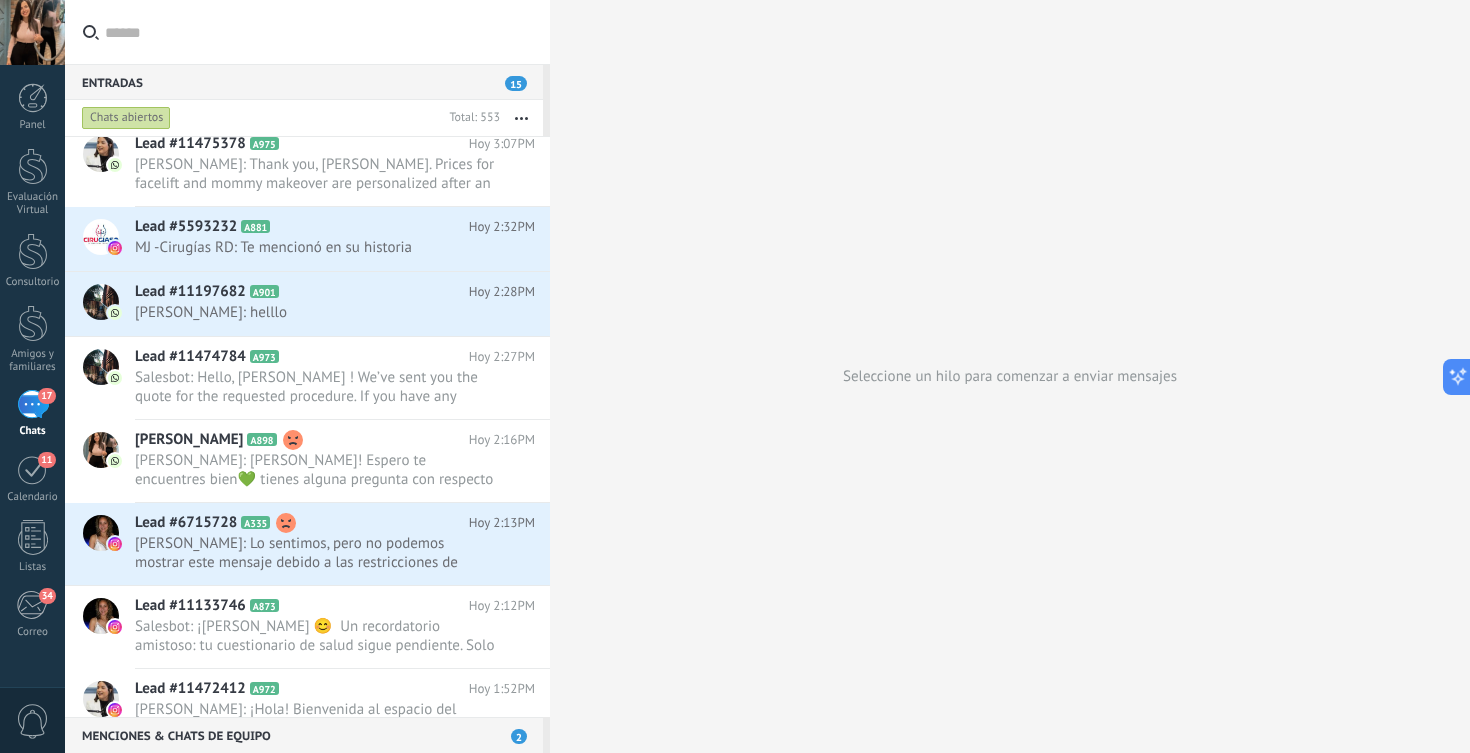 scroll, scrollTop: 420, scrollLeft: 0, axis: vertical 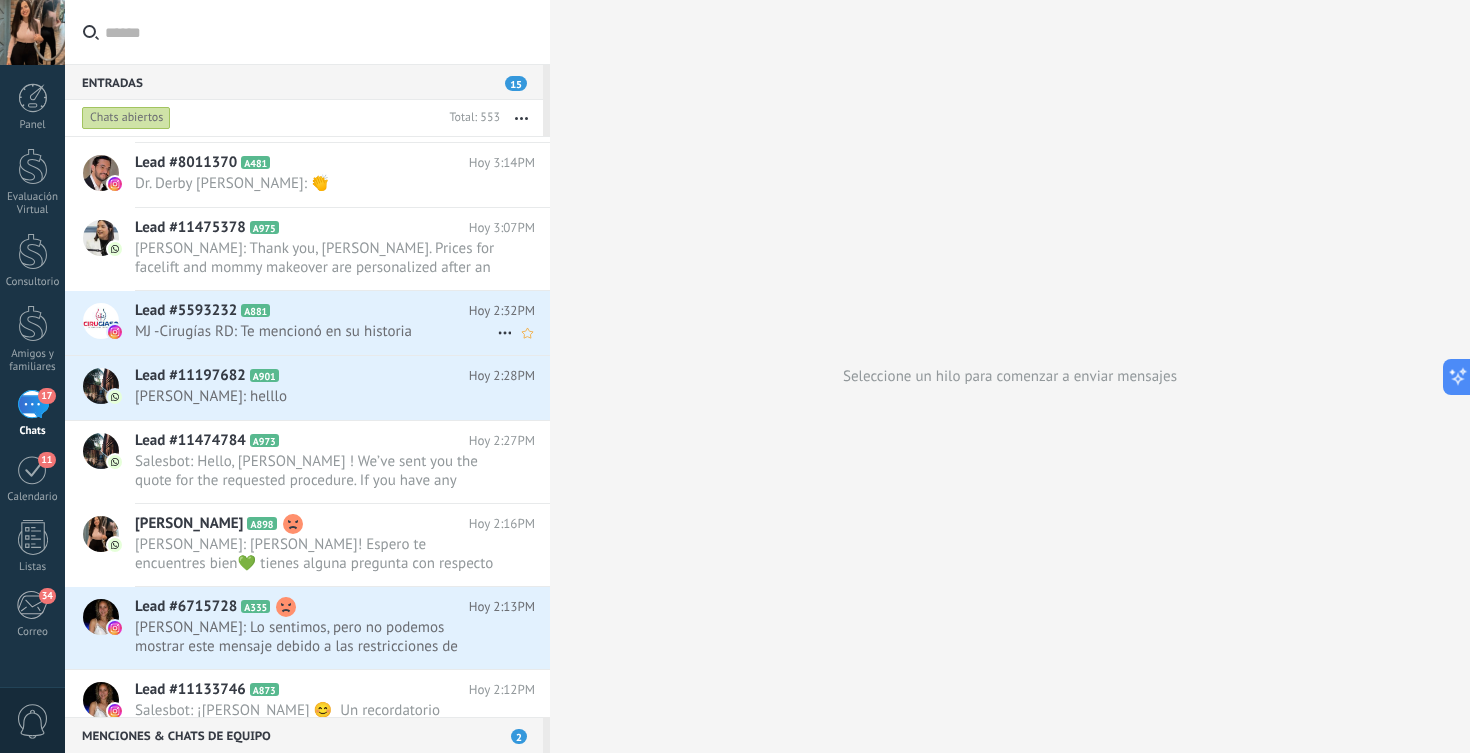 click on "Lead #5593232
A881
Hoy 2:32PM
MJ -Cirugías RD: Te mencionó en su historia" at bounding box center (307, 323) 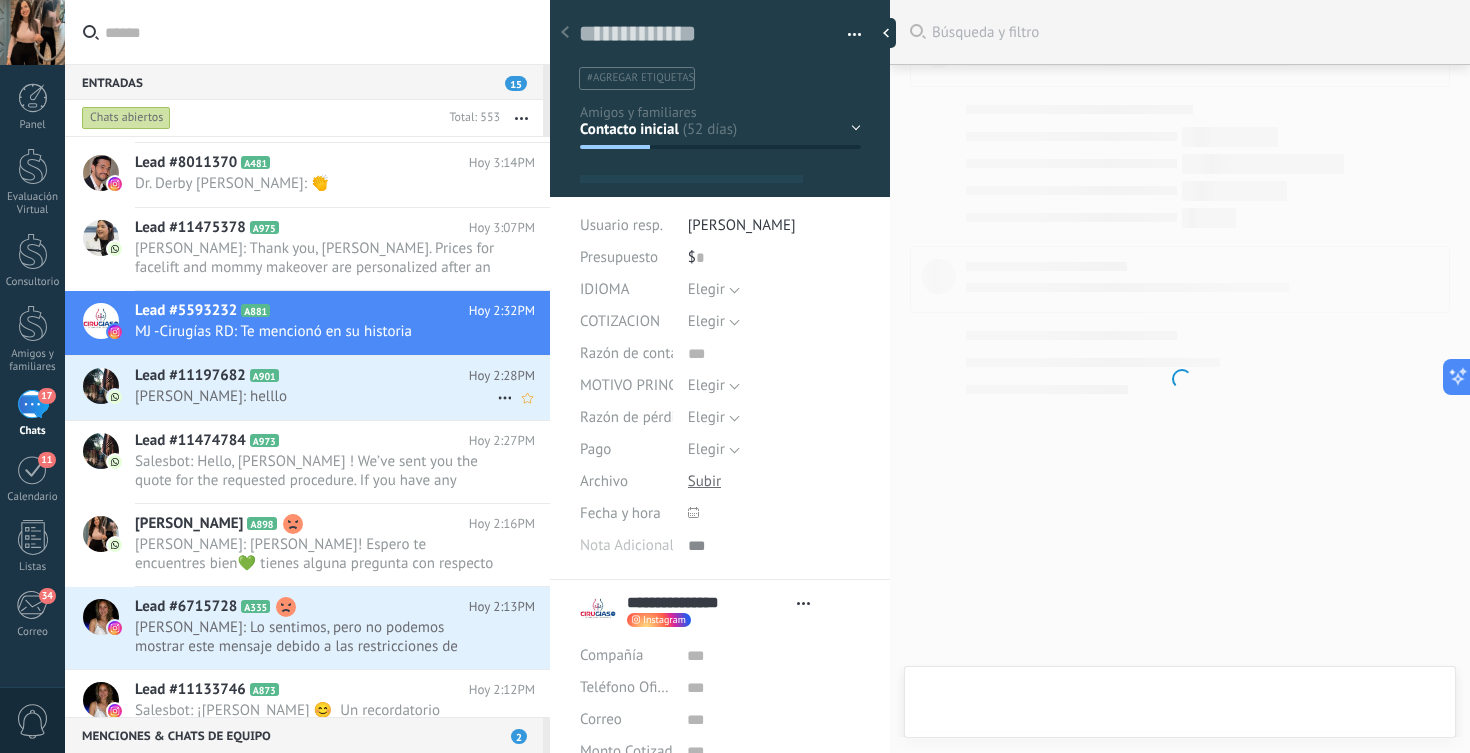 click on "[PERSON_NAME]: helllo" at bounding box center [316, 396] 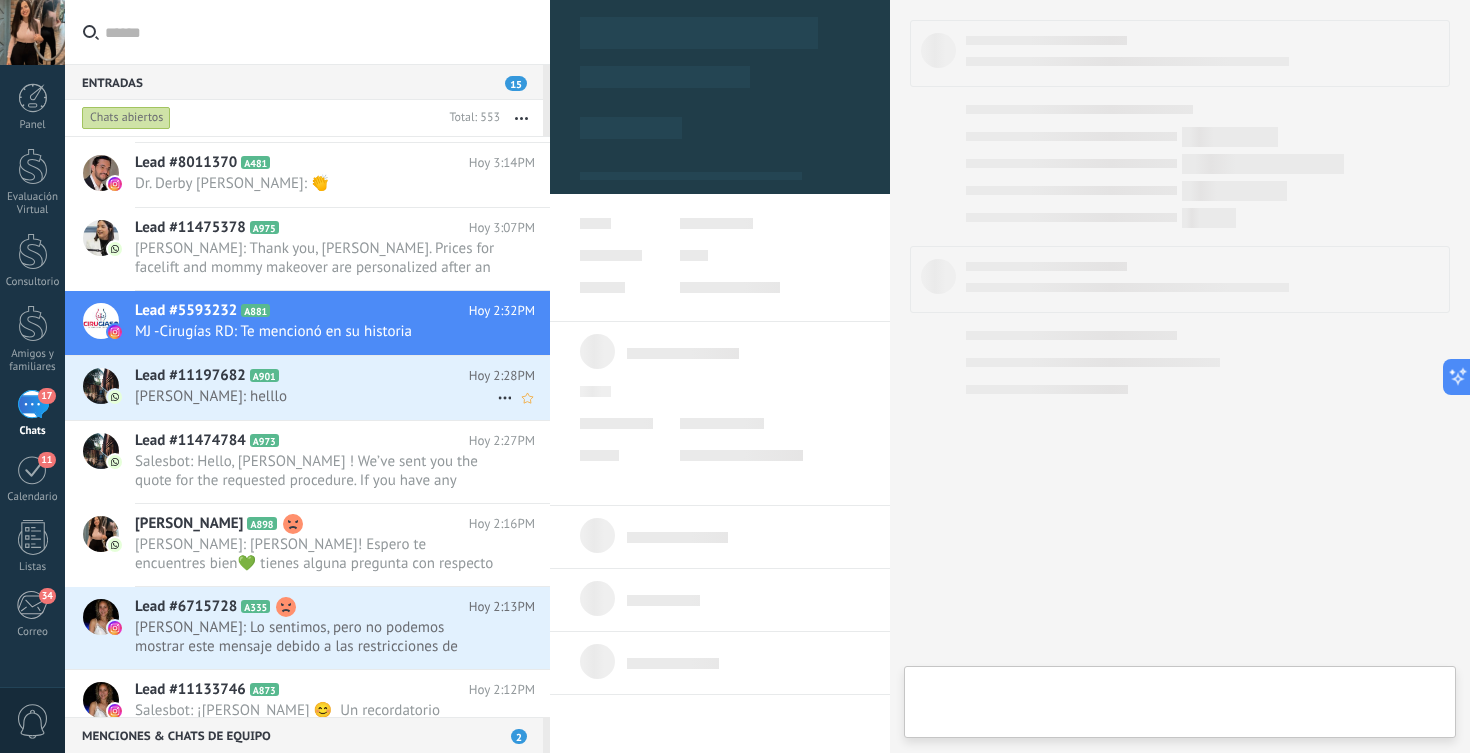 scroll, scrollTop: 20, scrollLeft: 0, axis: vertical 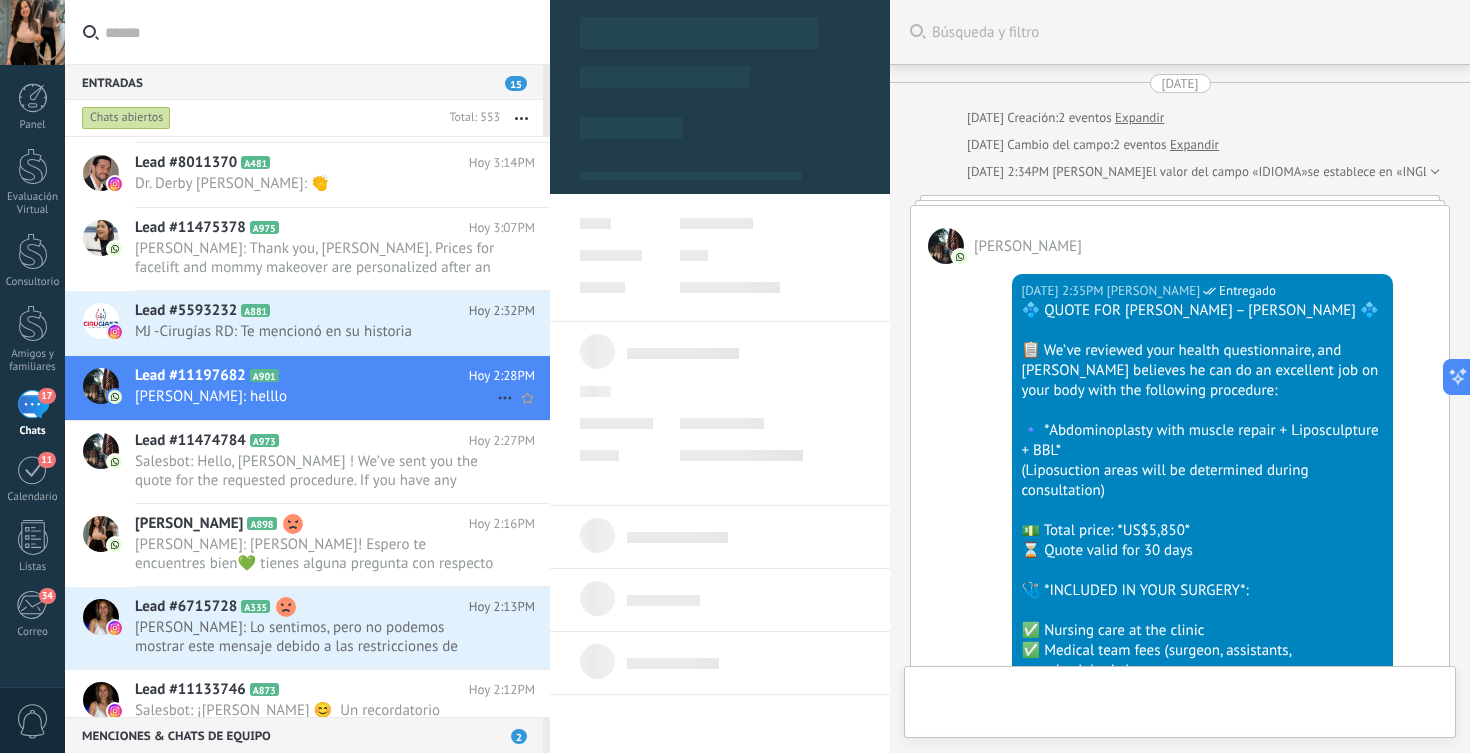 type on "**********" 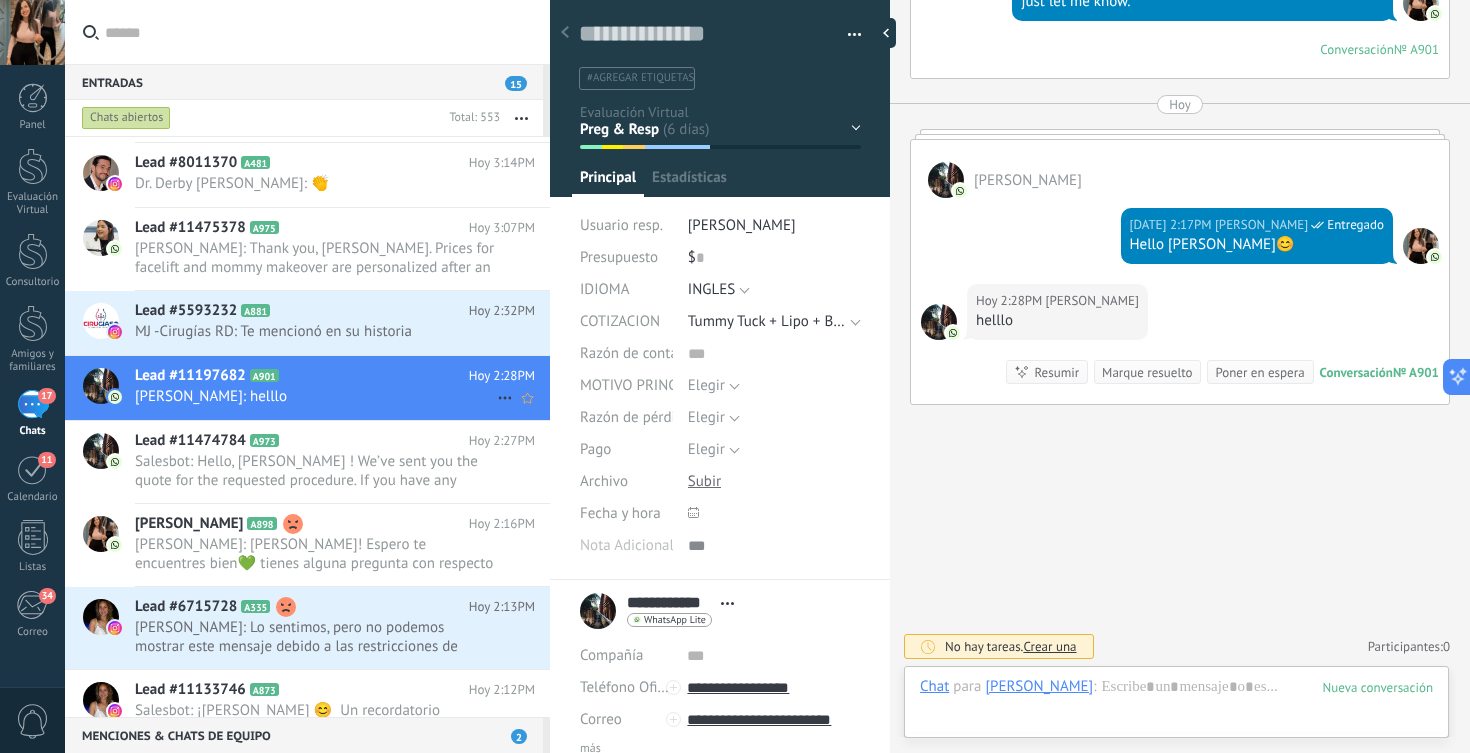 scroll, scrollTop: 30, scrollLeft: 0, axis: vertical 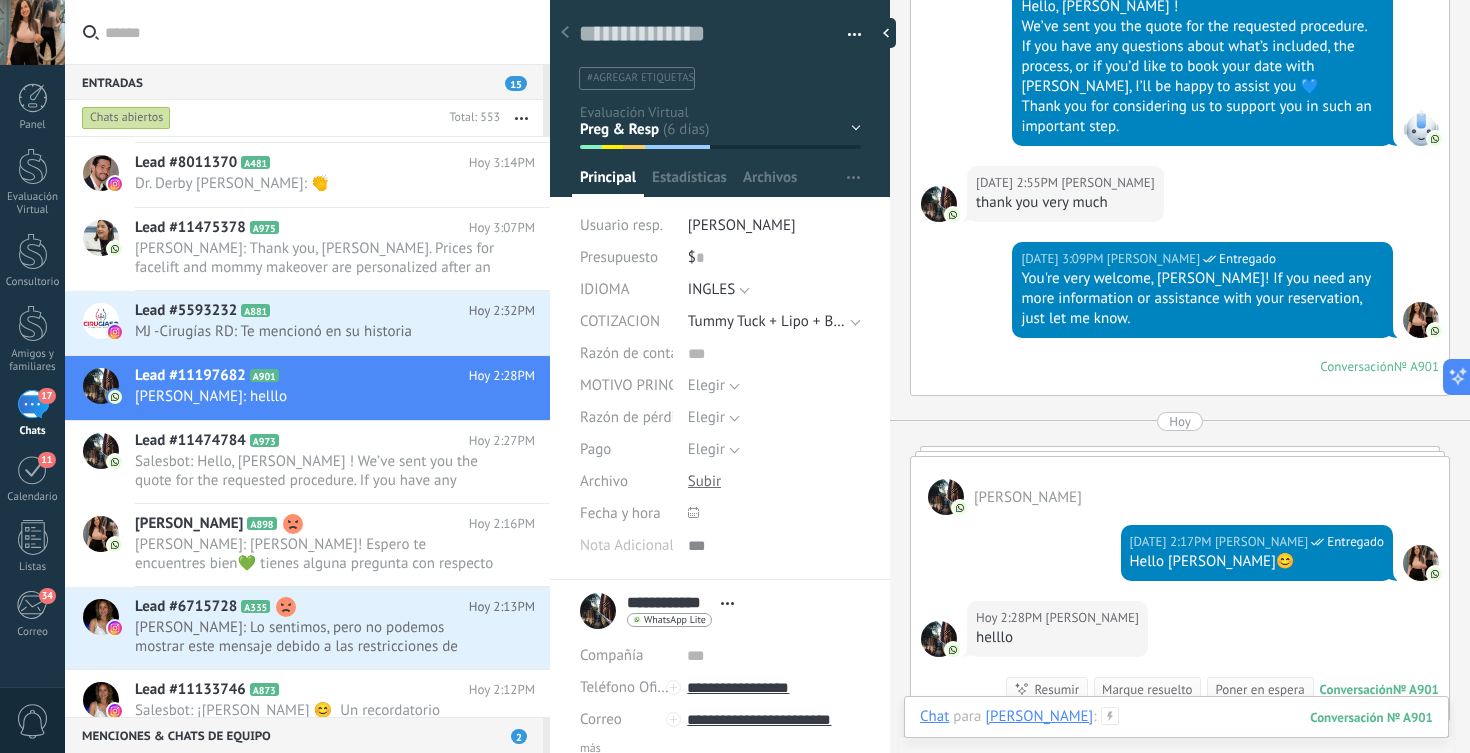 click at bounding box center (1176, 737) 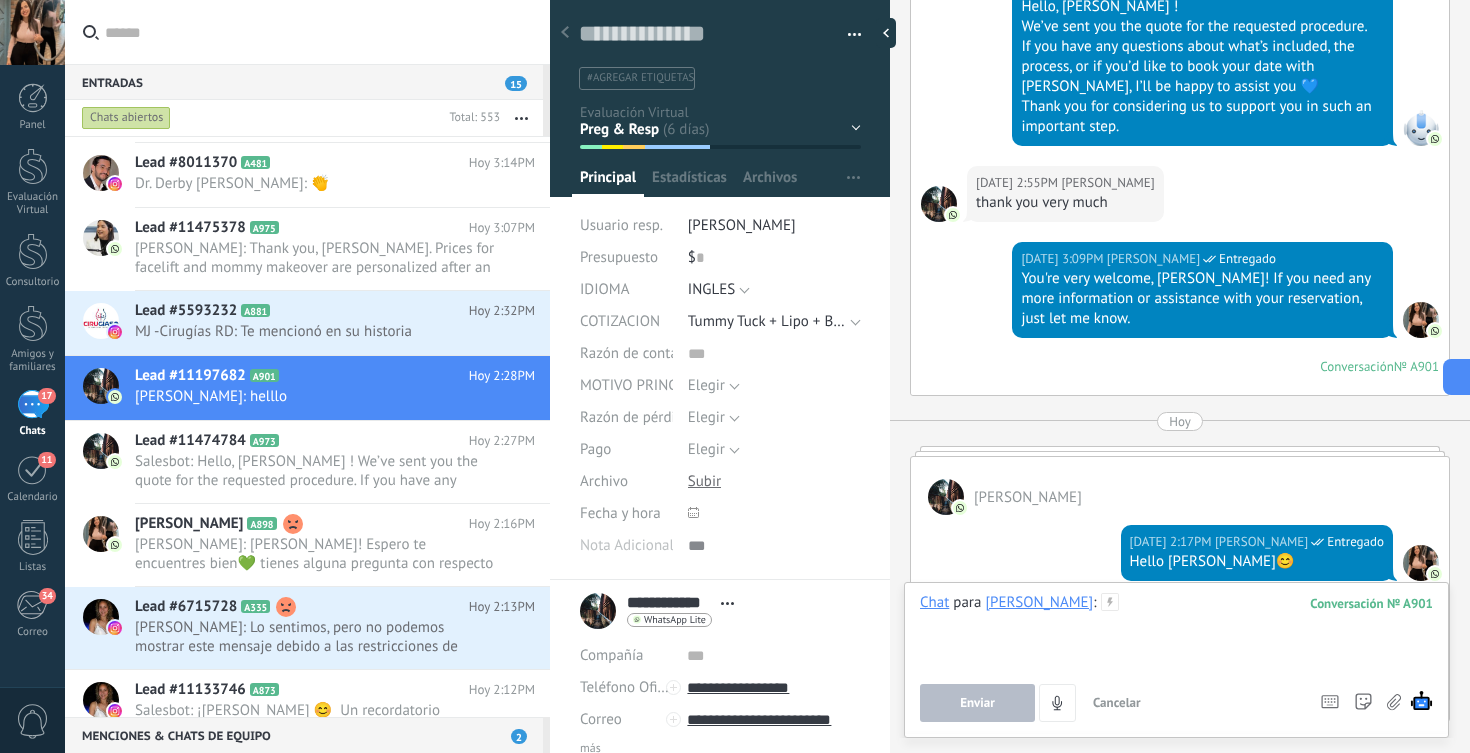 type 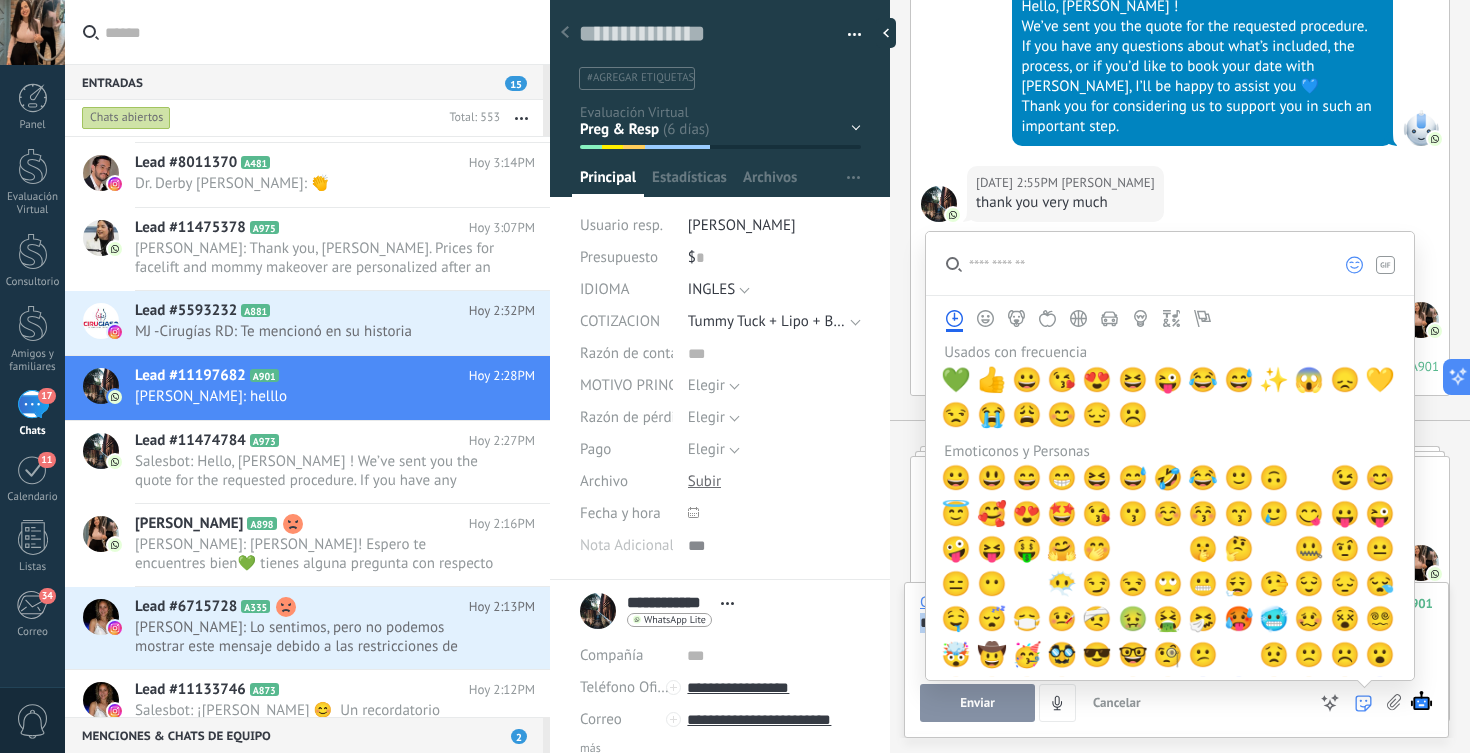 click on "Usados con frecuencia 💚 👍 😀 😘 😍 😆 😜 😂 😅 ✨ 😱 😞 💛 😒 😭 😩 😊 😔 ☹️ Emoticonos y Personas 😀 😃 😄 😁 😆 😅 🤣 😂 🙂 🙃 🫠 😉 😊 😇 🥰 😍 🤩 😘 😗 ☺️ 😚 😙 🥲 😋 😛 😜 🤪 😝 🤑 🤗 🤭 🫢 🫣 🤫 🤔 🫡 🤐 🤨 😐 😑 😶 🫥 😶‍🌫️ 😏 😒 🙄 😬 😮‍💨 🤥 😌 😔 😪 🤤 😴 😷 🤒 🤕 🤢 🤮 🤧 🥵 🥶 🥴 😵 😵‍💫 🤯 🤠 🥳 🥸 😎 🤓 🧐 😕 🫤 😟 🙁 ☹️ 😮 😯 😲 😳 🥺 🥹 😦 😧 😨 😰 😥 😢 😭 😱 😖 😣 😞 😓 😩 😫 🥱 😤 😡 😠 🤬 😈 👿 💀 ☠️ 💩 🤡 👹 👺 👻 👽 👾 🤖 👋 🤚 🖐️ ✋ 🖖 🫱 🫲 🫳 🫴 👌 🤌 🤏 ✌️ 🤞 🫰 🤟 🤘 🤙 👈 👉 👆 🖕 👇 ☝️ 🫵 👍 👎 ✊ 👊 🤛 🤜 👏 🙌 🫶 👐 🤲 🤝 🙏 ✍️ 💅 🤳 💪 🦾 🦿 🦵 🦶 👂 🦻 👃 🧠 🫀 🫁 🦷 🦴 👀" at bounding box center (1170, 456) 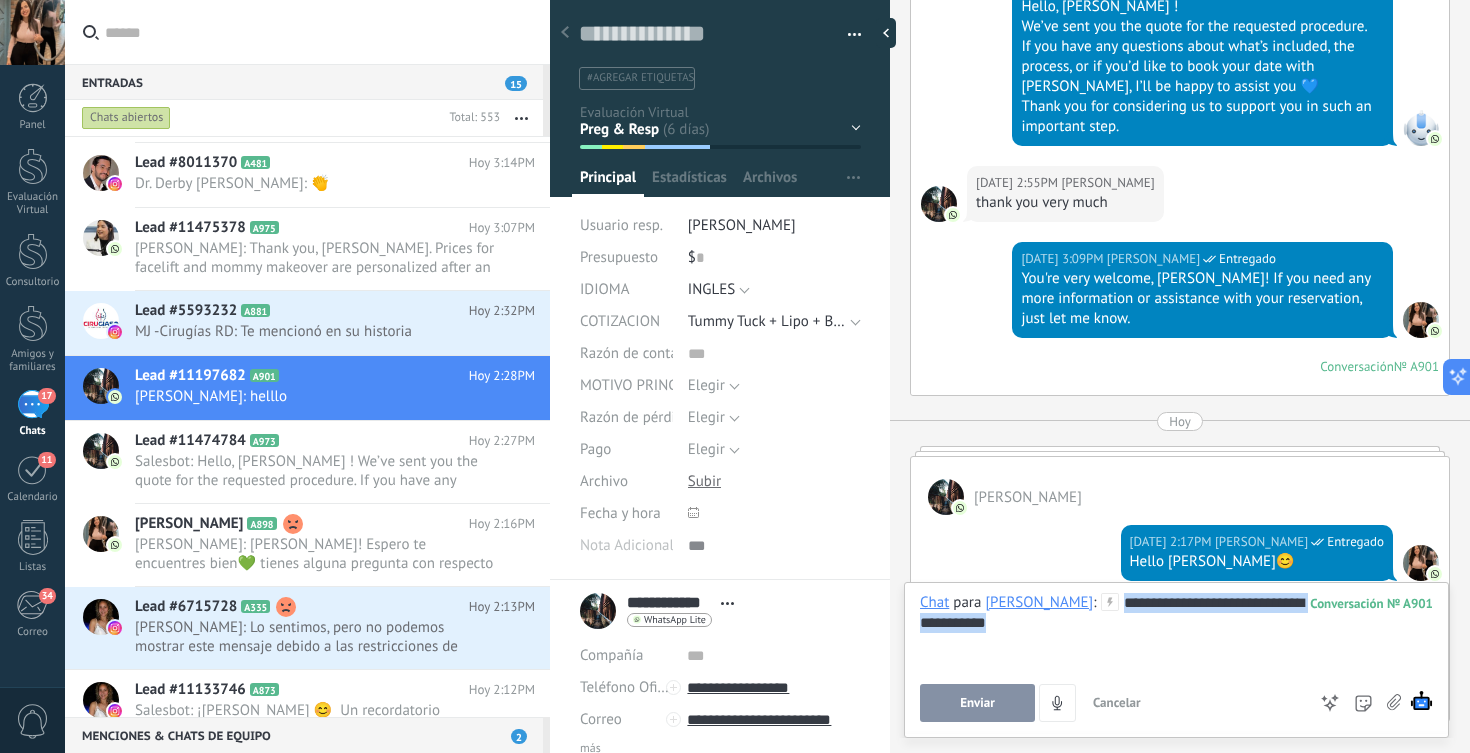 click on "**********" at bounding box center (1176, 631) 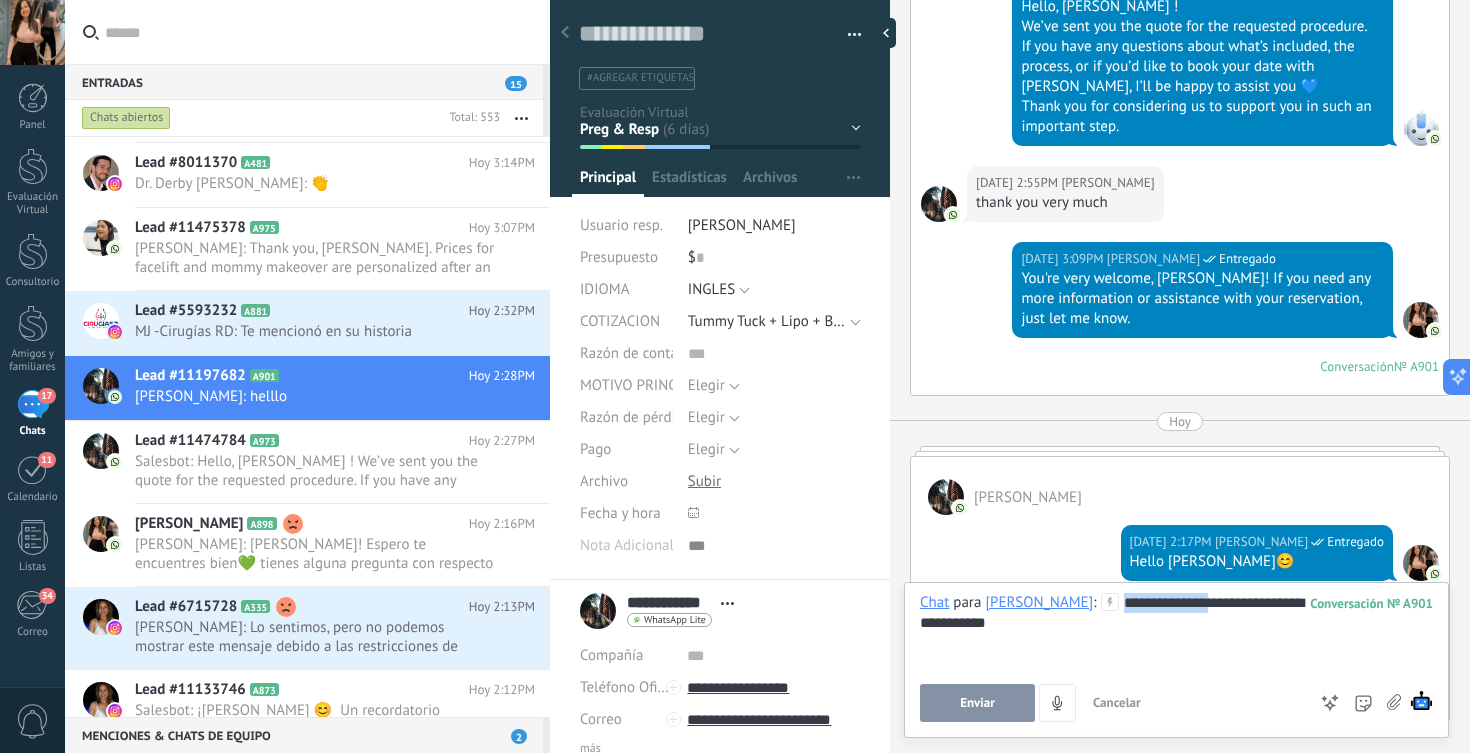 drag, startPoint x: 1170, startPoint y: 605, endPoint x: 1065, endPoint y: 595, distance: 105.47511 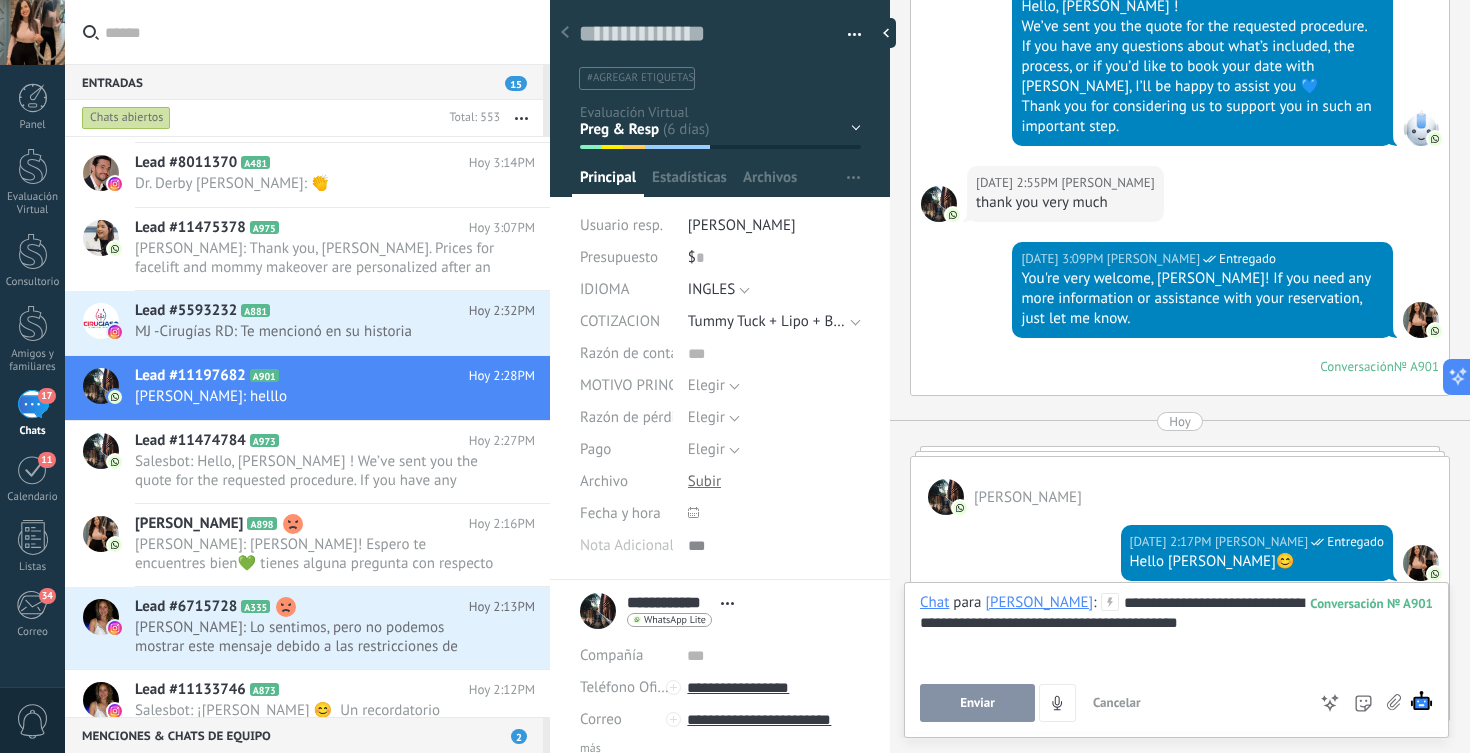 click on "**********" at bounding box center [1176, 631] 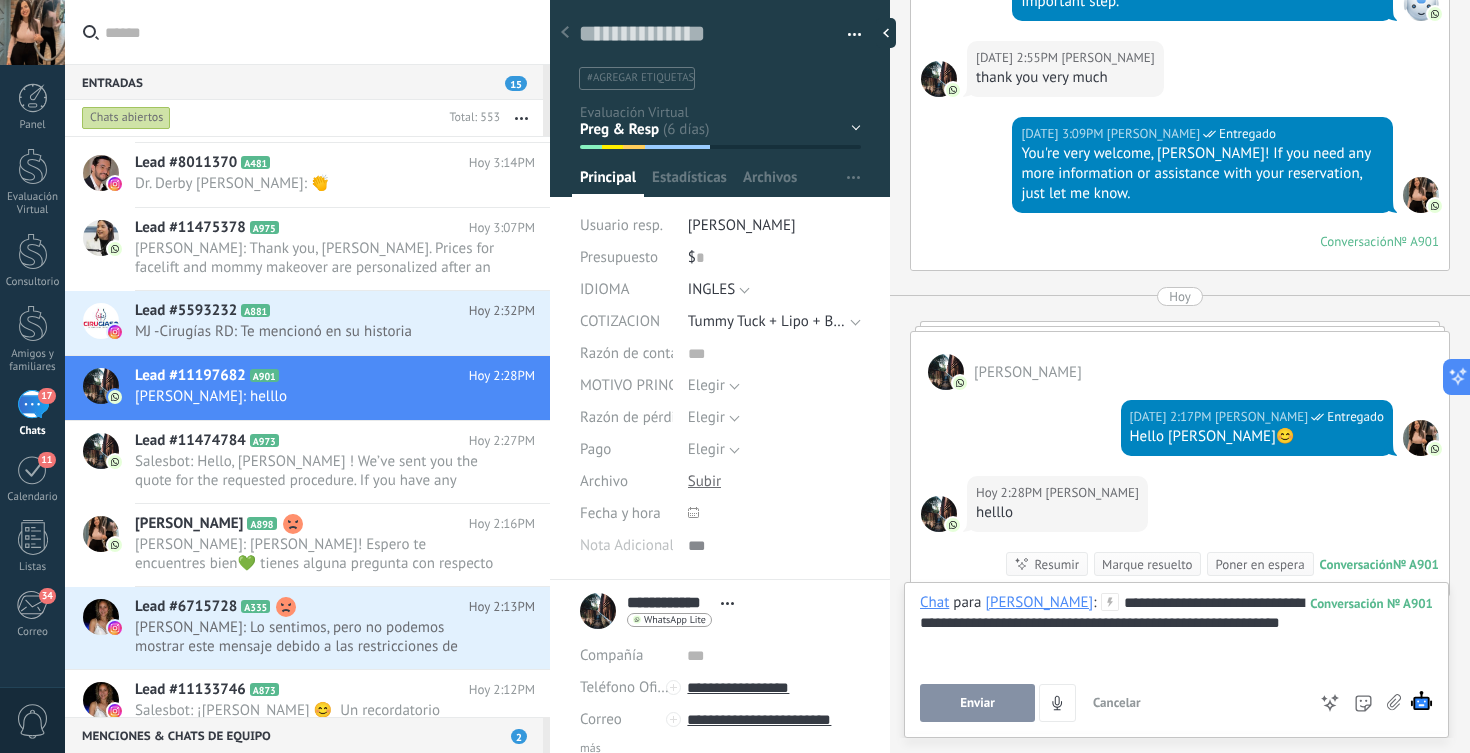 scroll, scrollTop: 2487, scrollLeft: 0, axis: vertical 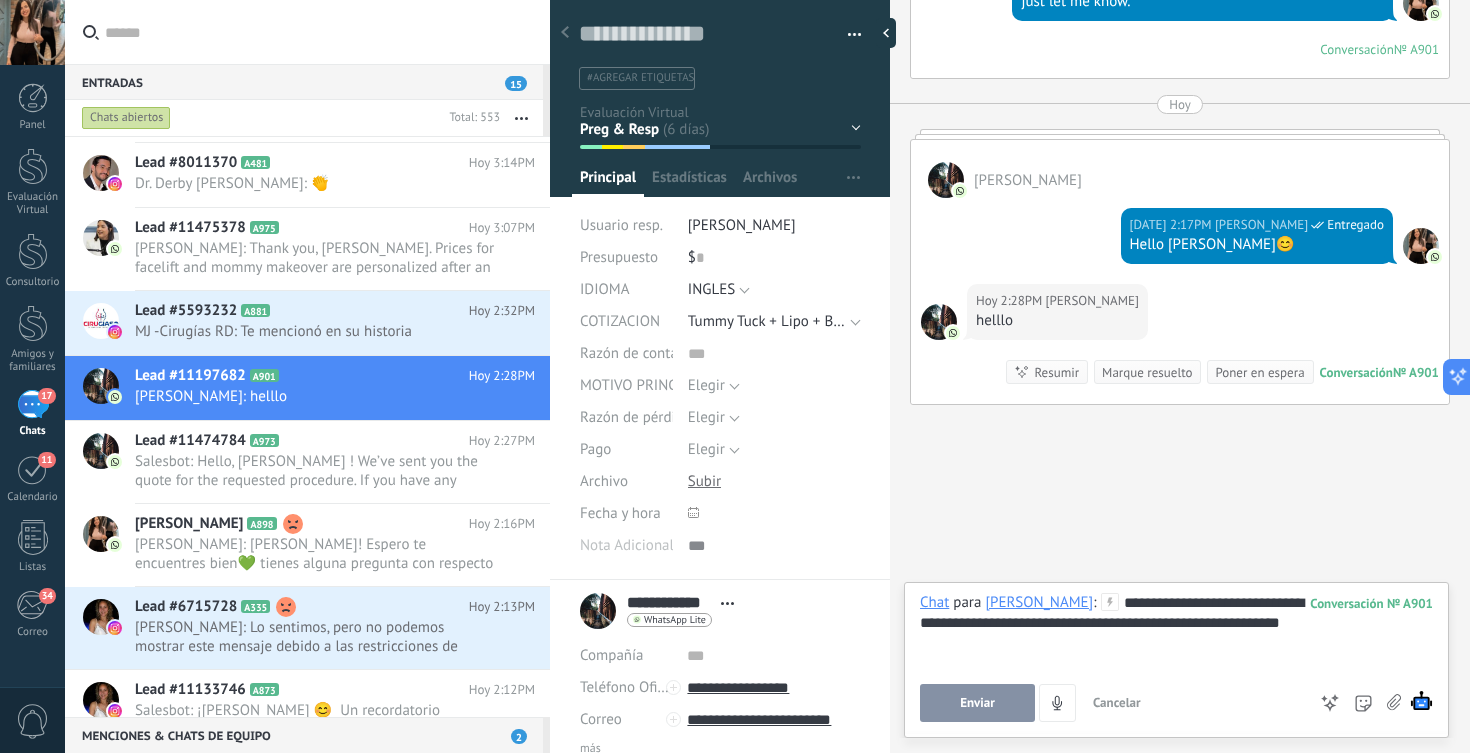click on "Enviar" at bounding box center [977, 703] 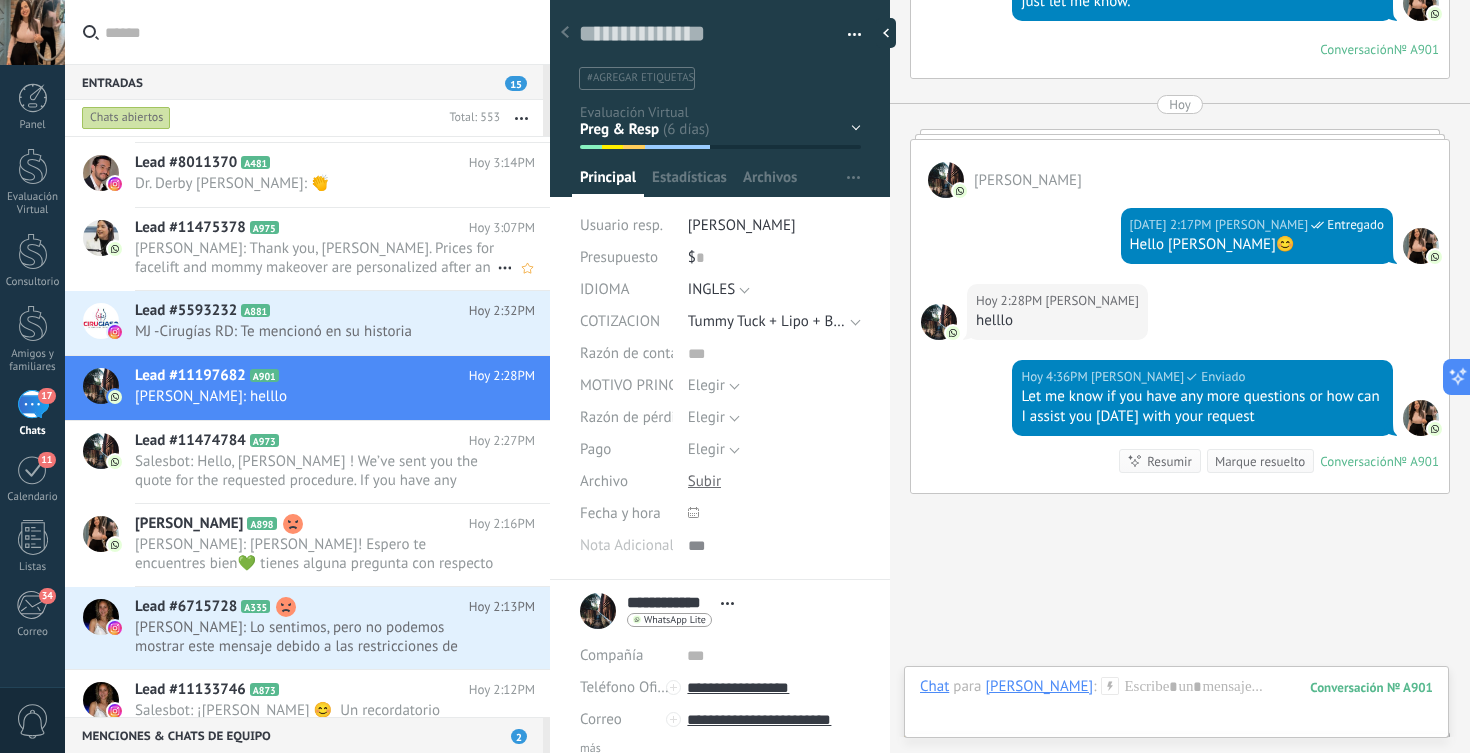 scroll, scrollTop: 2576, scrollLeft: 0, axis: vertical 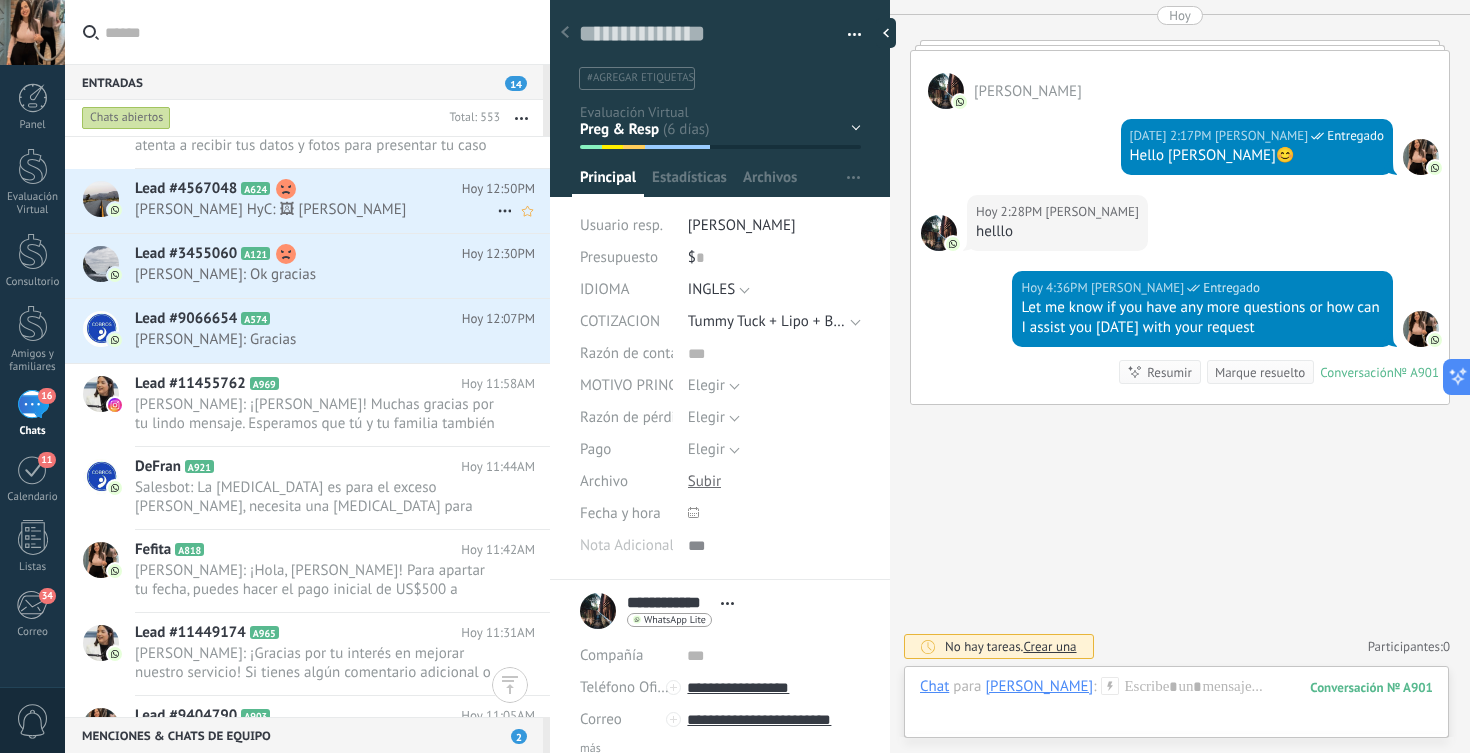 click on "Rose C. Heskey HyC: 🖼 Saldo Maria" at bounding box center (316, 209) 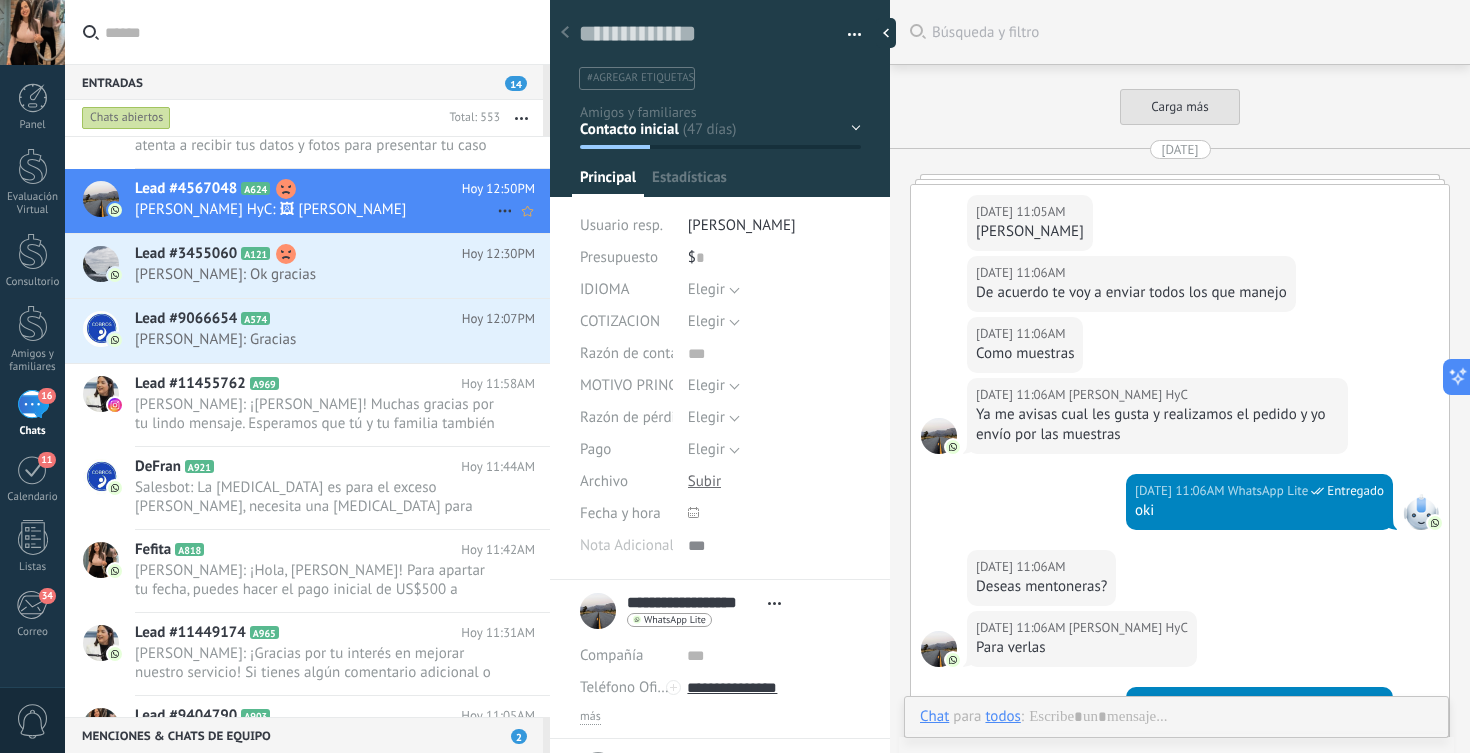 scroll, scrollTop: 2129, scrollLeft: 0, axis: vertical 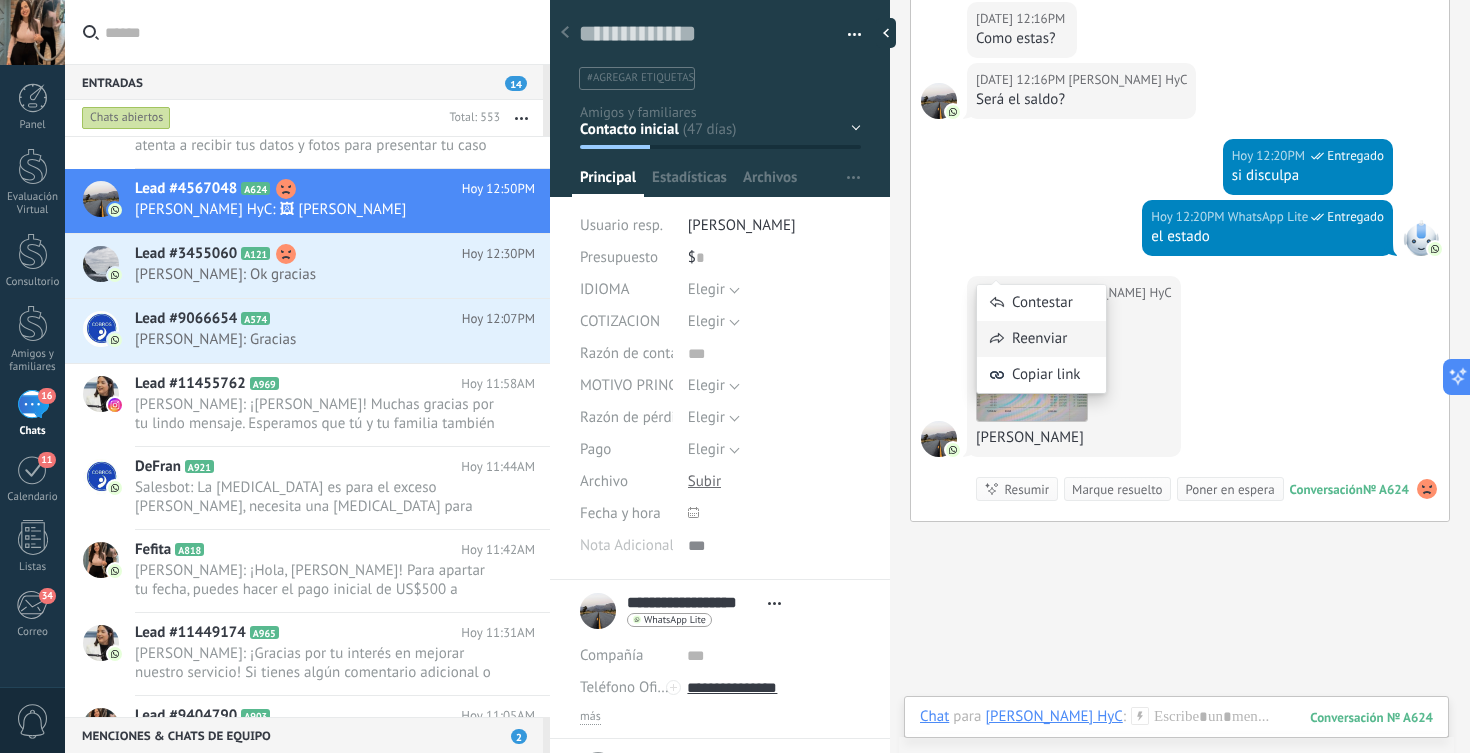 click on "Reenviar" at bounding box center [1041, 339] 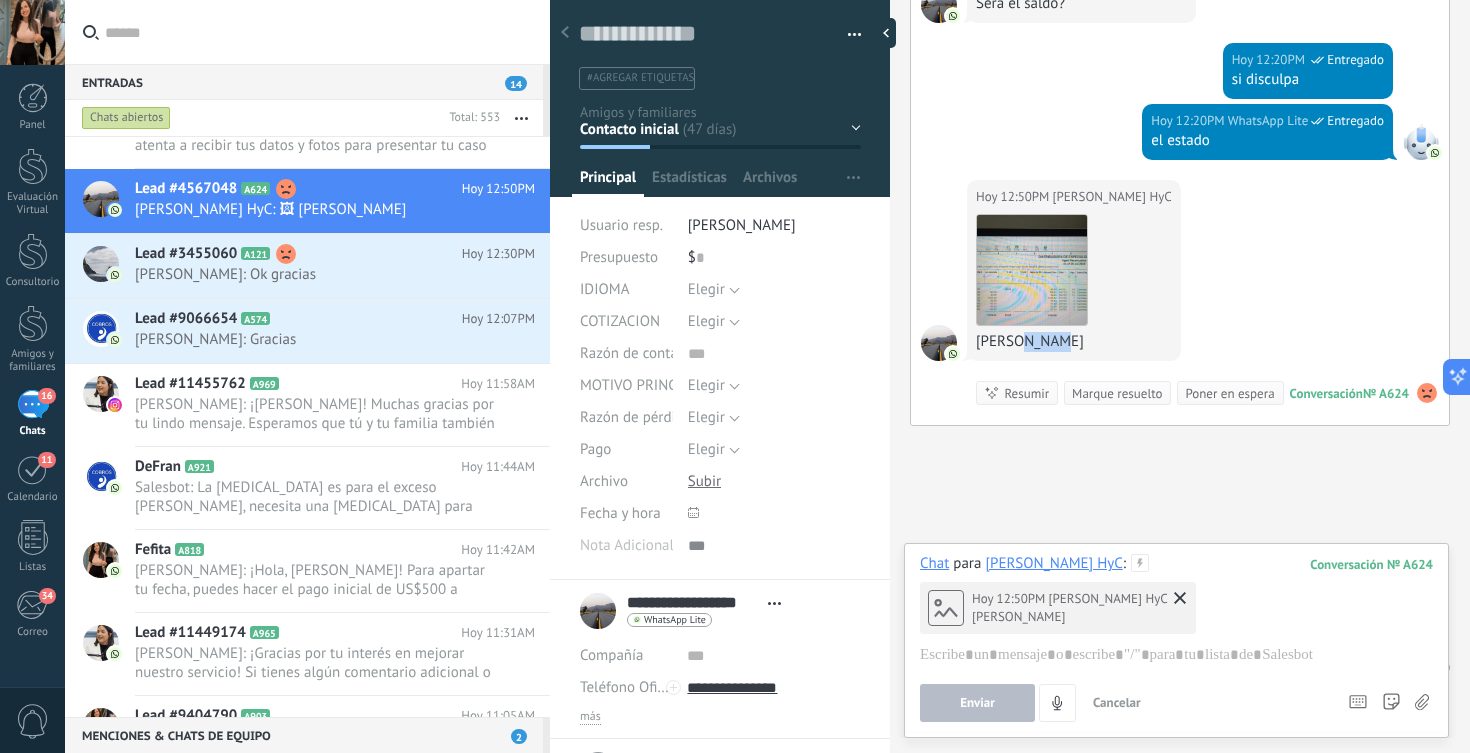 drag, startPoint x: 1030, startPoint y: 322, endPoint x: 1061, endPoint y: 444, distance: 125.87692 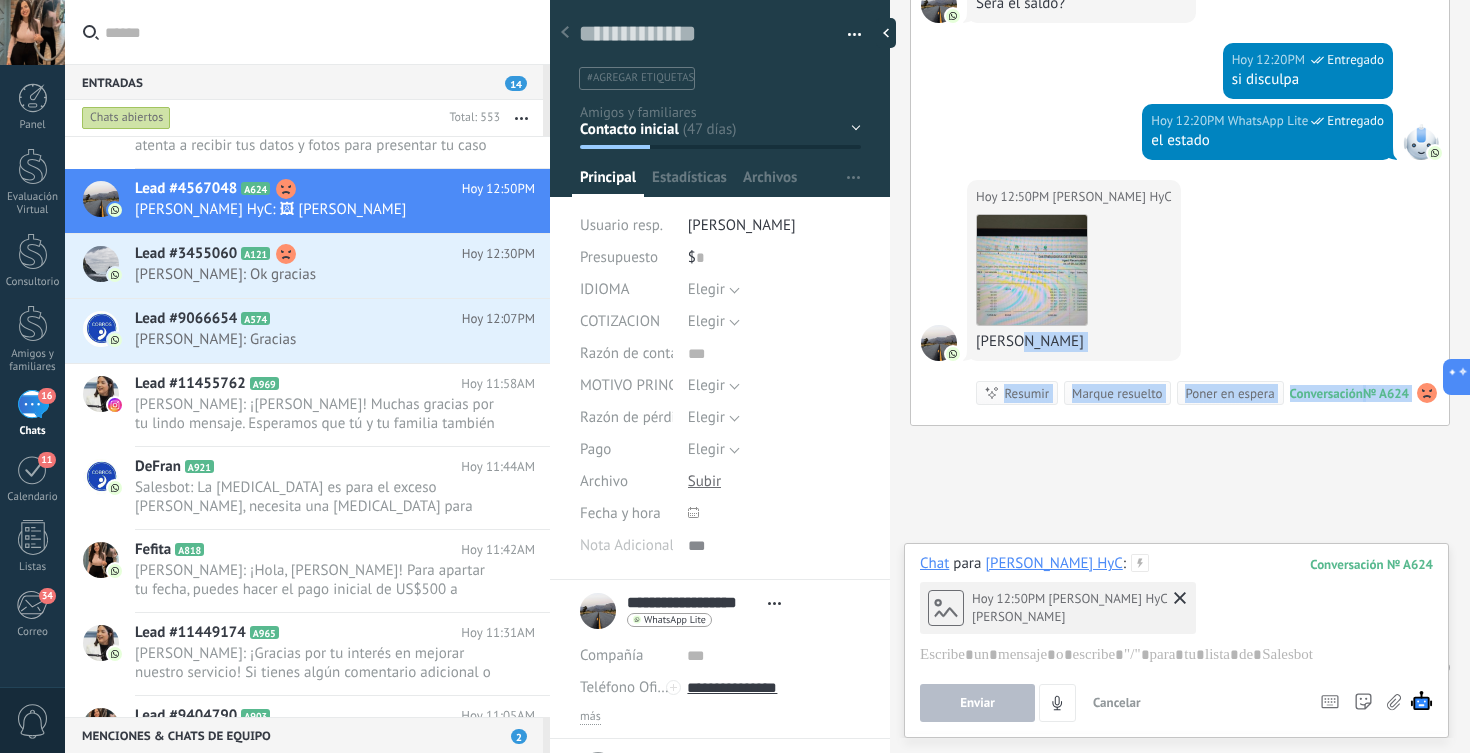 click on "Hoy 12:50PM Rose C. Heskey HyC  Saldo Maria" at bounding box center [1058, 608] 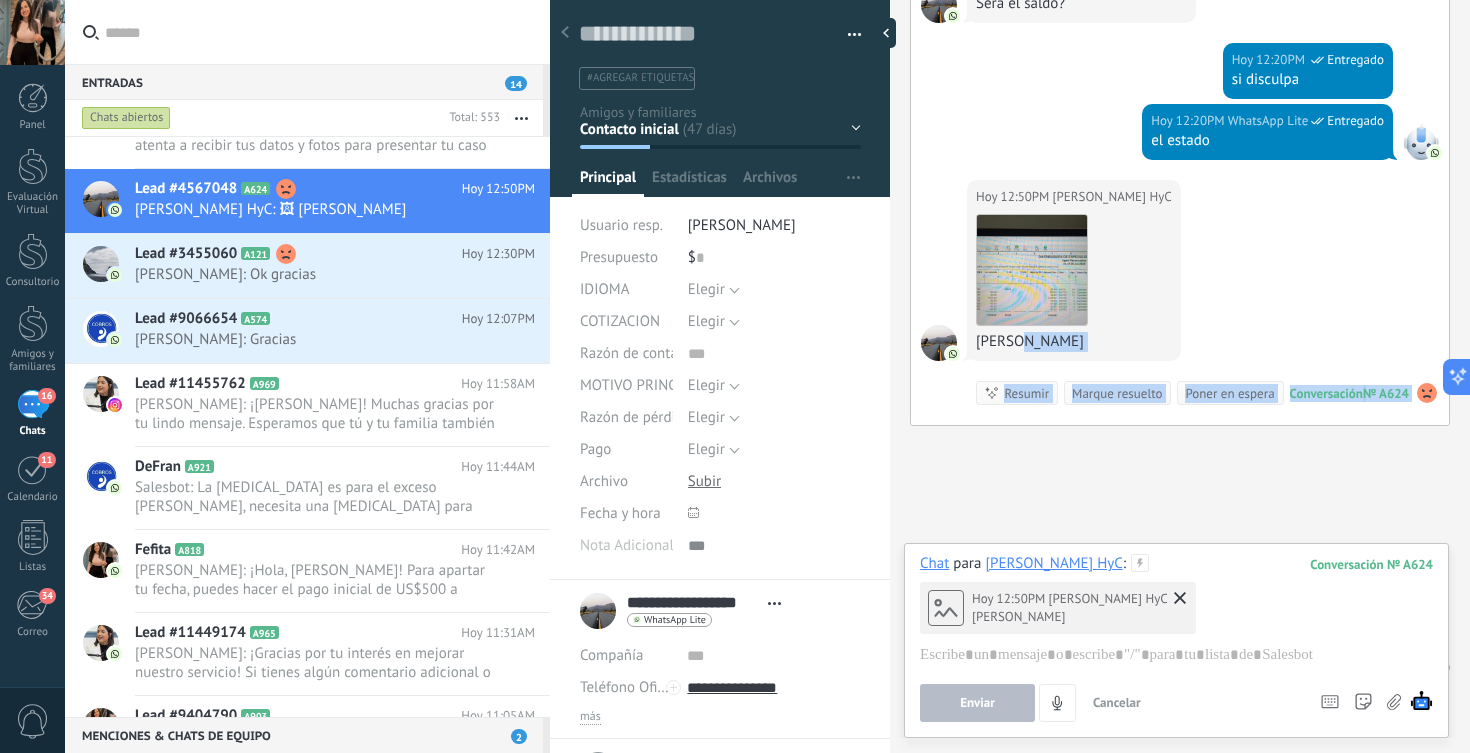 click 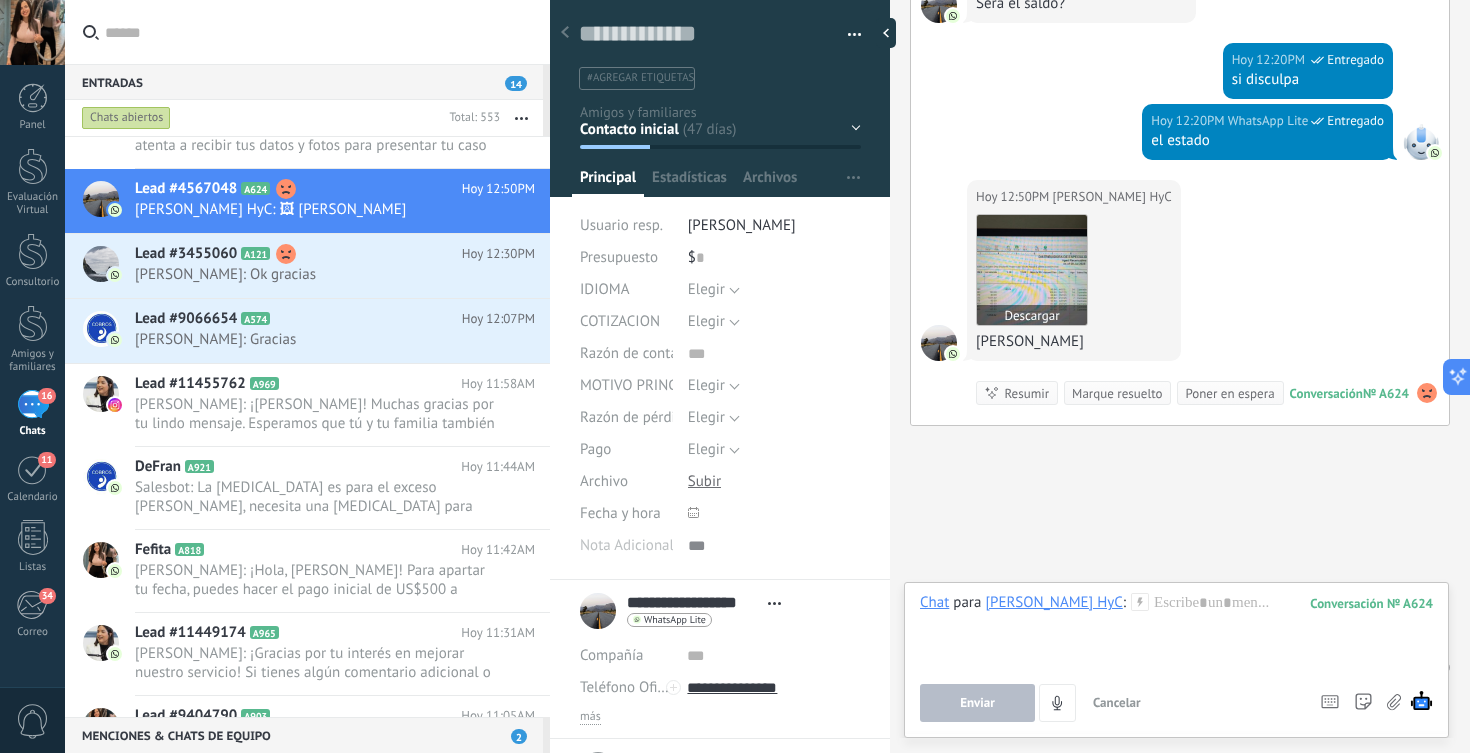 click at bounding box center [1032, 270] 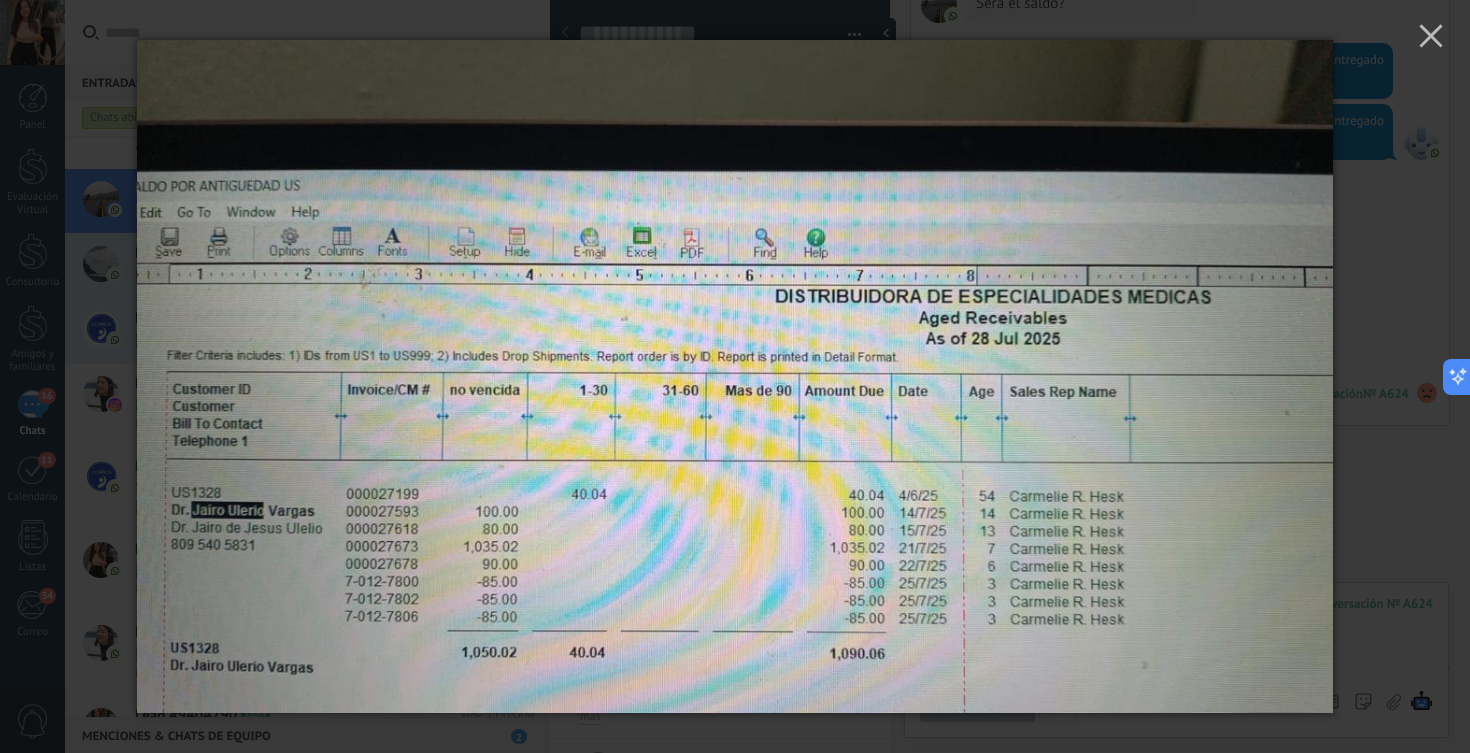 click at bounding box center (735, 376) 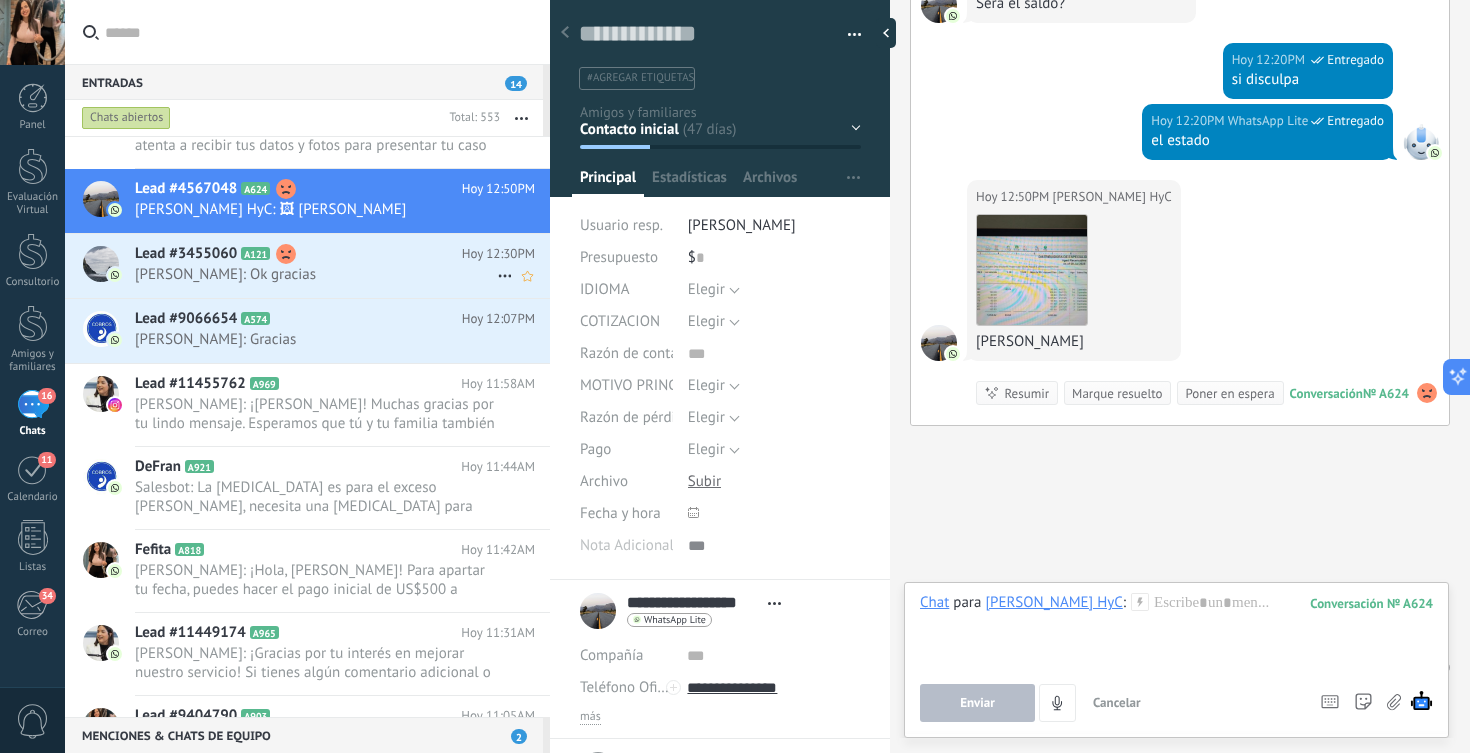click on "Lead #3455060
A121" at bounding box center (298, 254) 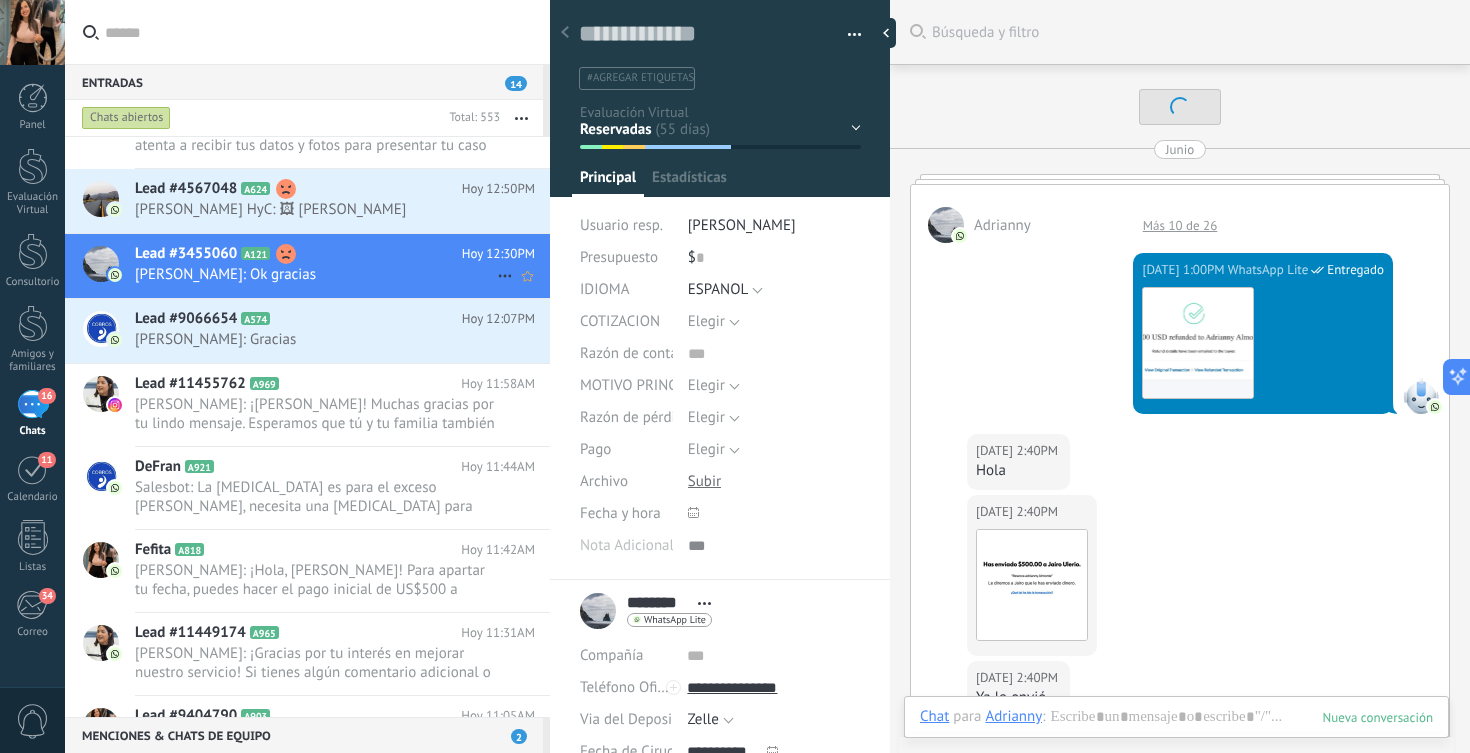 scroll, scrollTop: 2203, scrollLeft: 0, axis: vertical 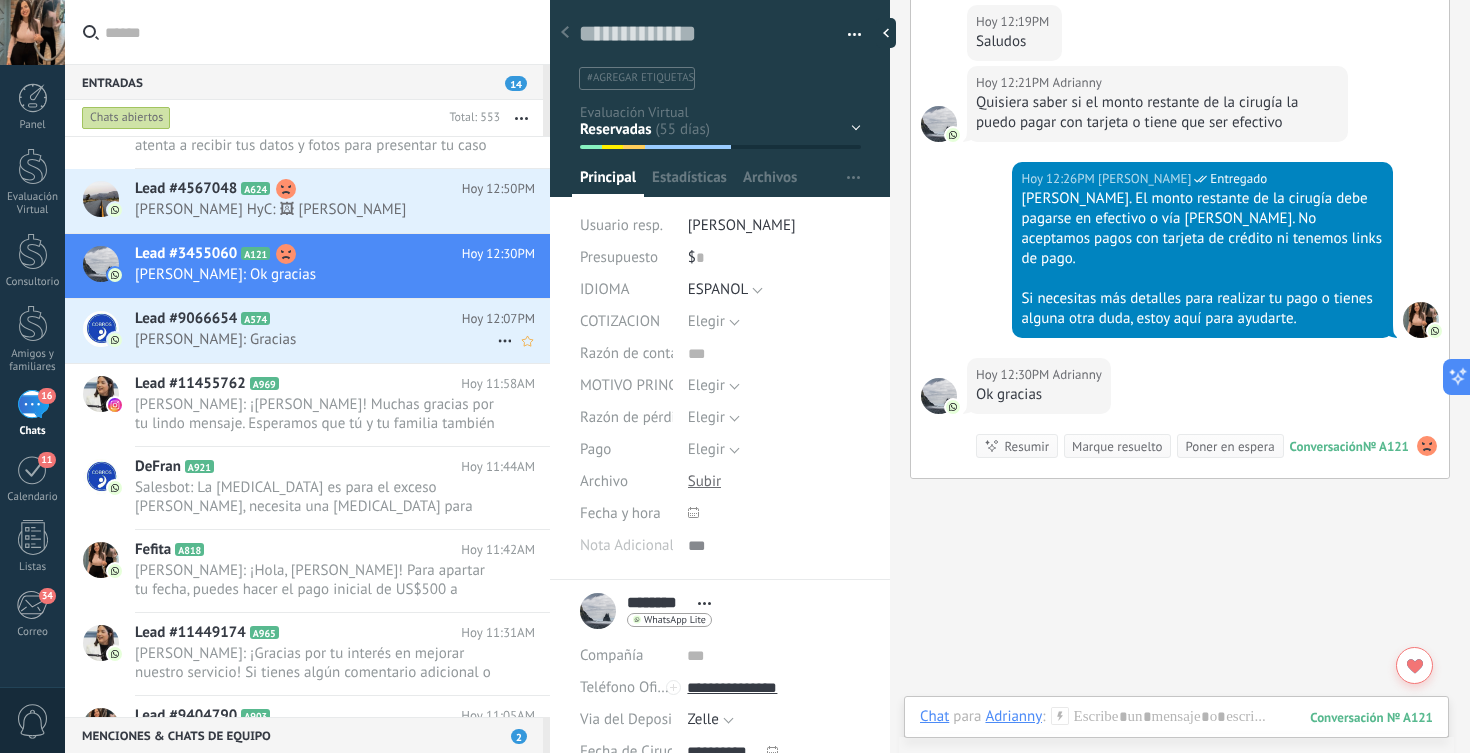 click on "Lead #9066654
A574
Hoy 12:07PM
Yahaira González: Gracias" at bounding box center (342, 330) 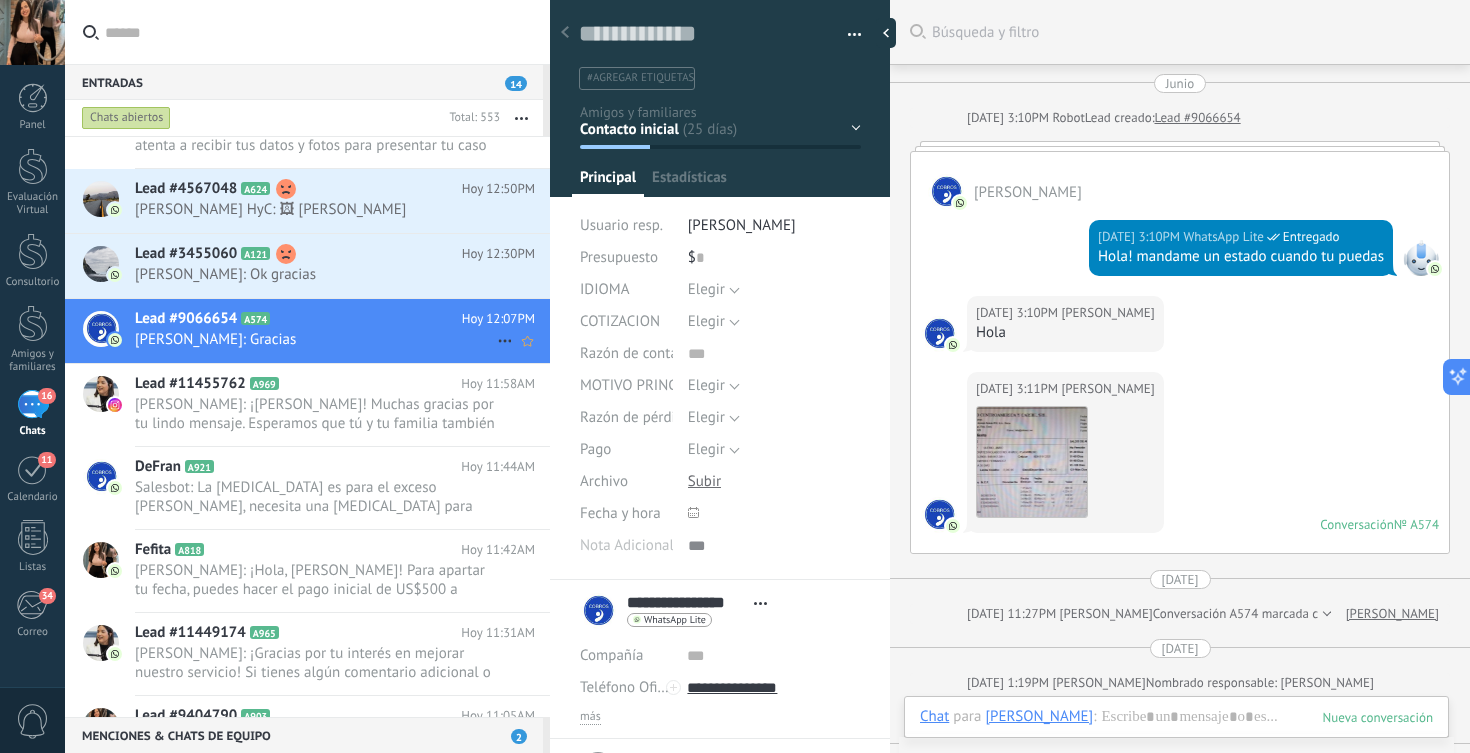 scroll, scrollTop: 30, scrollLeft: 0, axis: vertical 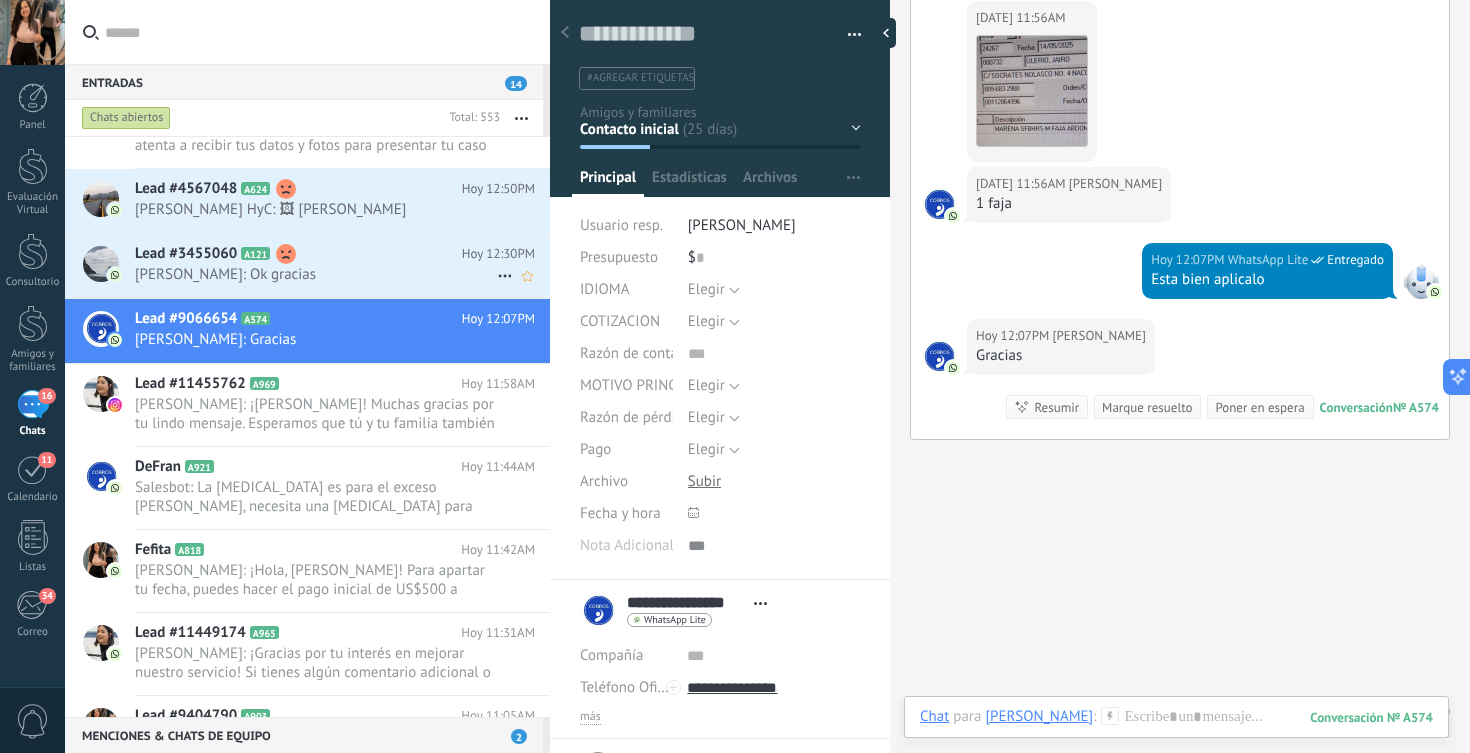 click on "Adrianny: Ok gracias" at bounding box center [316, 274] 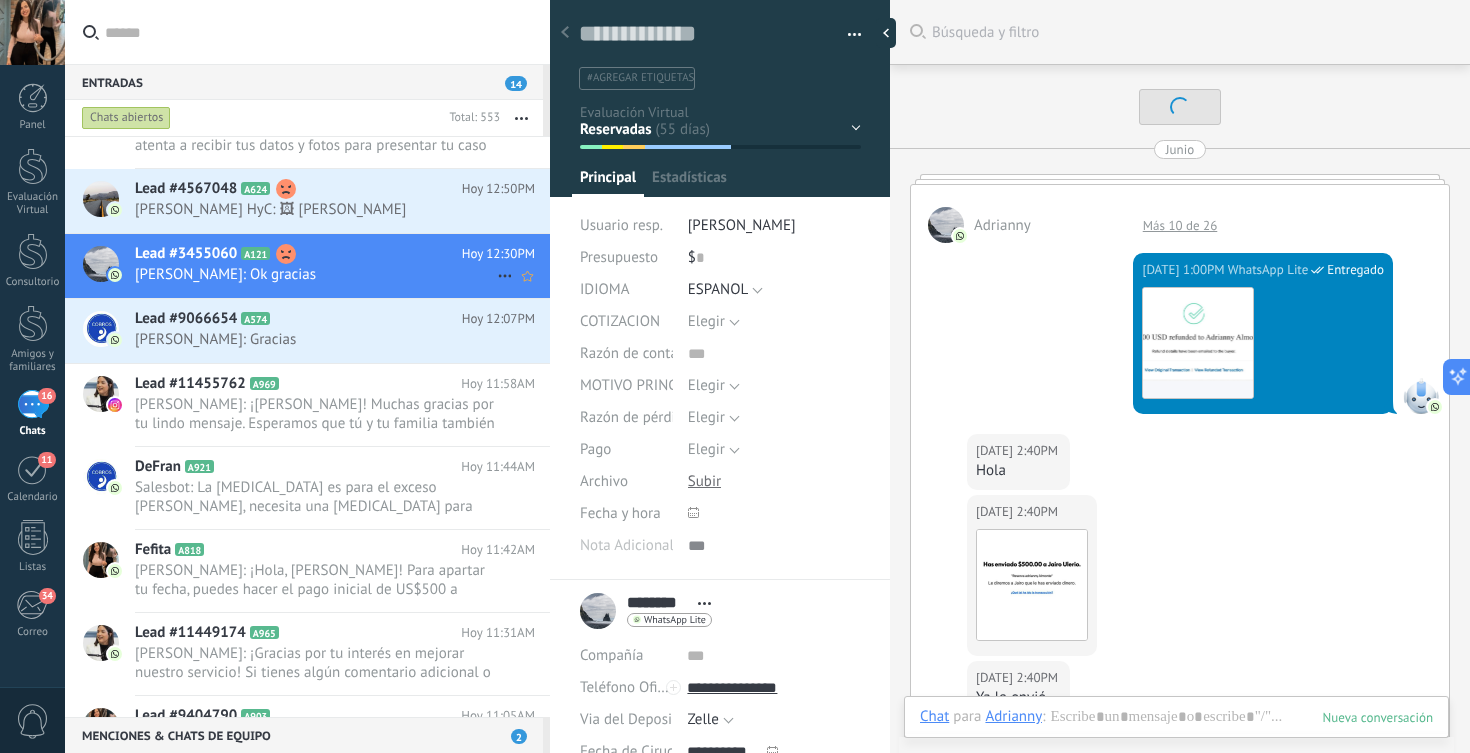 scroll, scrollTop: 2203, scrollLeft: 0, axis: vertical 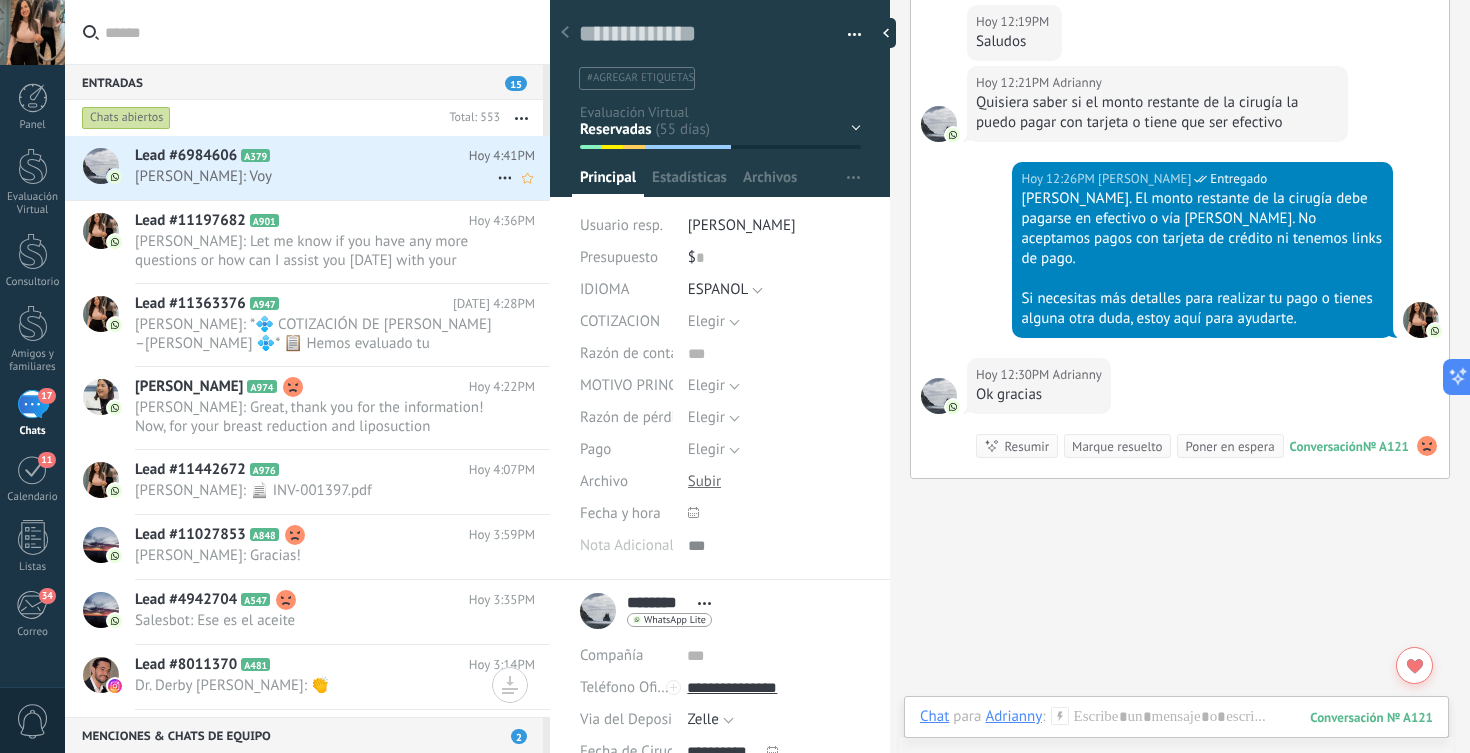 click on "Lead #6984606
A379" at bounding box center (302, 156) 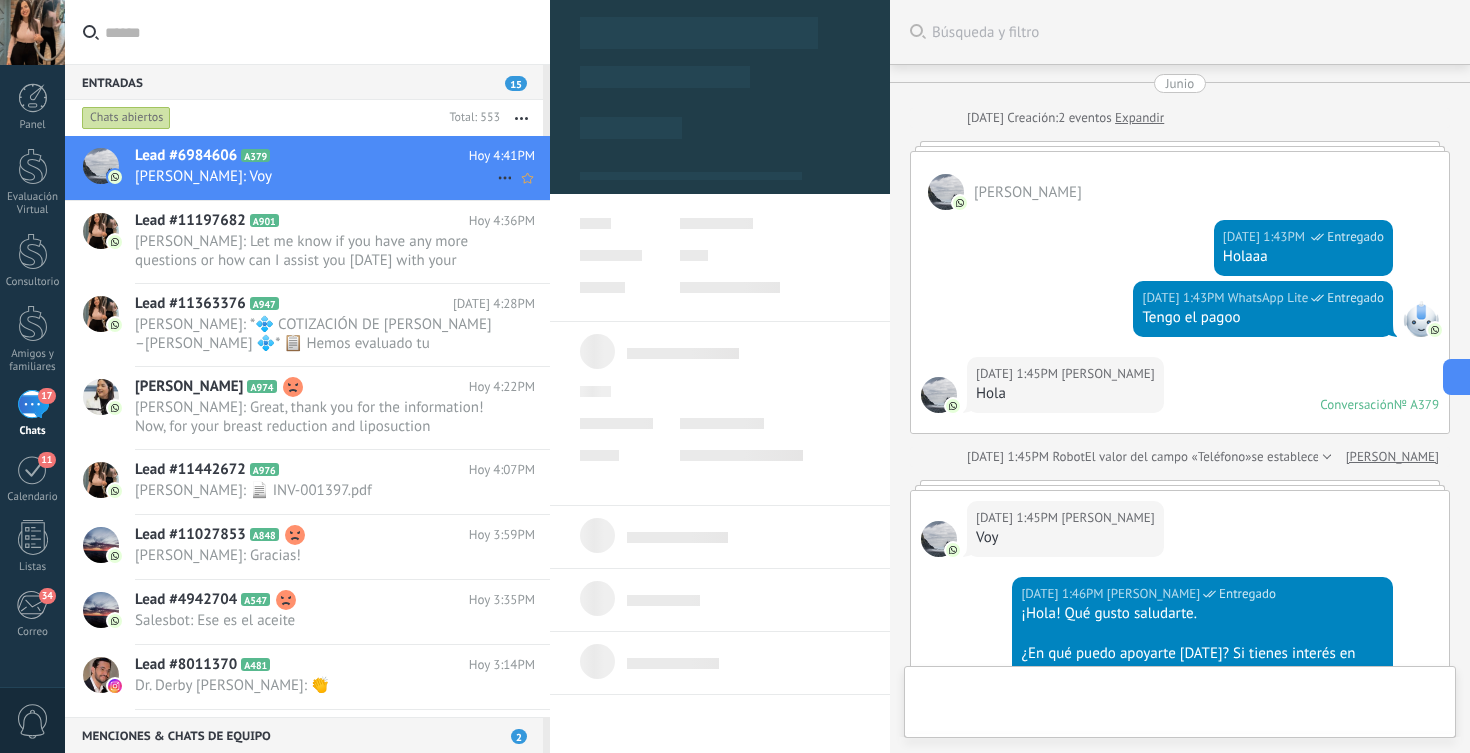 type on "**********" 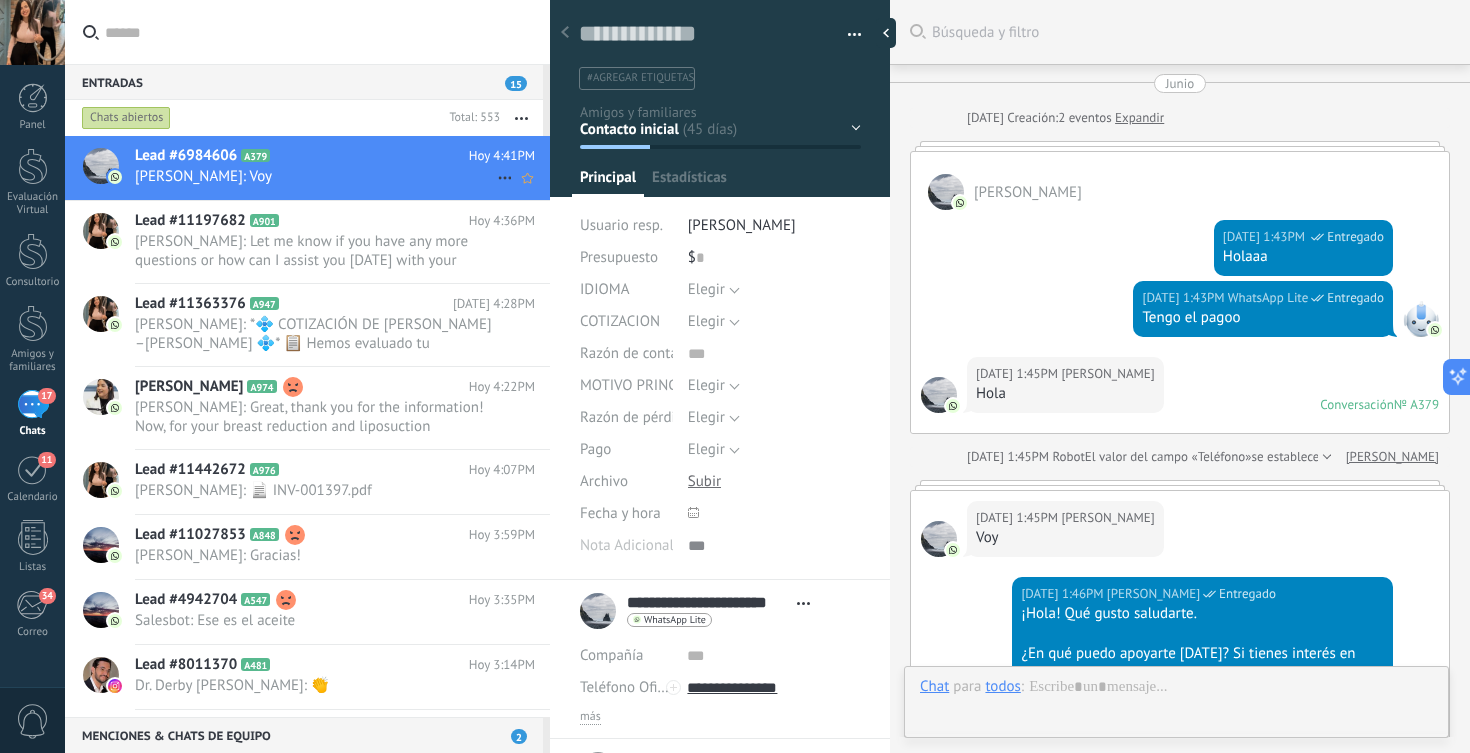 scroll, scrollTop: 4222, scrollLeft: 0, axis: vertical 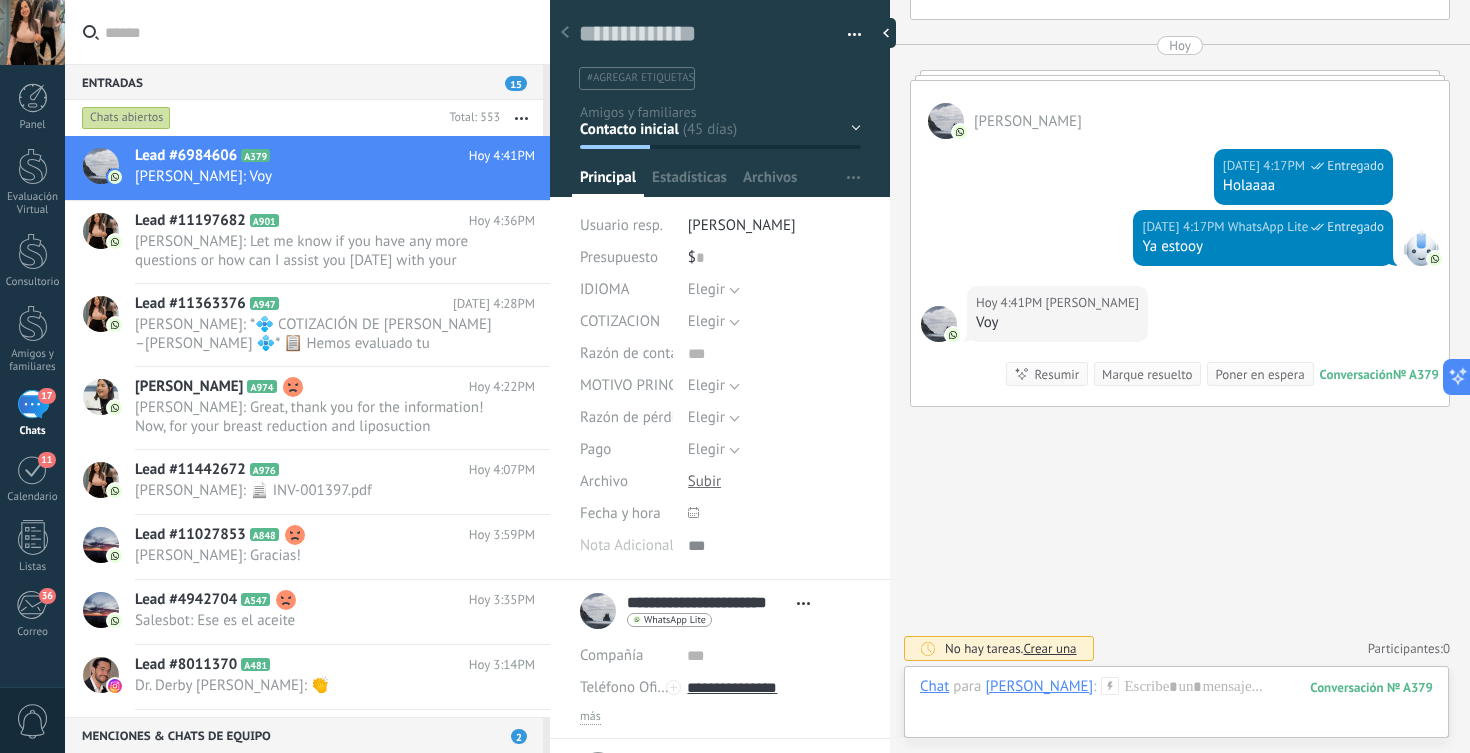 click at bounding box center [319, 32] 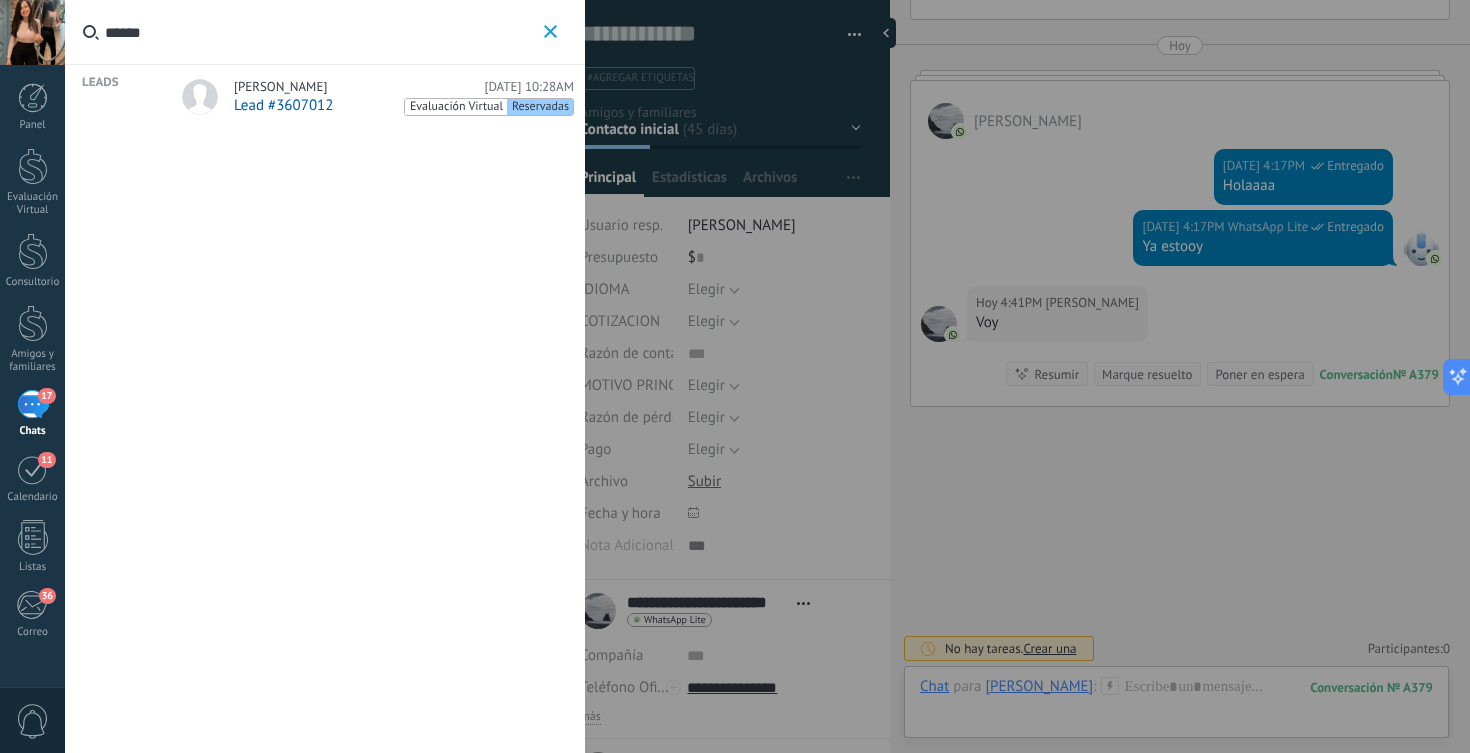 type on "******" 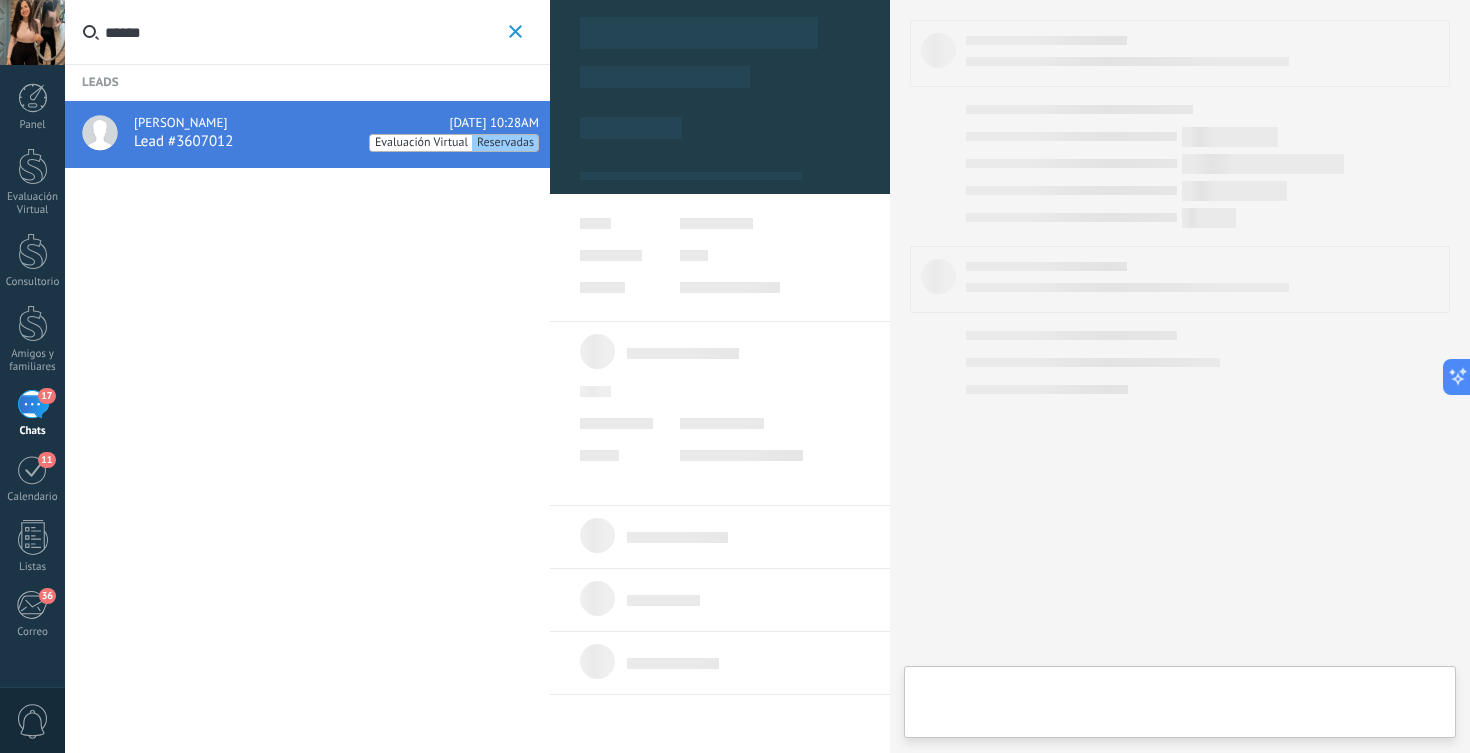 type on "**********" 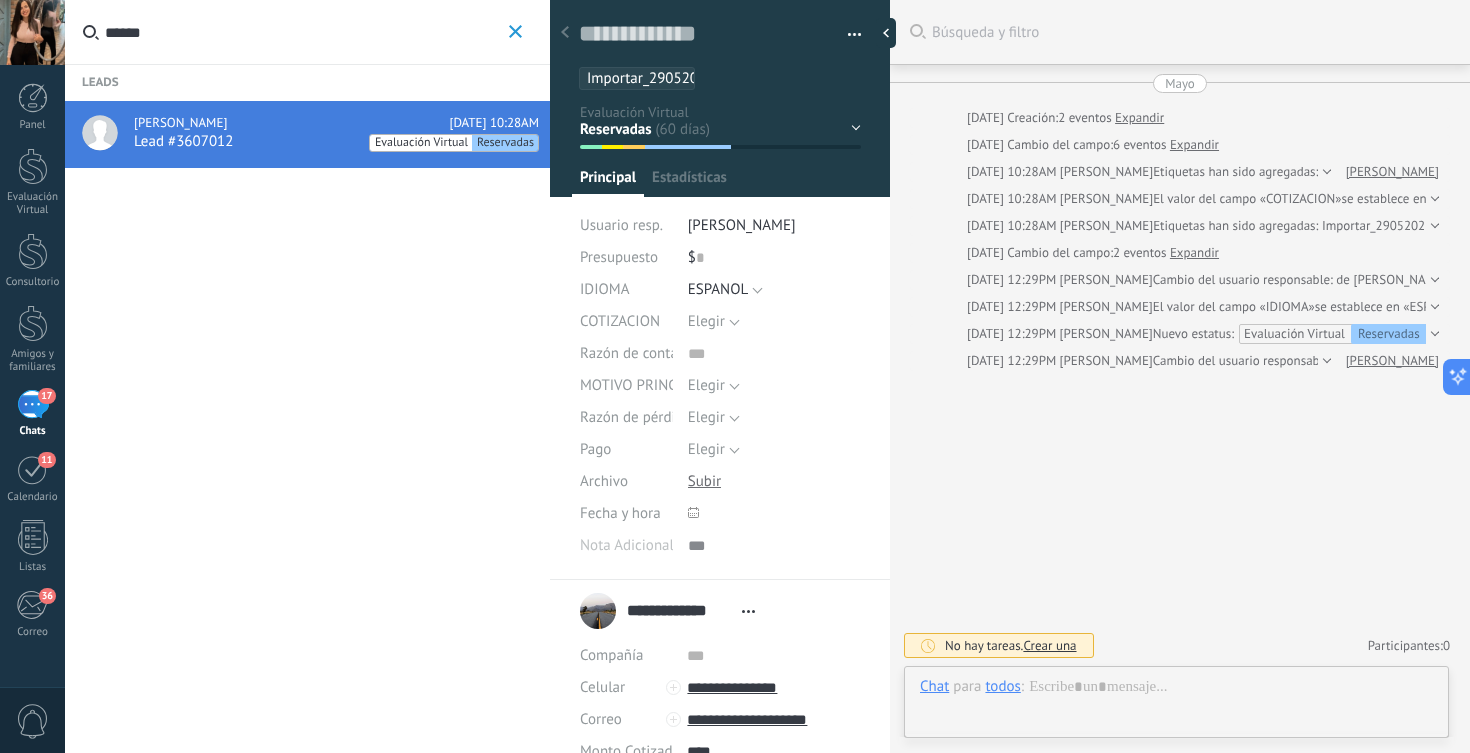 scroll, scrollTop: 30, scrollLeft: 0, axis: vertical 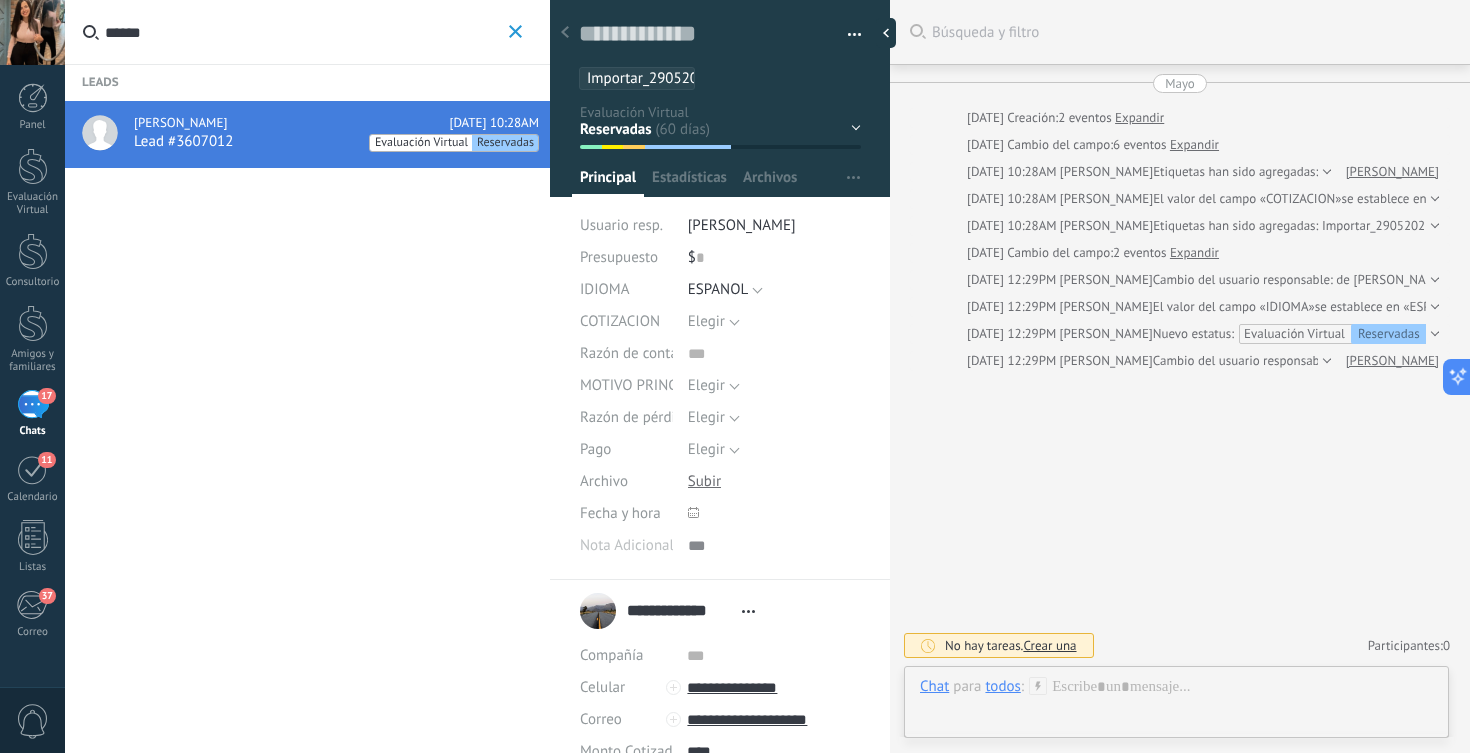 click on "******" at bounding box center (304, 32) 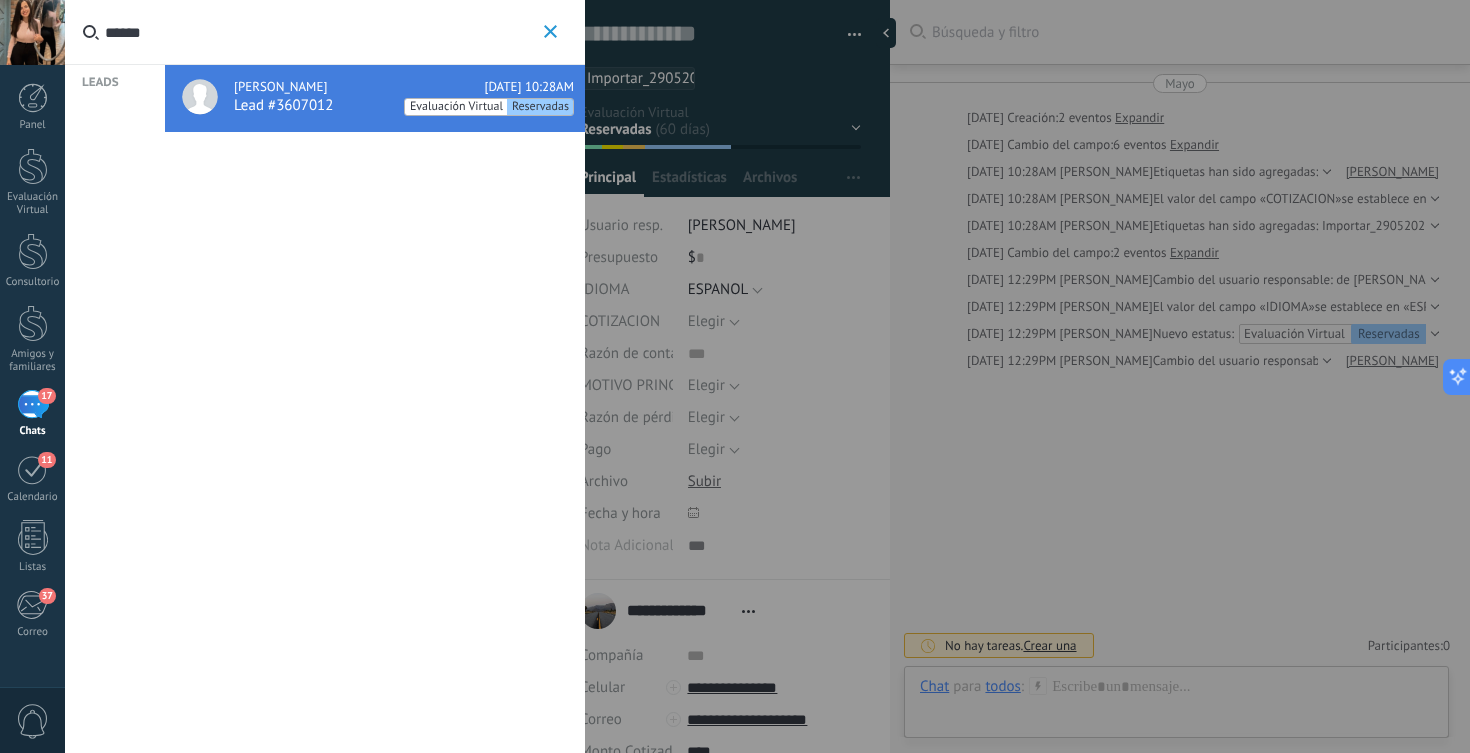 click on "******" at bounding box center (322, 32) 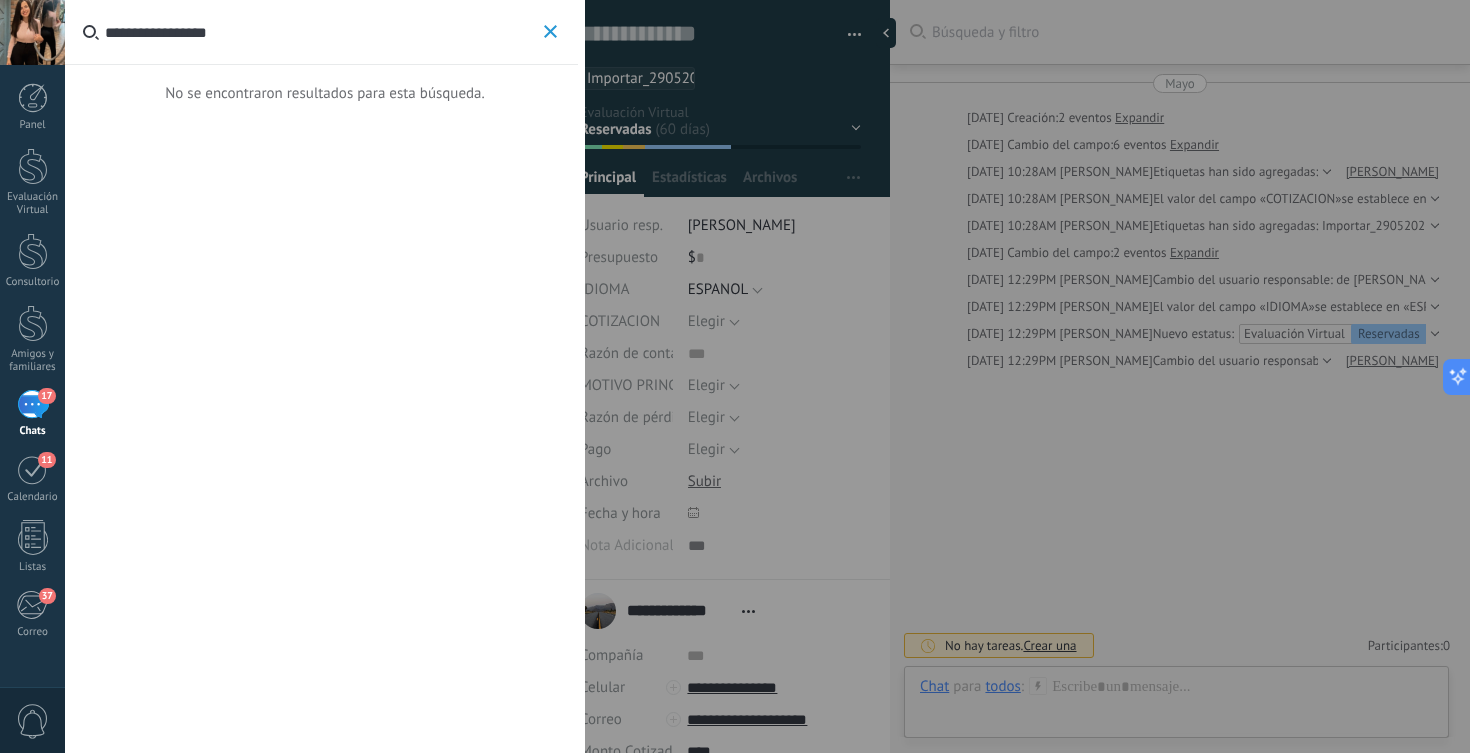 click on "**********" at bounding box center [322, 32] 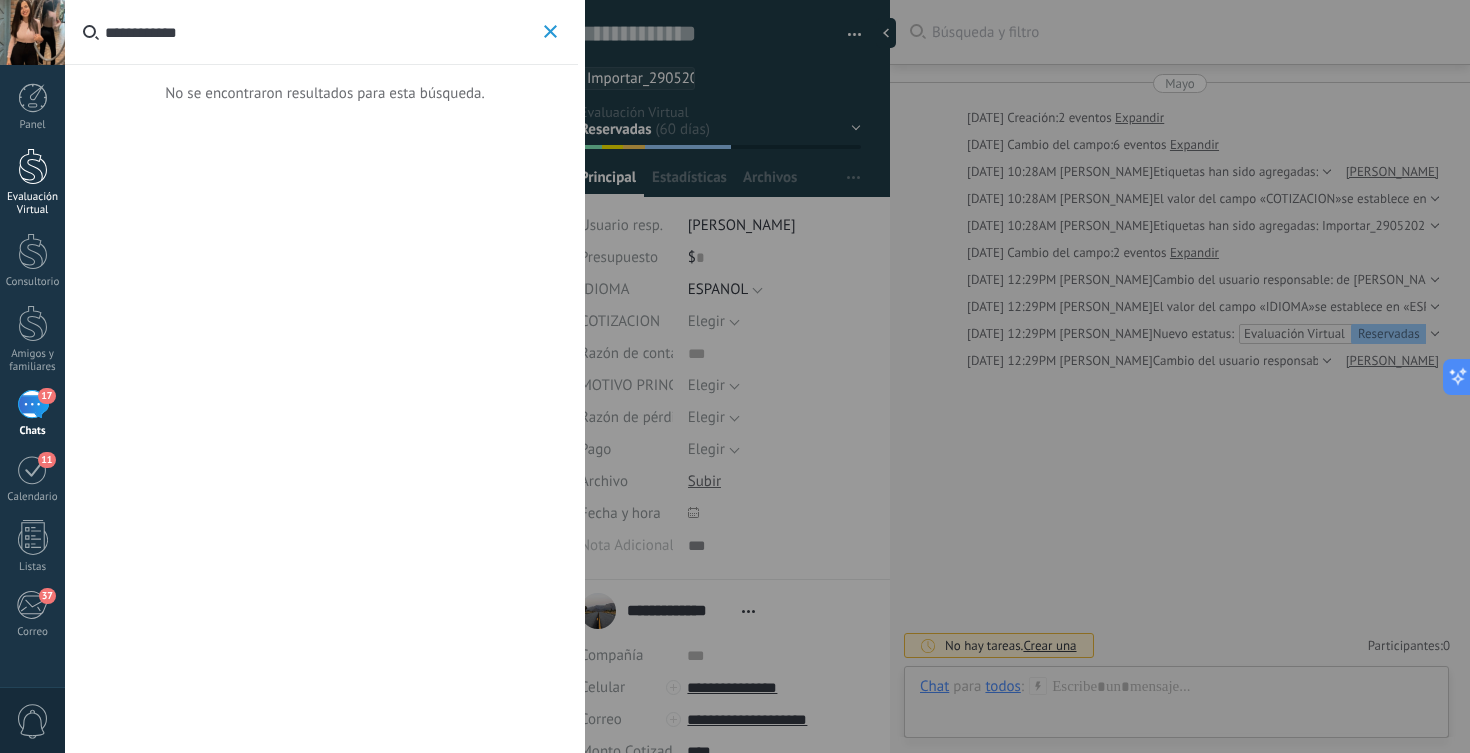 type on "**********" 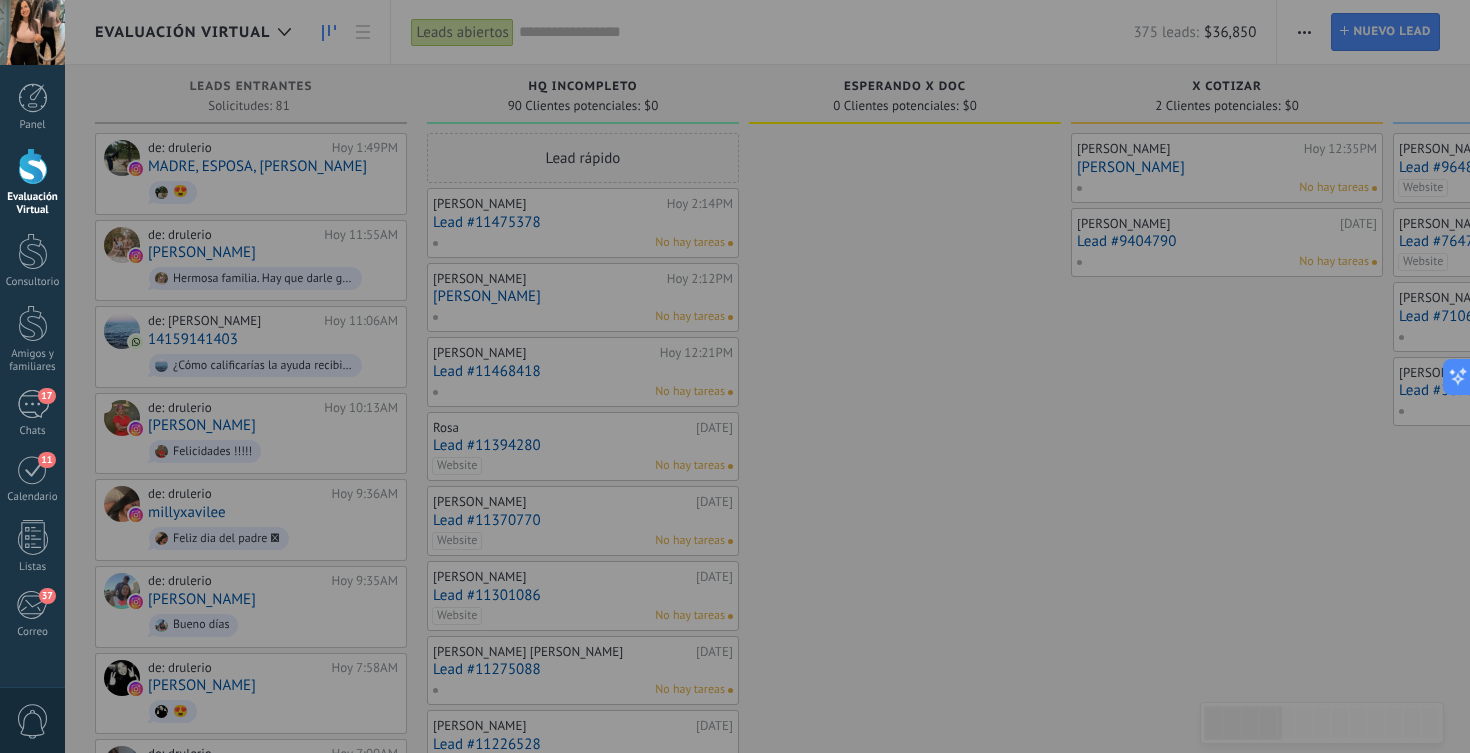 click at bounding box center [735, 376] 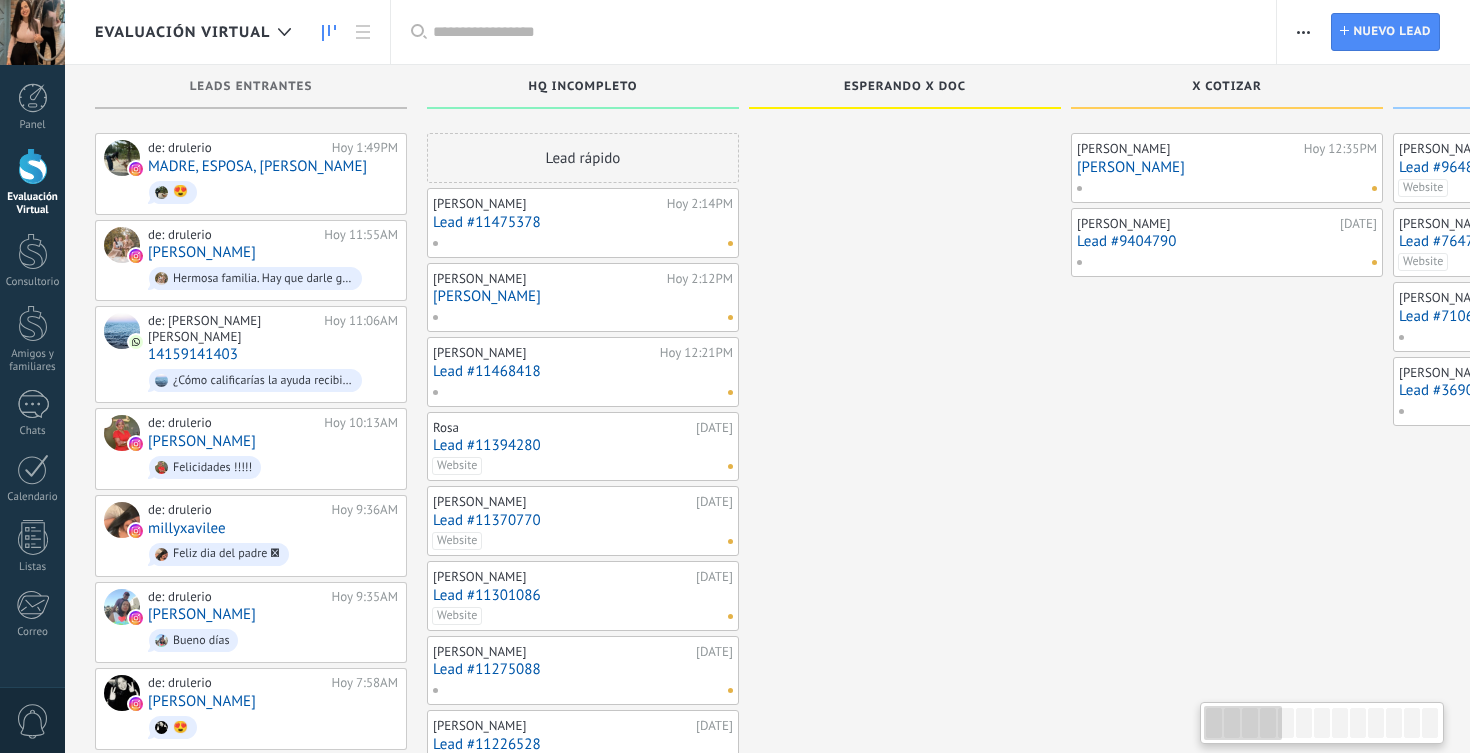 scroll, scrollTop: 0, scrollLeft: 0, axis: both 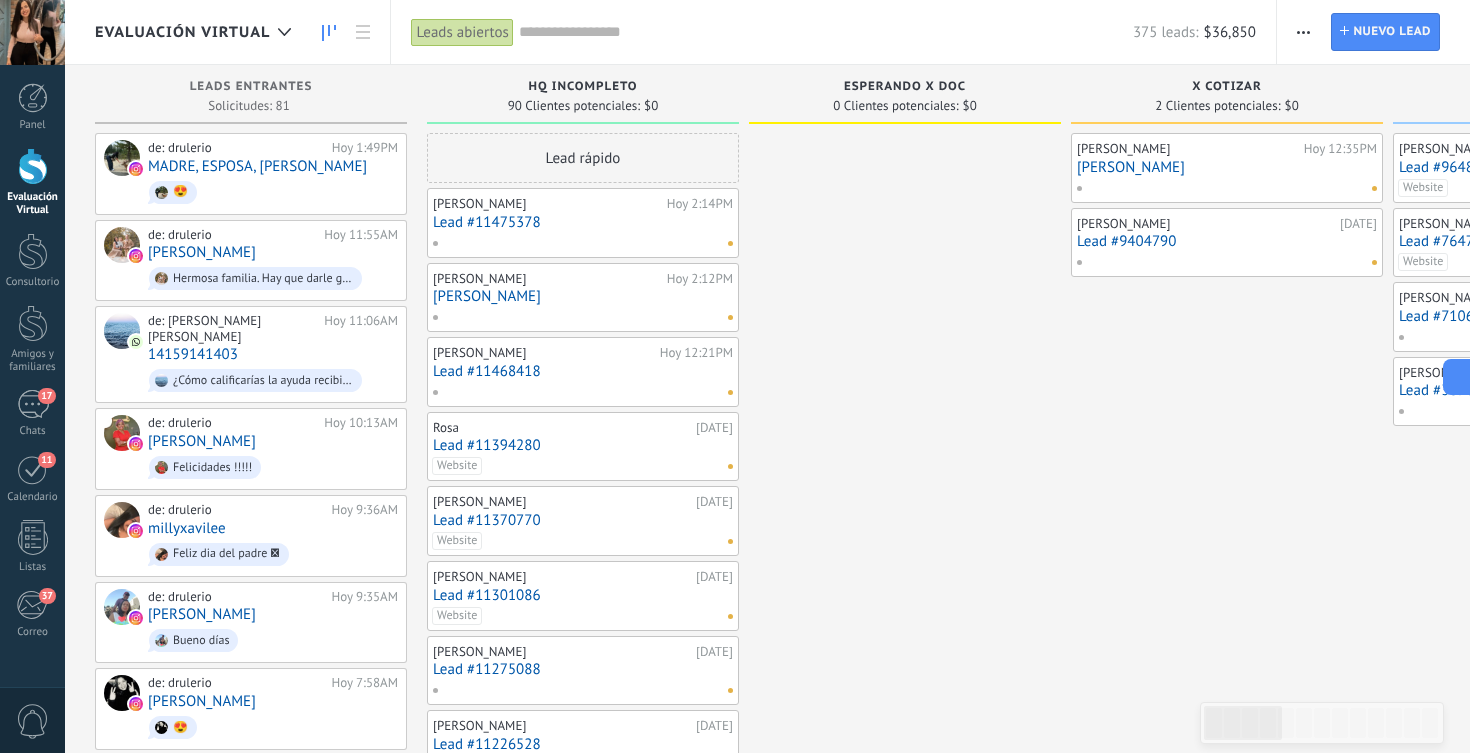 click at bounding box center (826, 32) 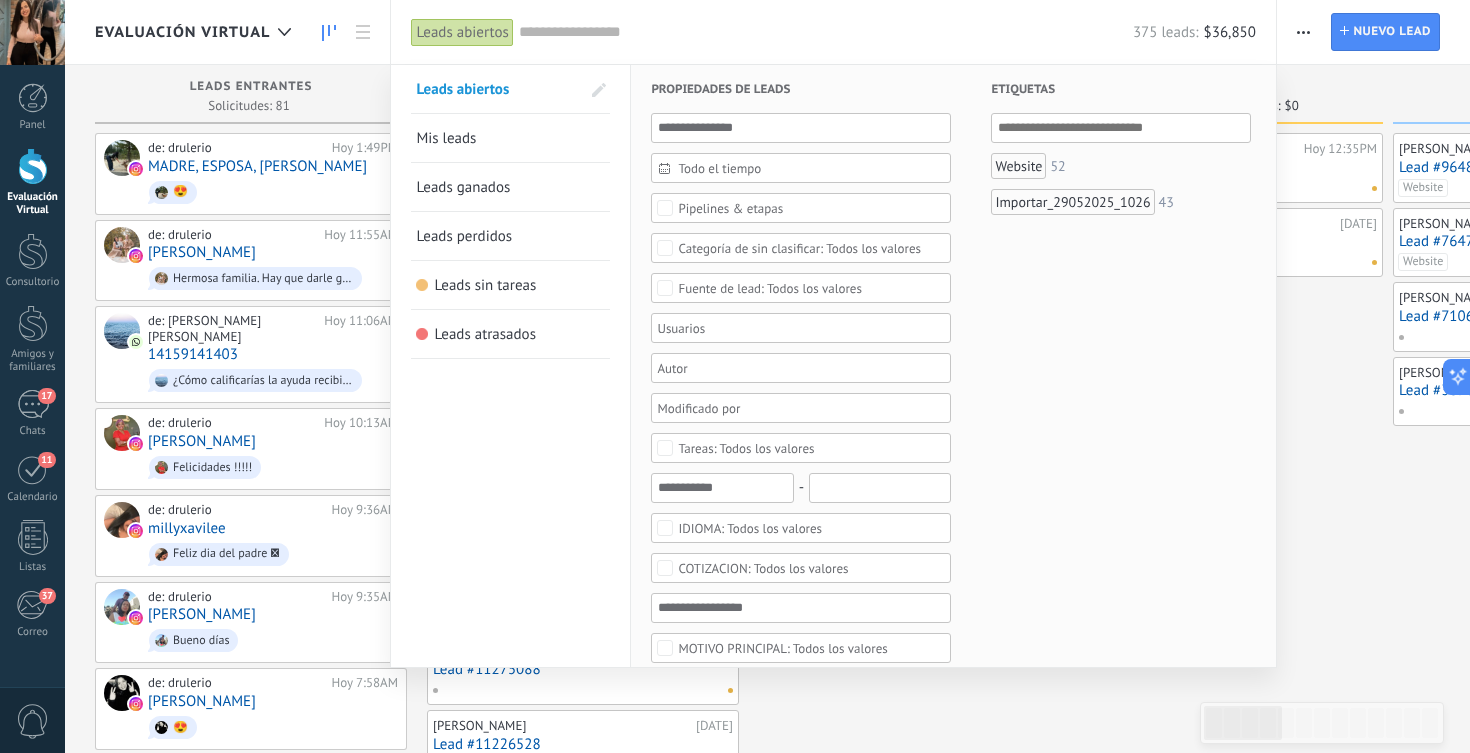 click at bounding box center [735, 376] 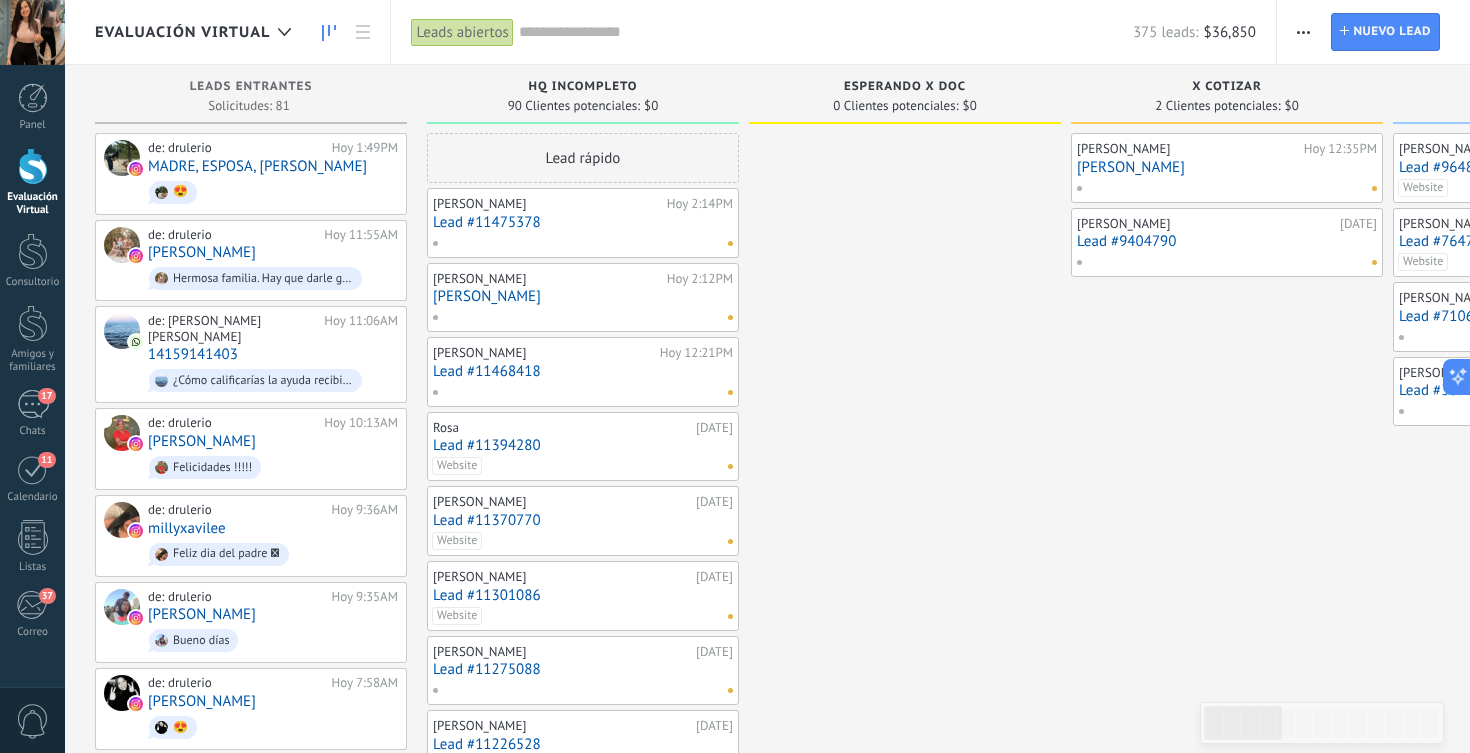 click on "Nuevo lead" at bounding box center (1392, 32) 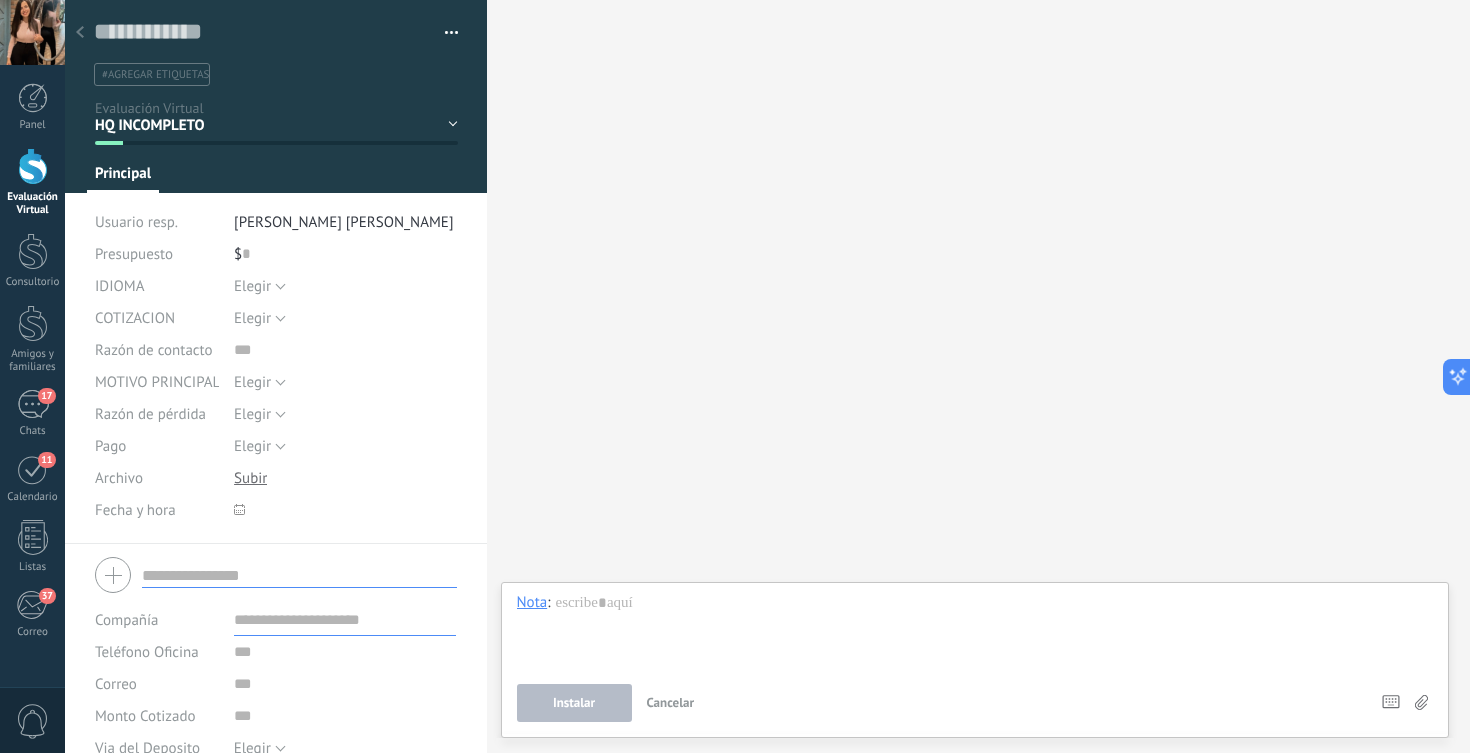 scroll, scrollTop: 20, scrollLeft: 0, axis: vertical 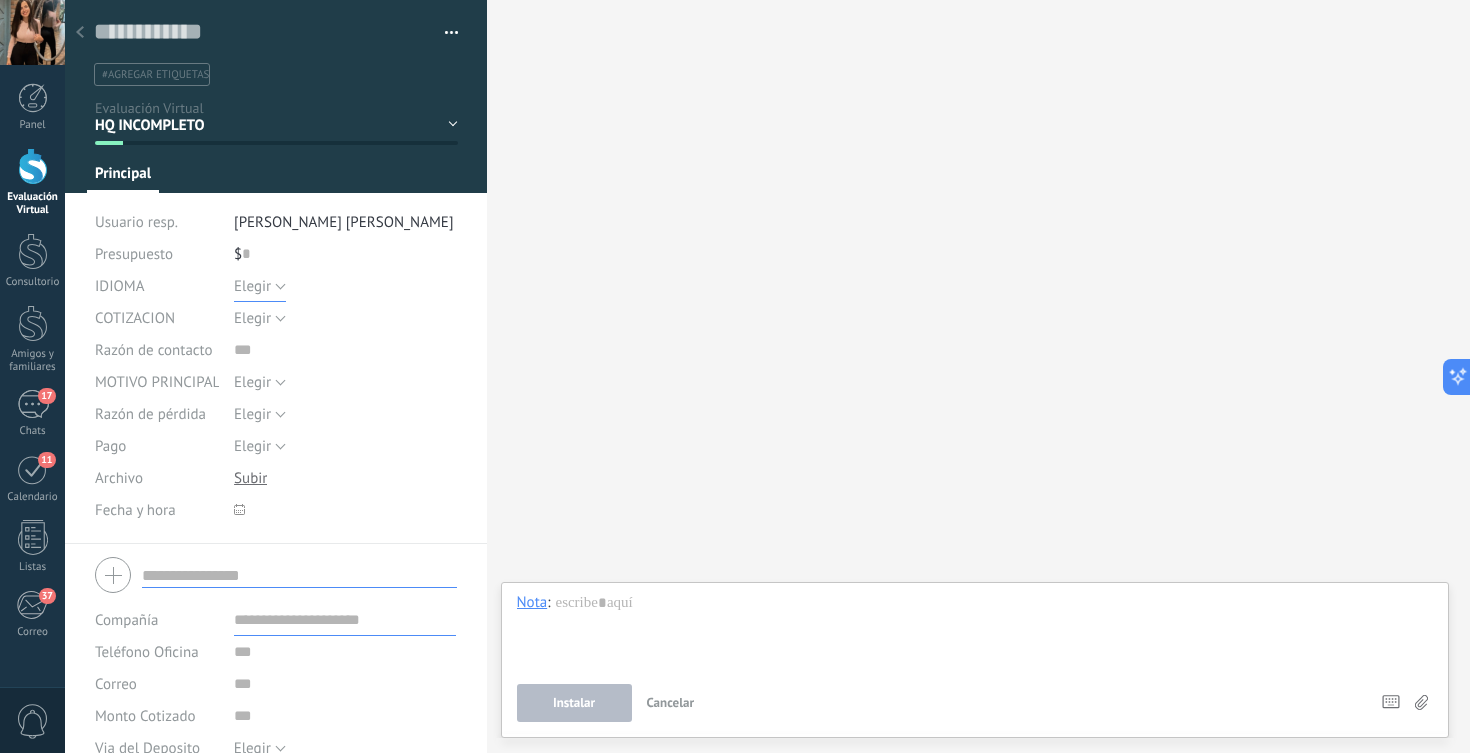 click on "Elegir" at bounding box center [252, 286] 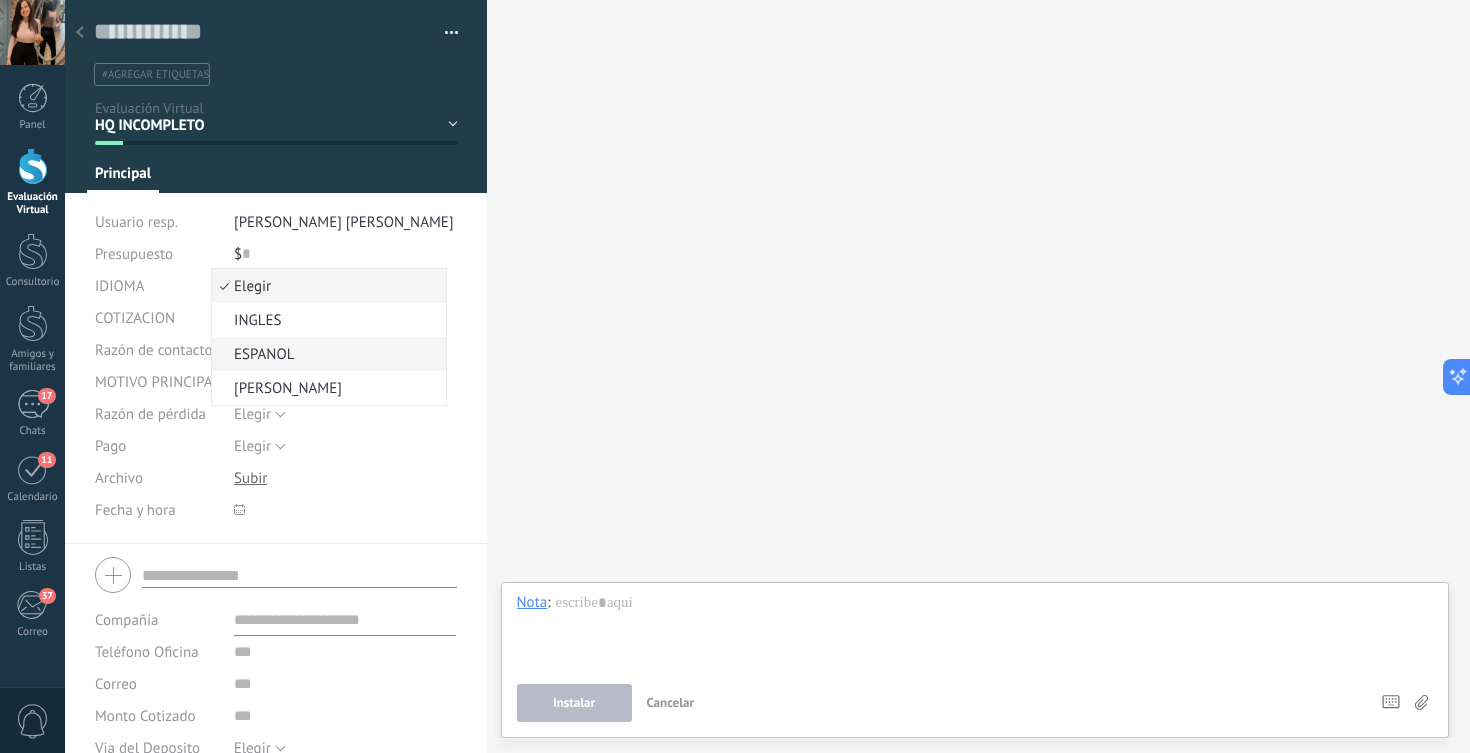 click on "ESPANOL" at bounding box center (326, 354) 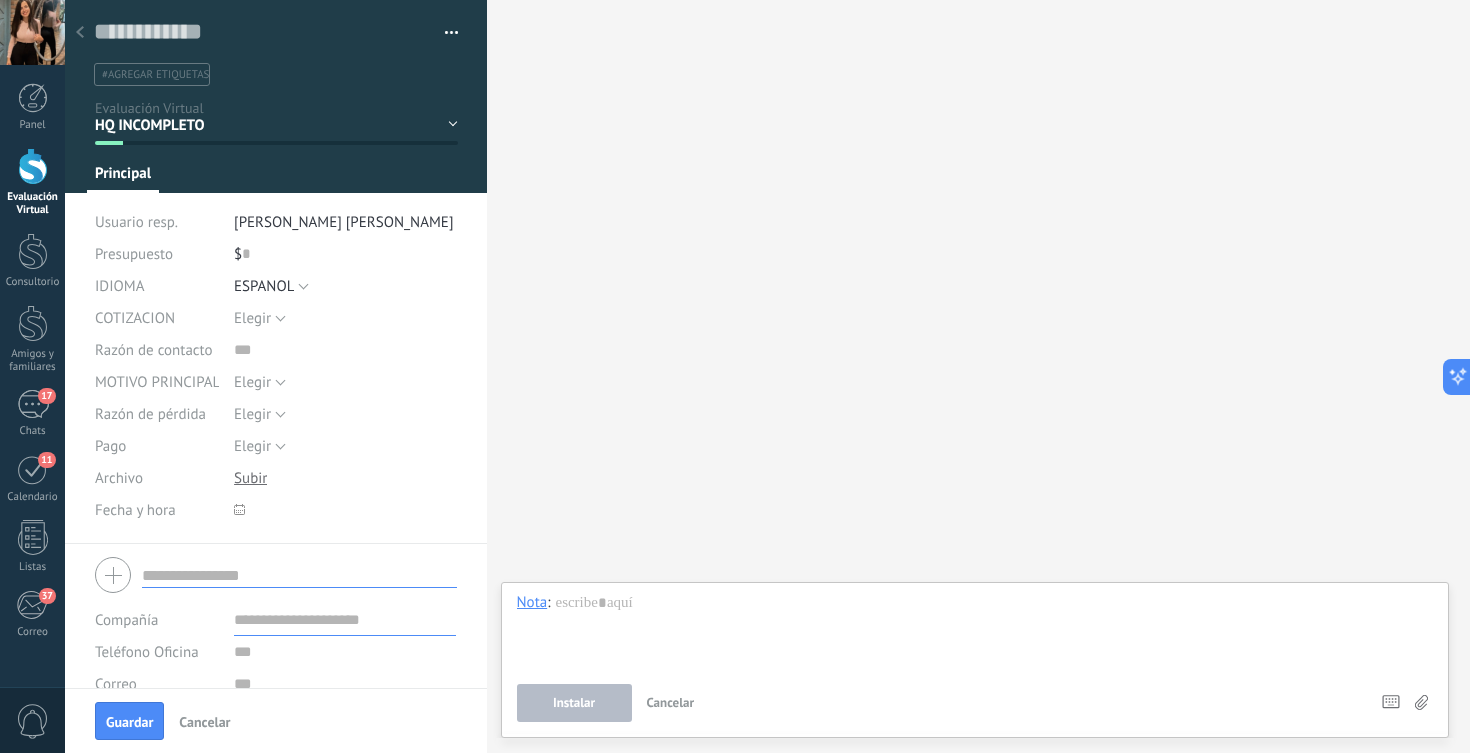 click at bounding box center (299, 575) 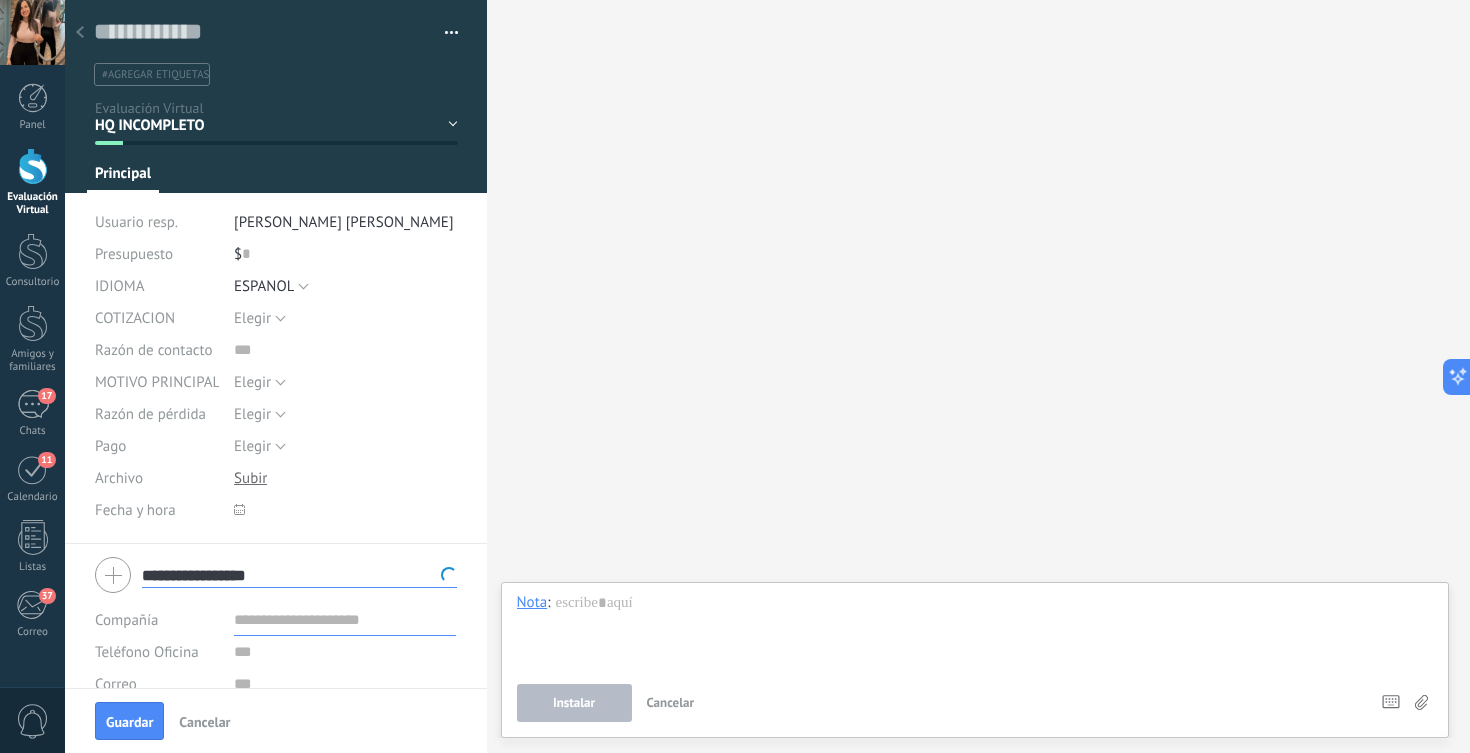 type 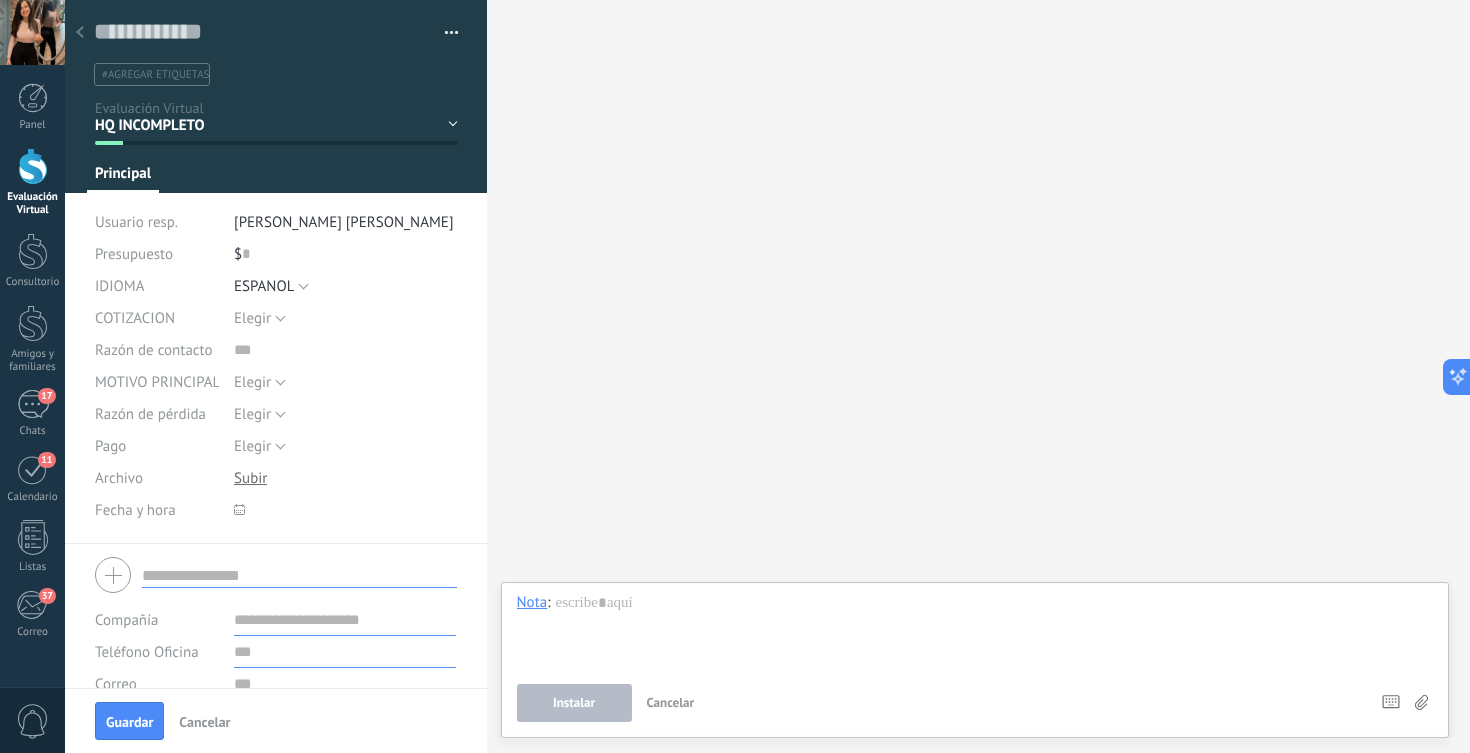 click at bounding box center (345, 652) 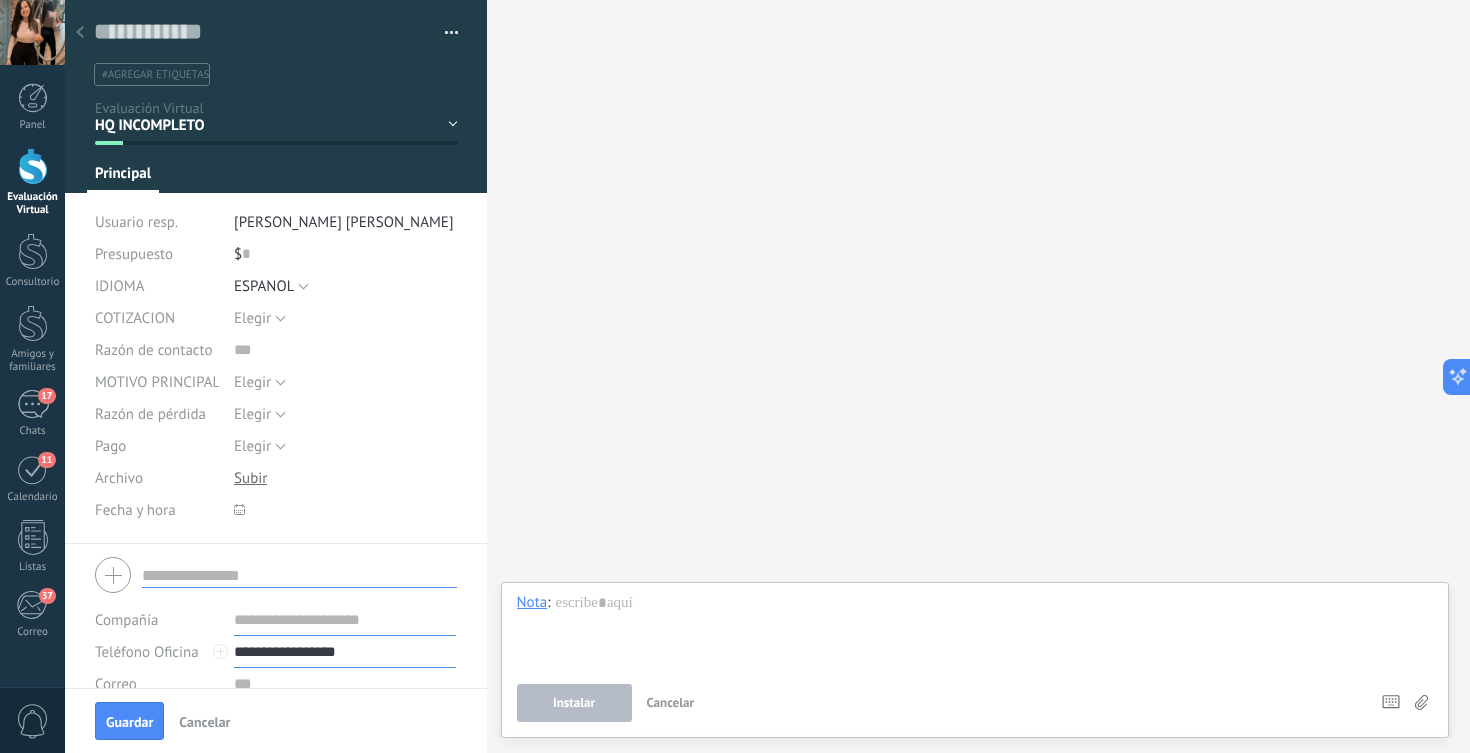 type on "**********" 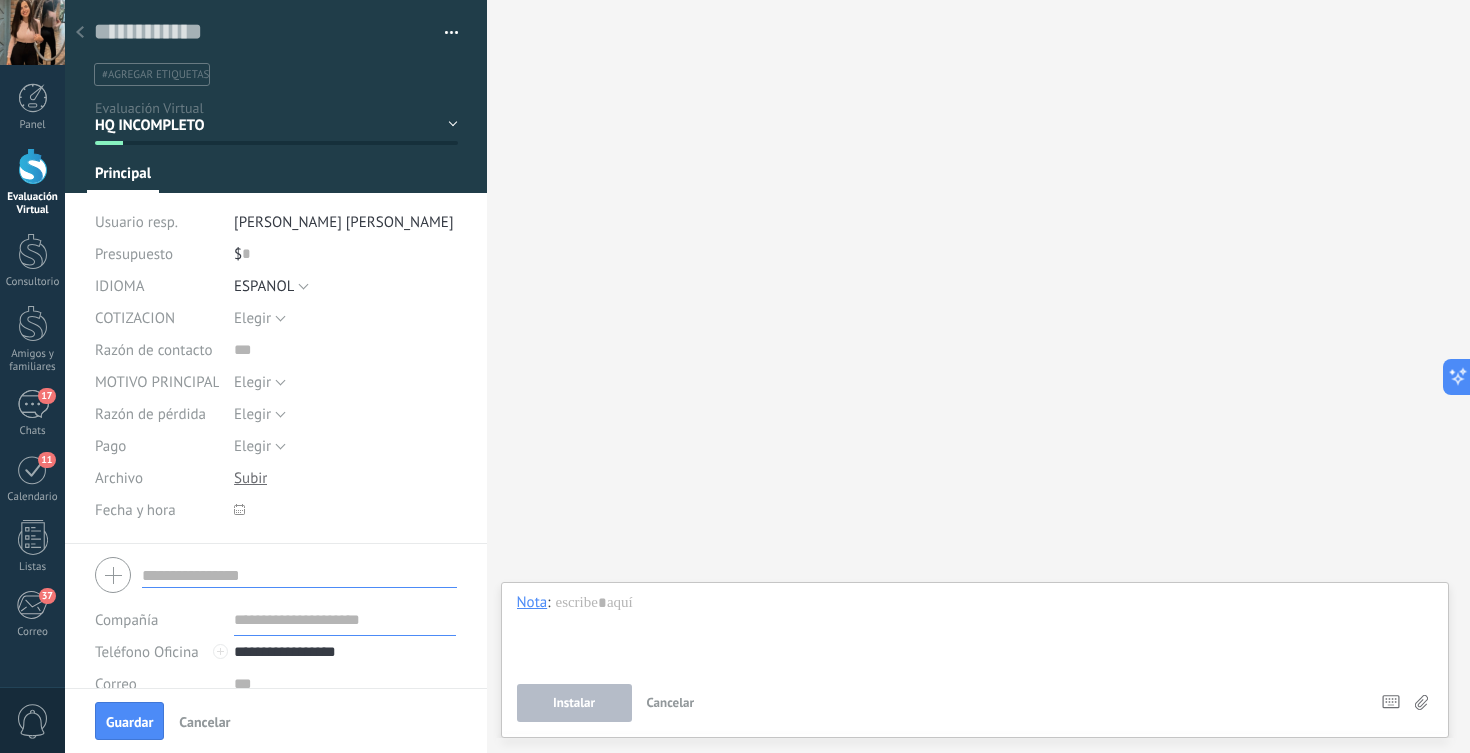 click at bounding box center (299, 575) 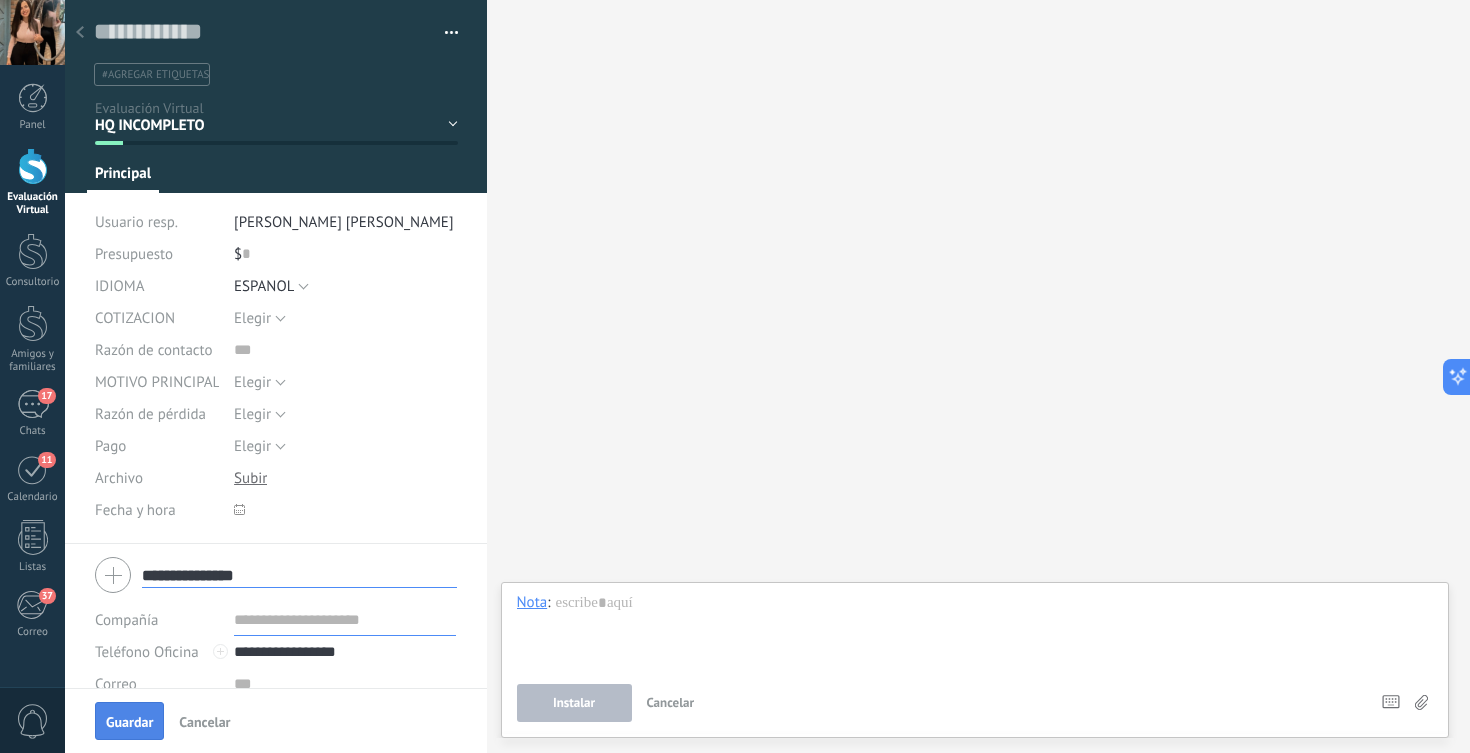 type on "**********" 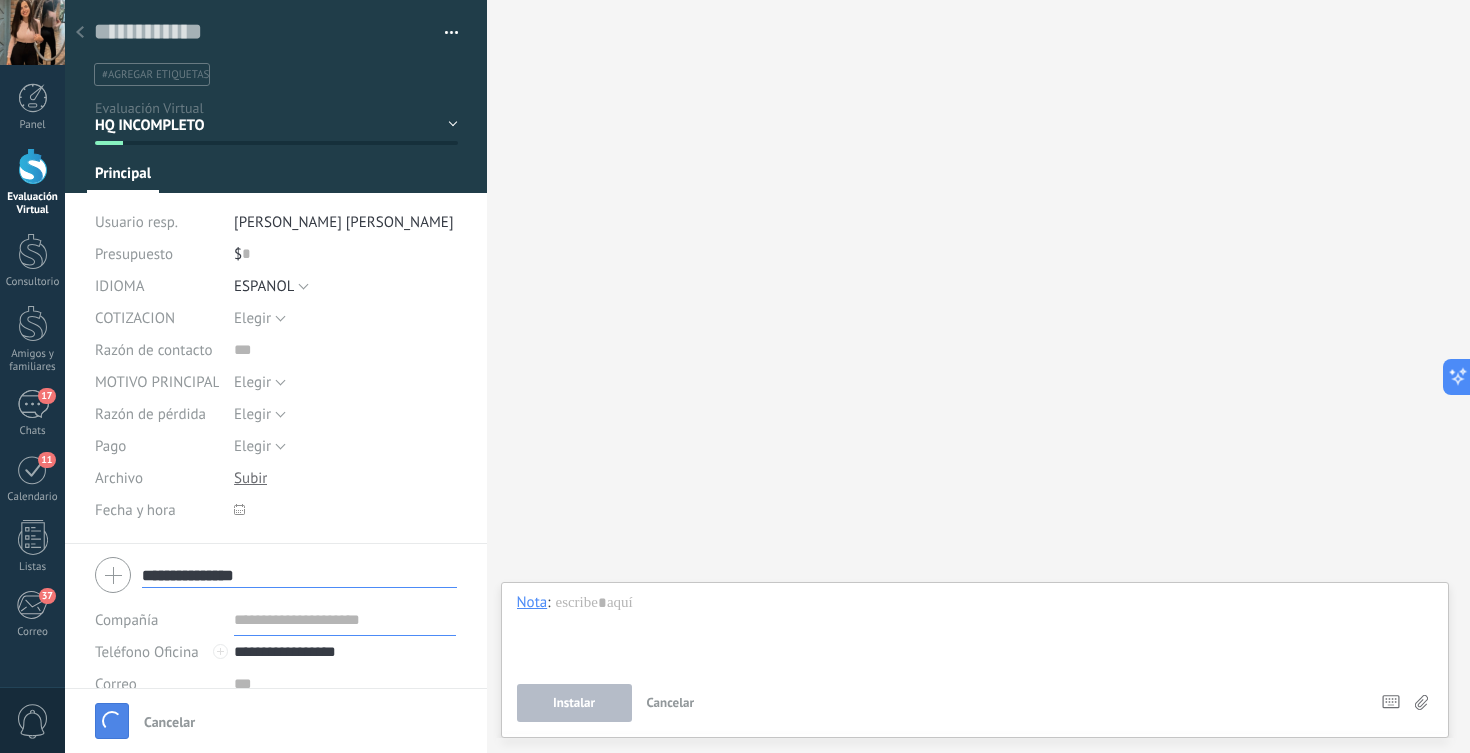 type 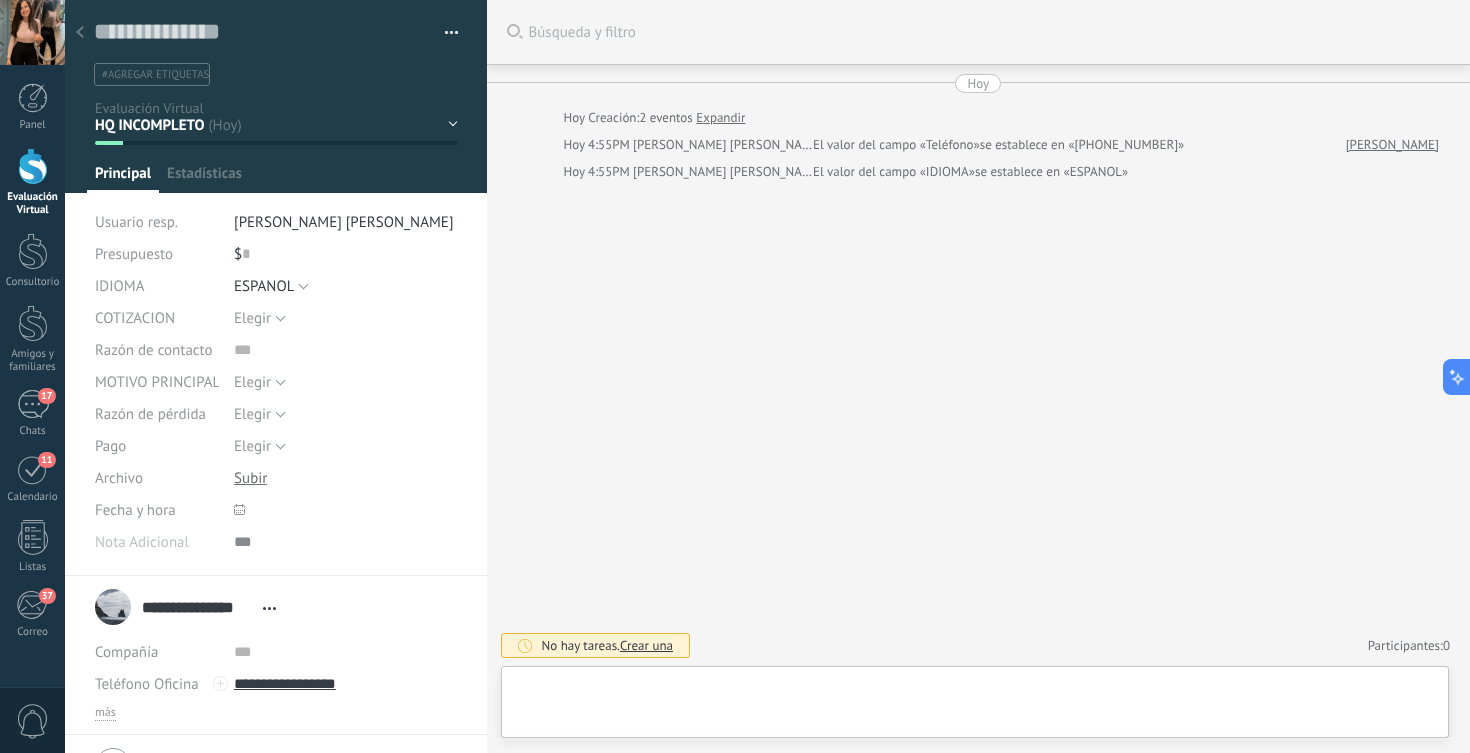 scroll, scrollTop: 30, scrollLeft: 0, axis: vertical 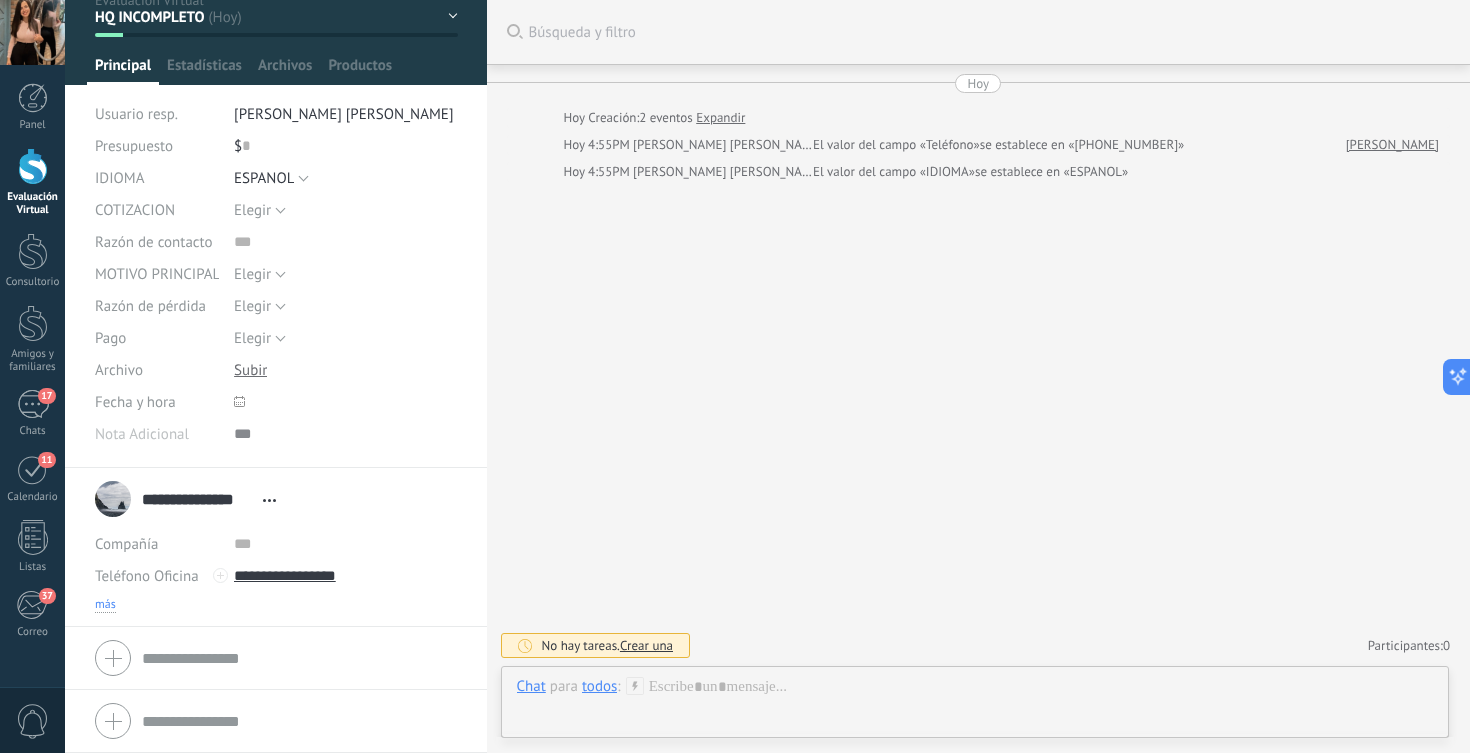 click on "más" at bounding box center [105, 605] 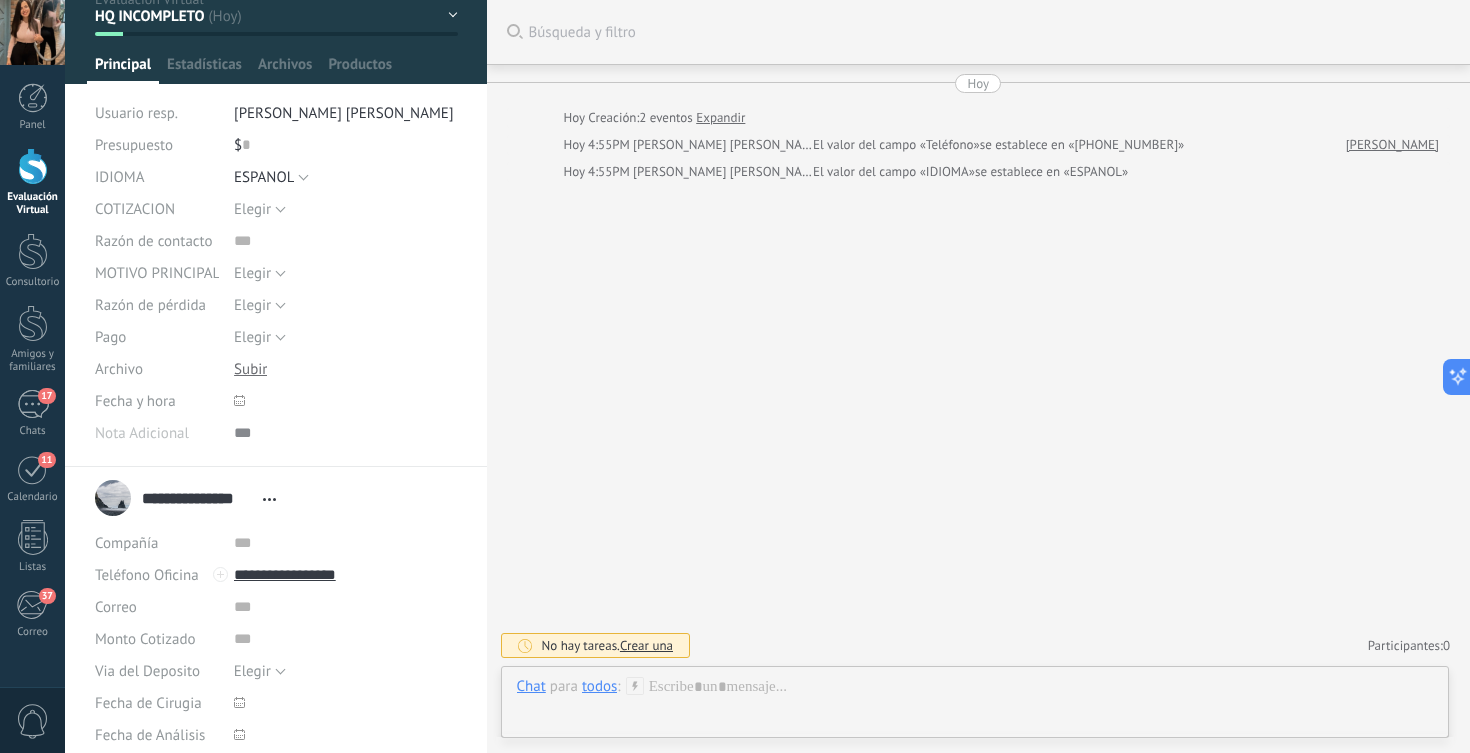 scroll, scrollTop: 20, scrollLeft: 0, axis: vertical 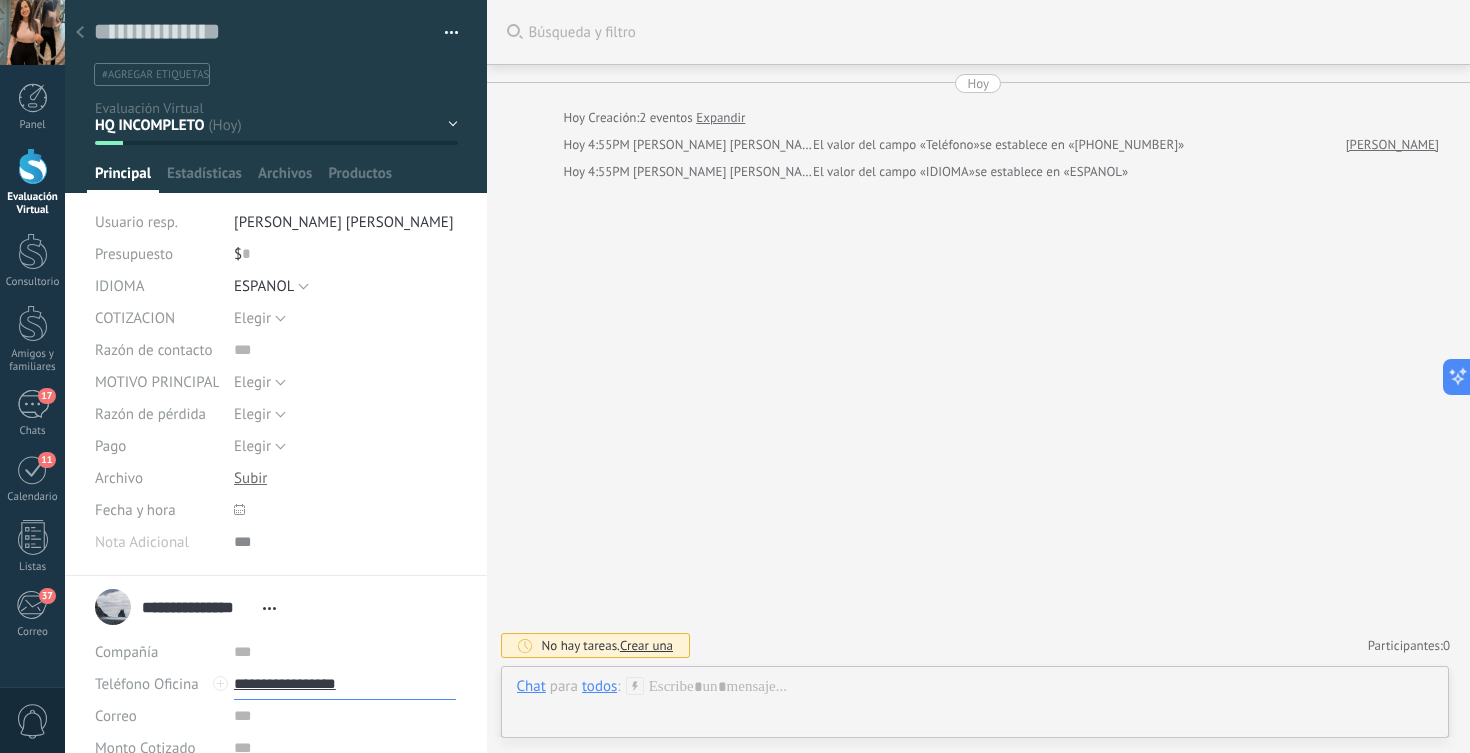 click on "**********" at bounding box center [345, 684] 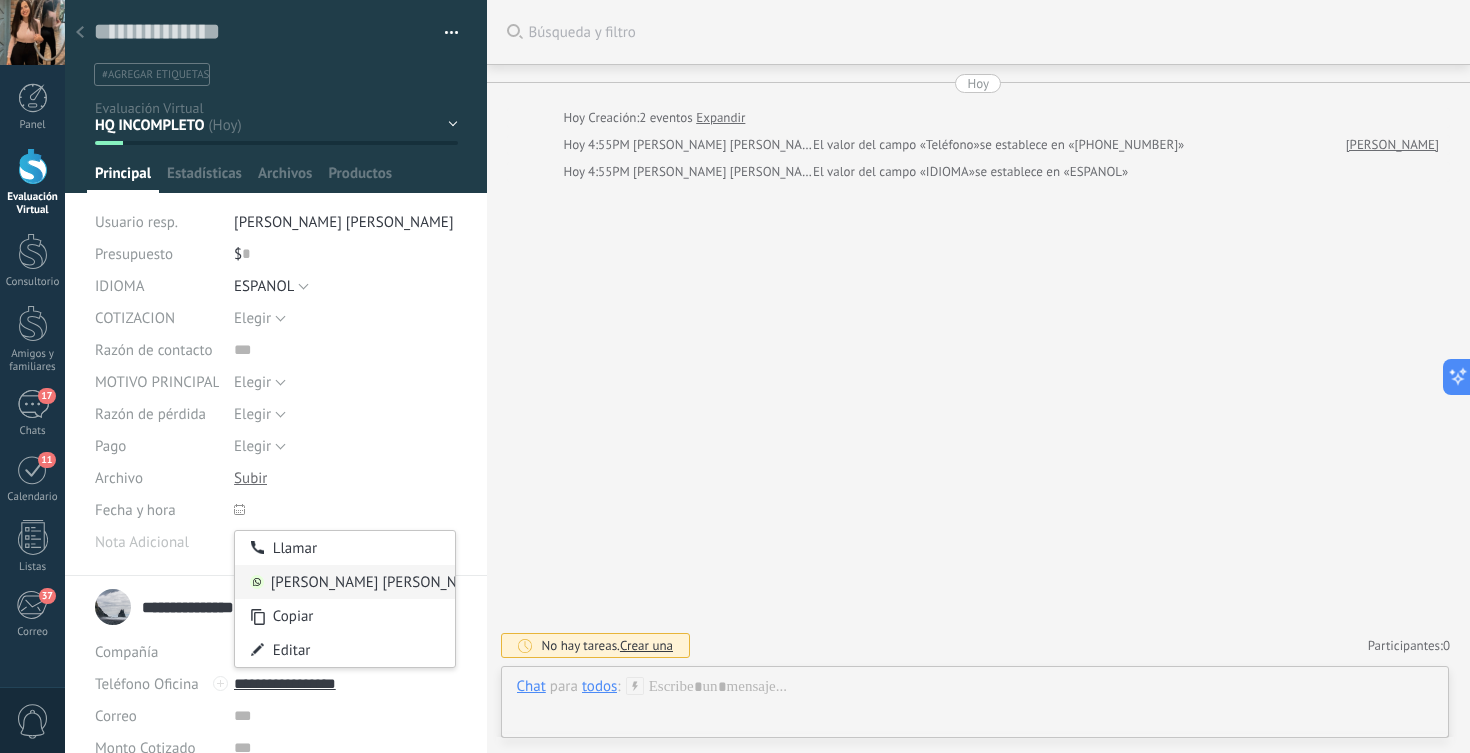 click on "Maria Elena (WhatsApp)" at bounding box center [345, 582] 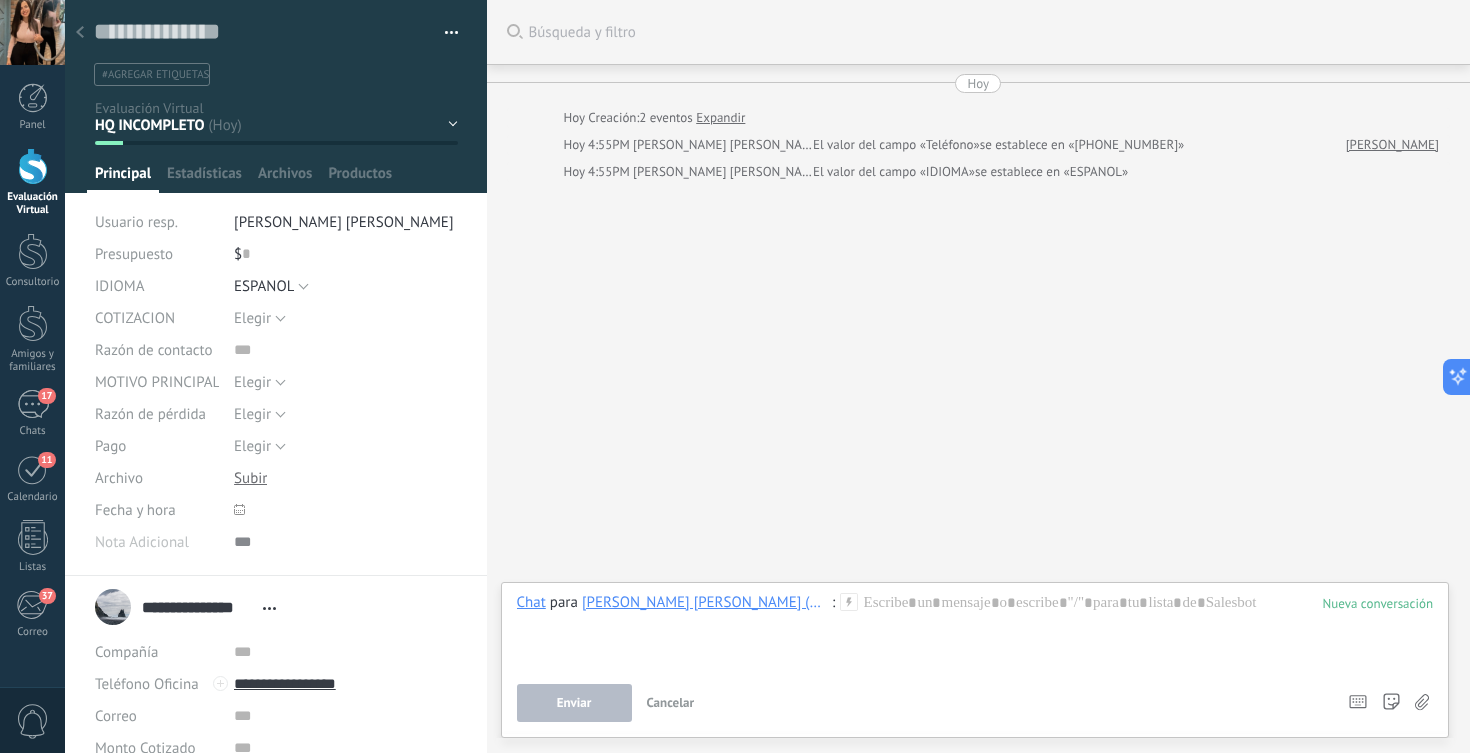 click at bounding box center [33, 166] 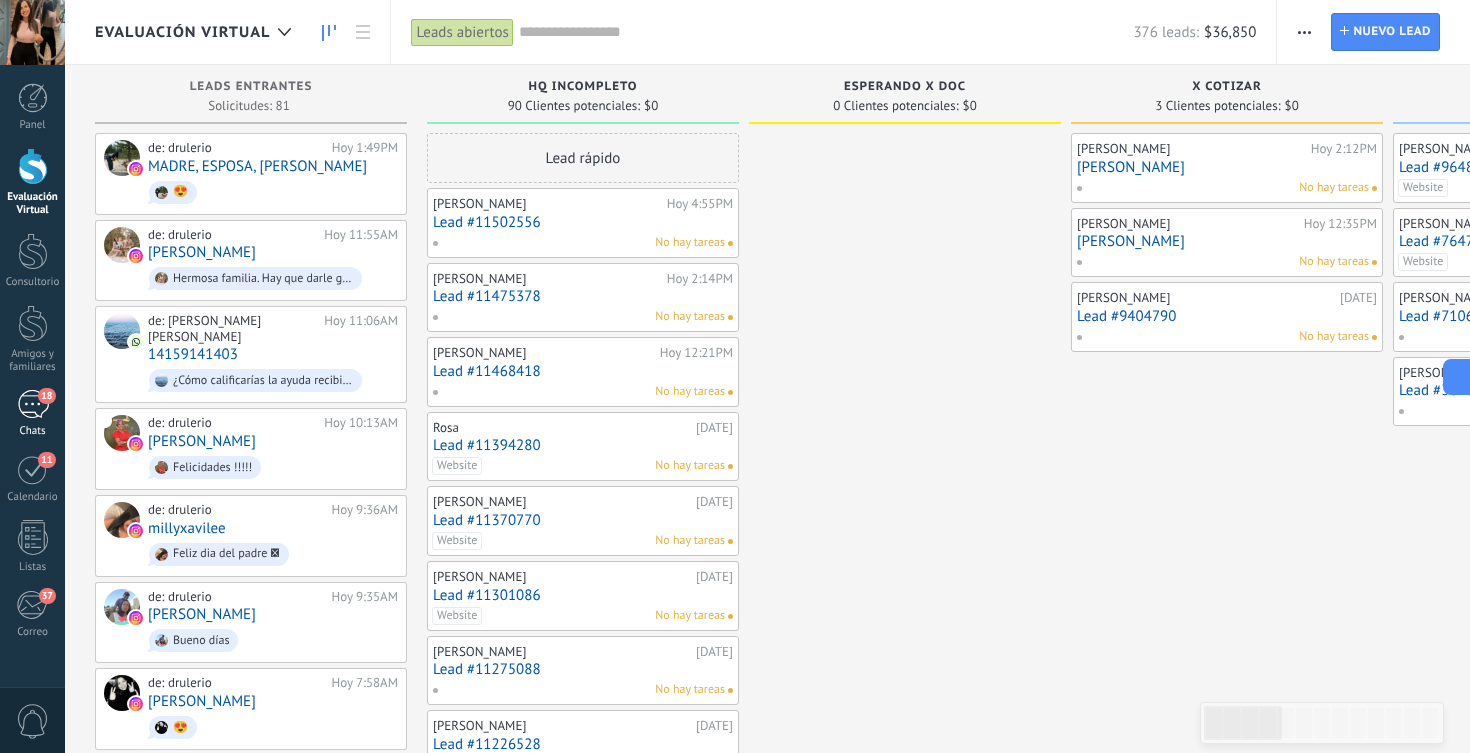 click on "18" at bounding box center [33, 404] 